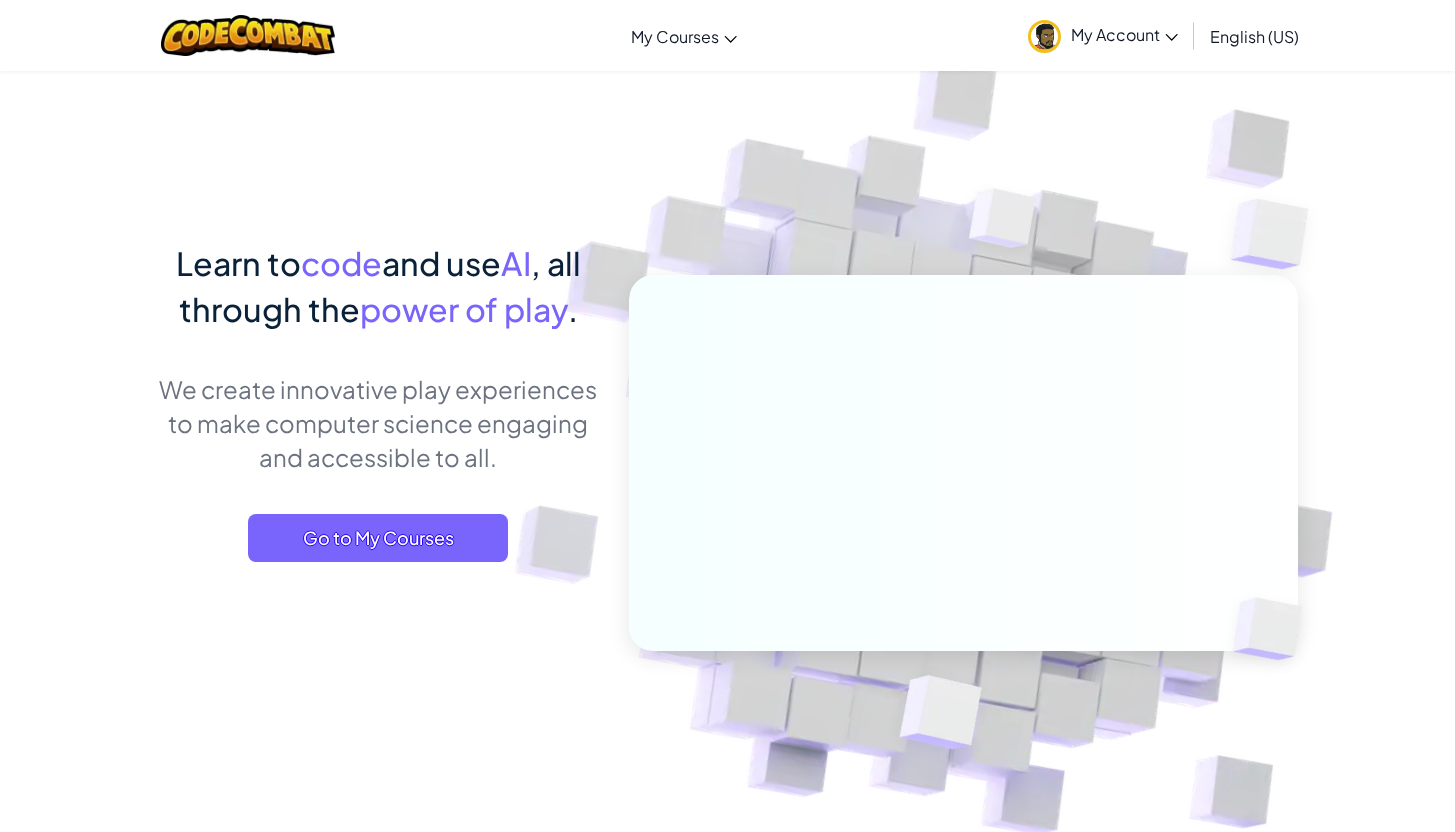 scroll, scrollTop: 0, scrollLeft: 0, axis: both 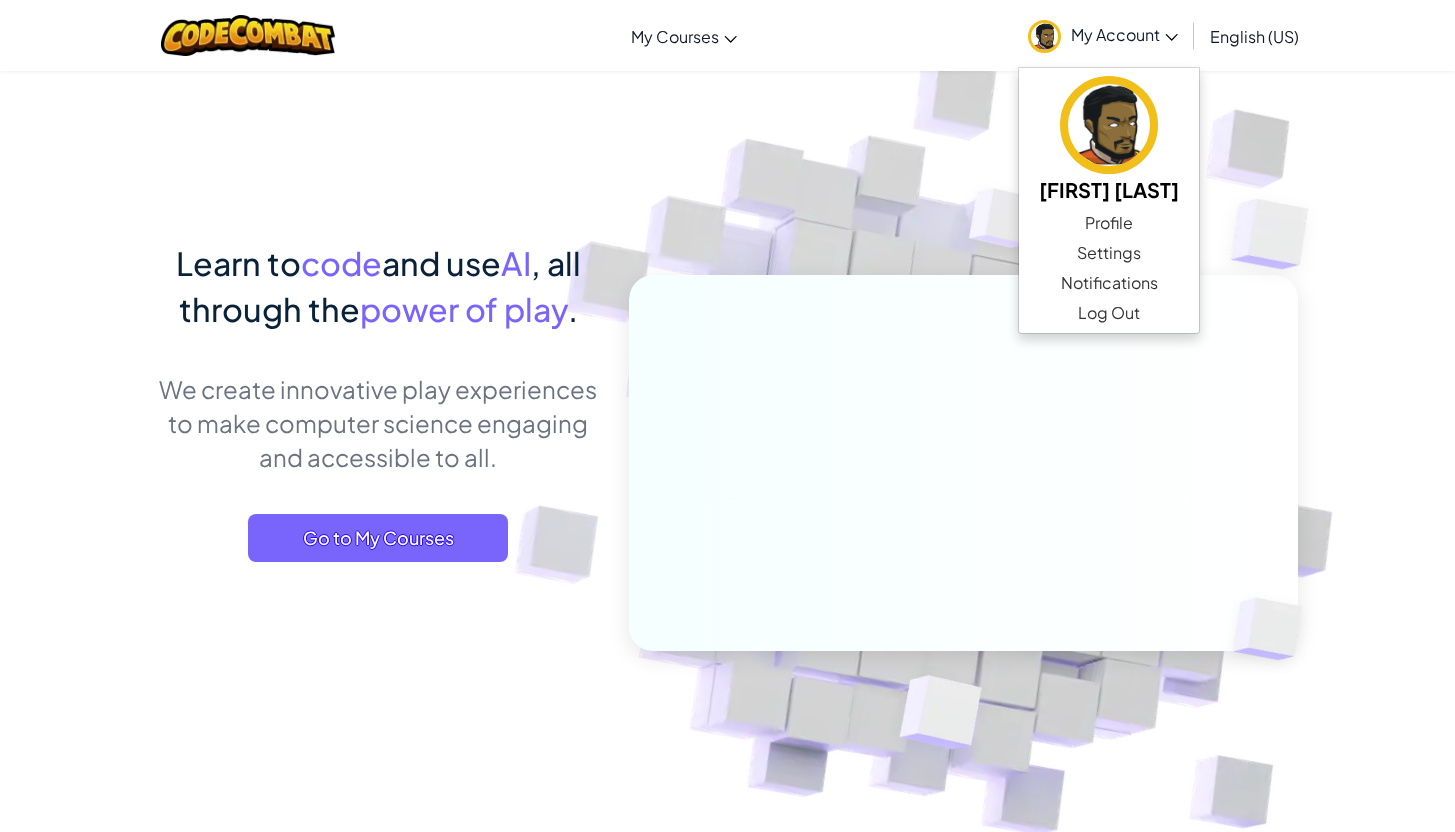 click on "My Account" at bounding box center [1124, 34] 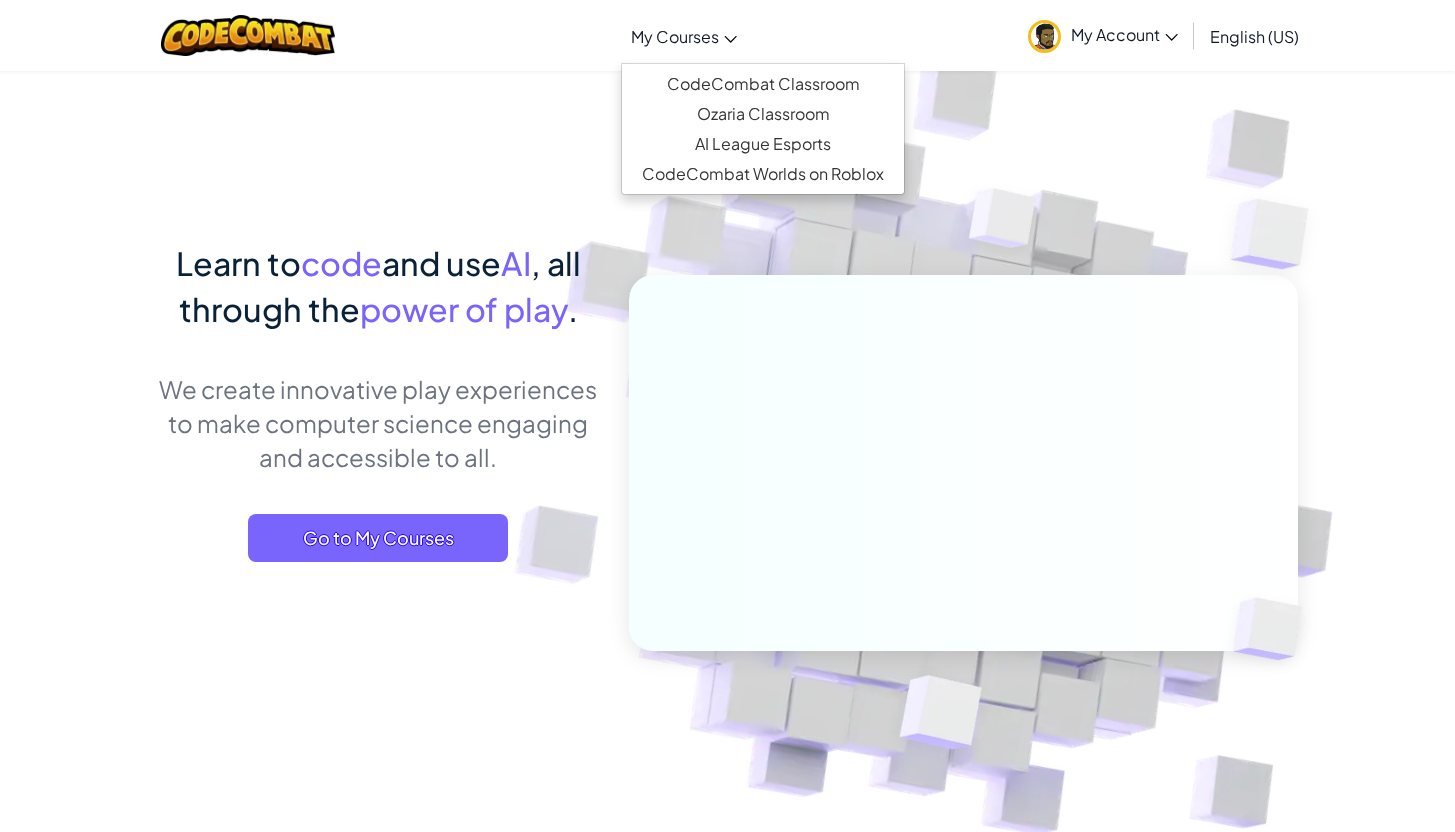 click on "My Courses" at bounding box center [675, 36] 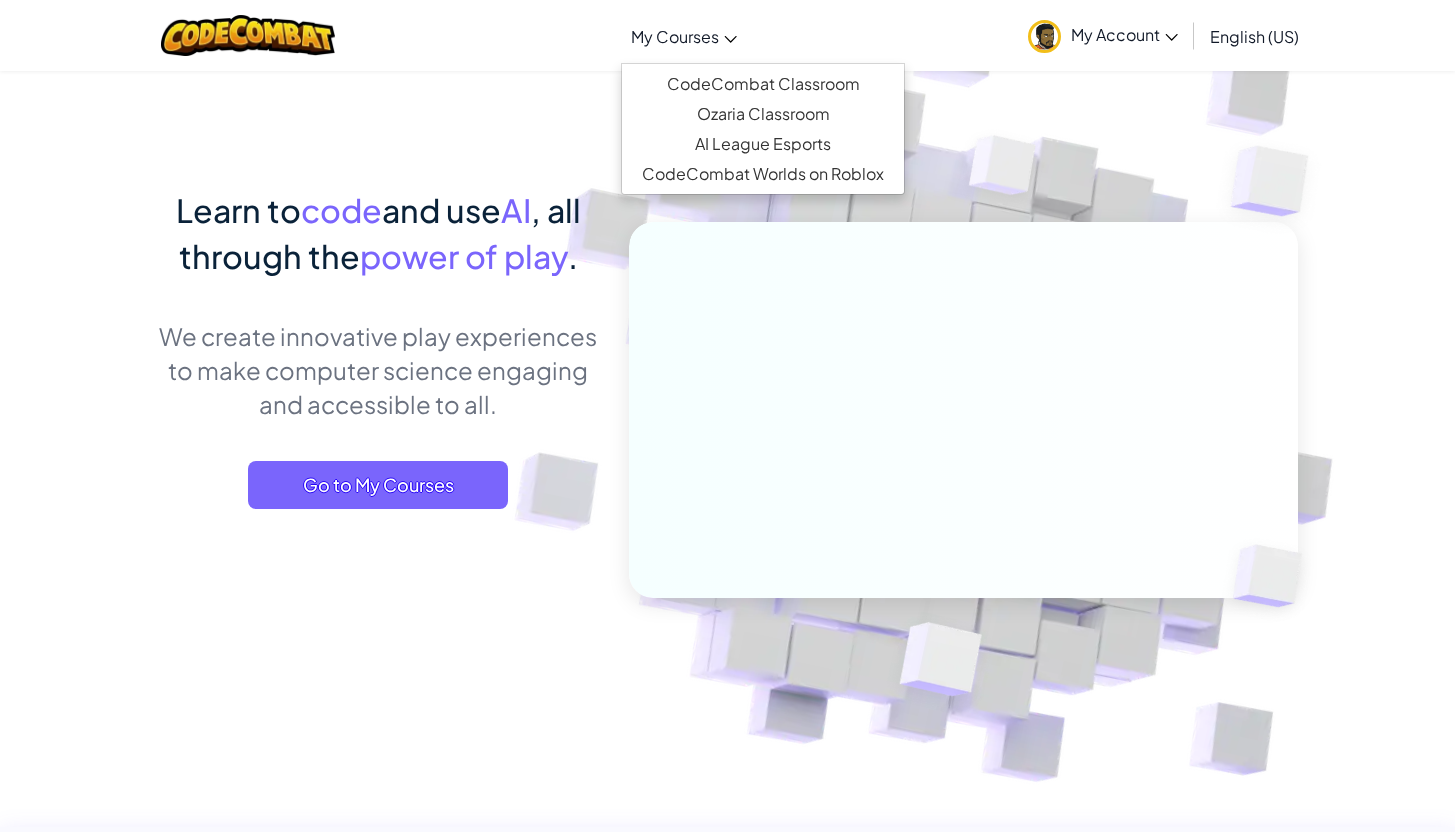 scroll, scrollTop: 56, scrollLeft: 0, axis: vertical 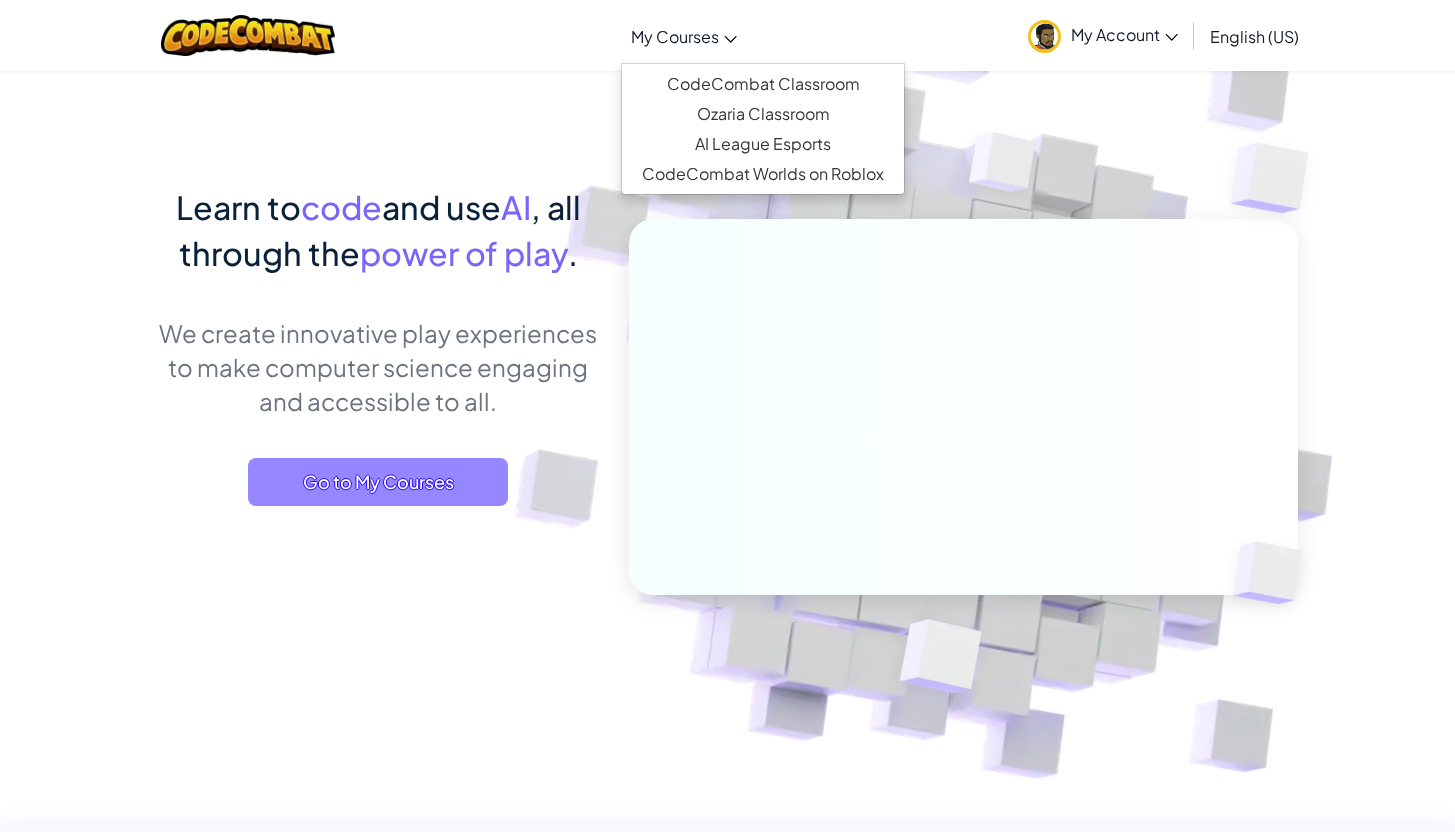 click on "Go to My Courses" at bounding box center [378, 482] 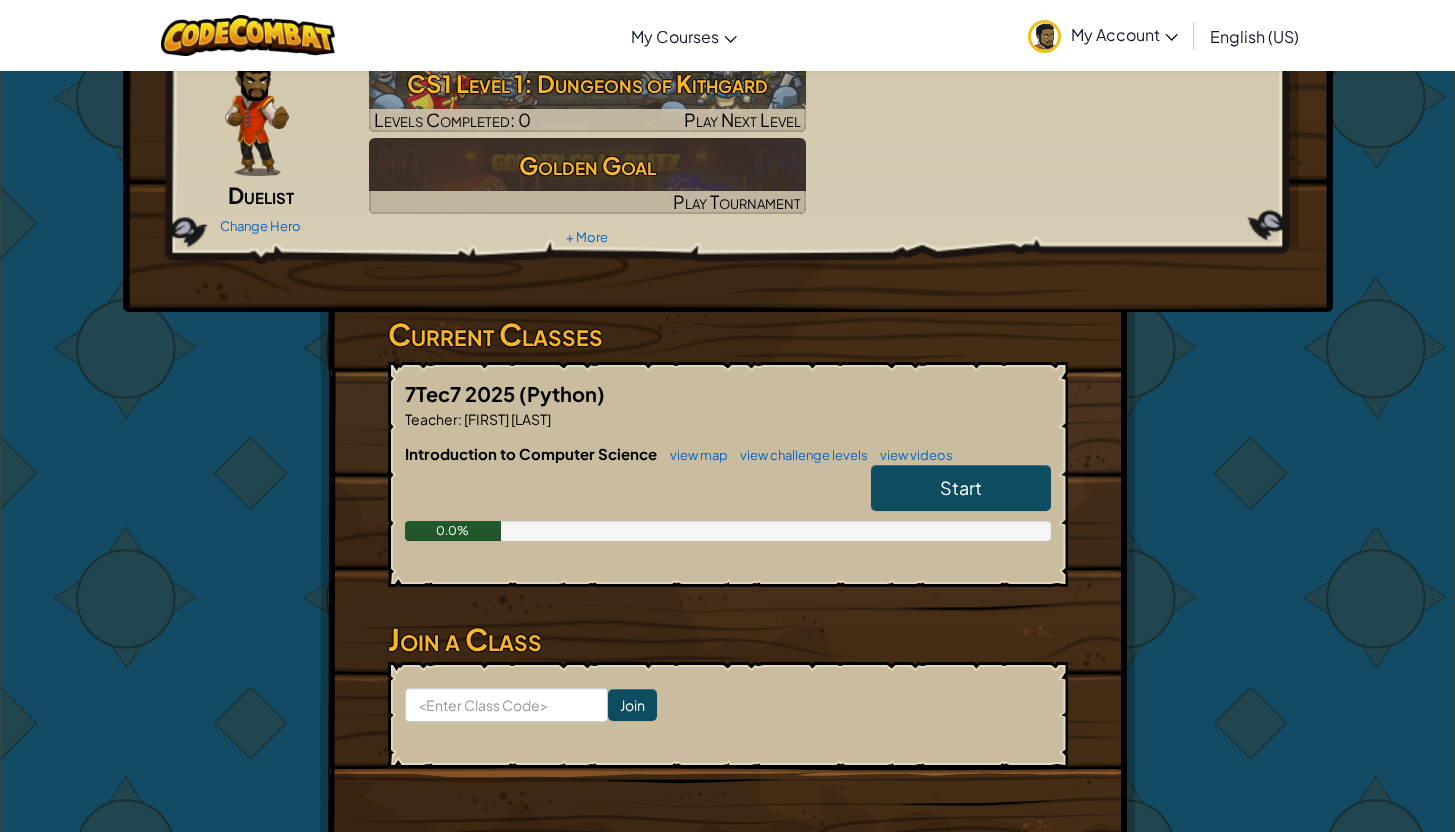 scroll, scrollTop: 134, scrollLeft: 0, axis: vertical 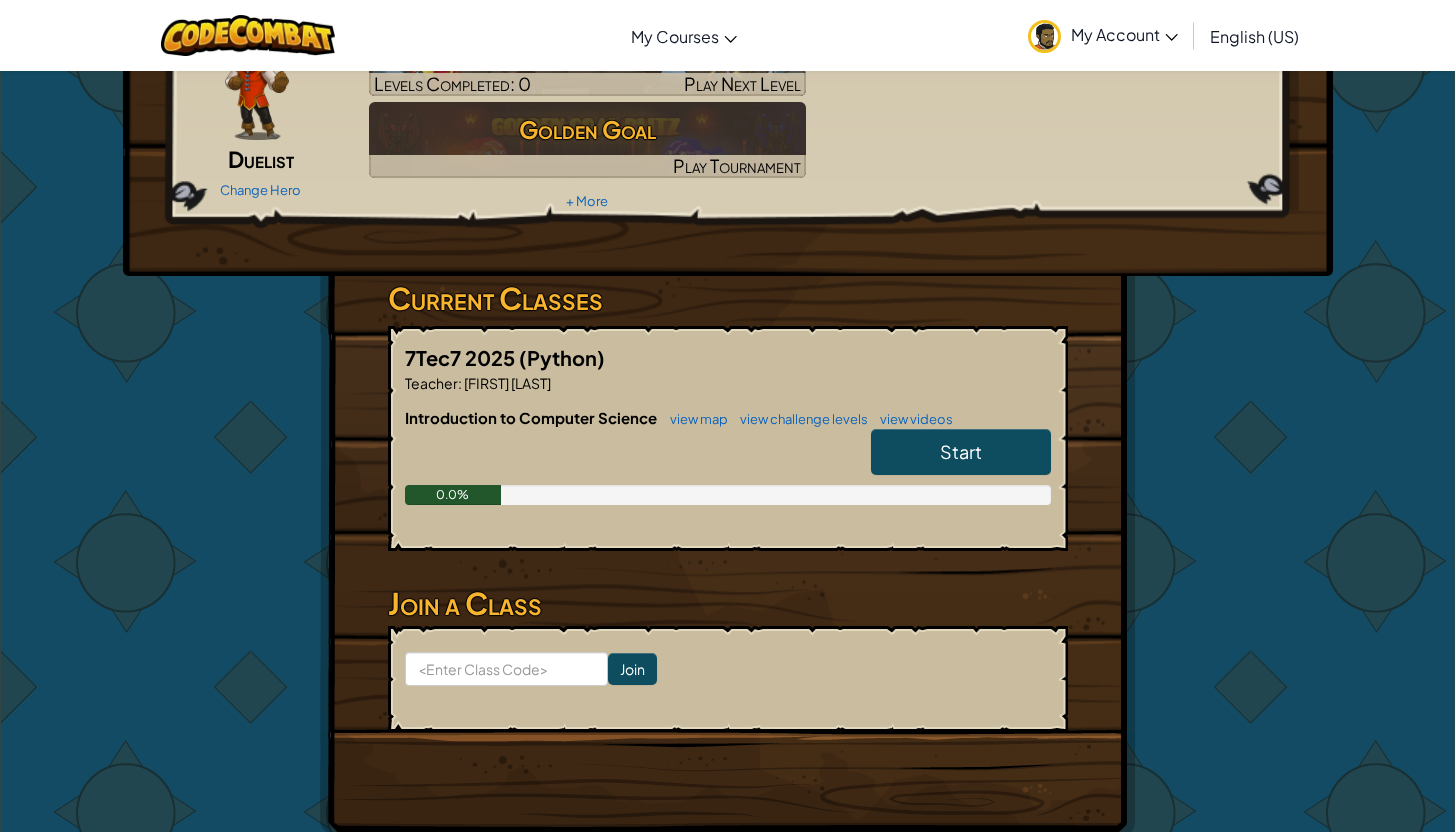 click on "Join" at bounding box center [728, 679] 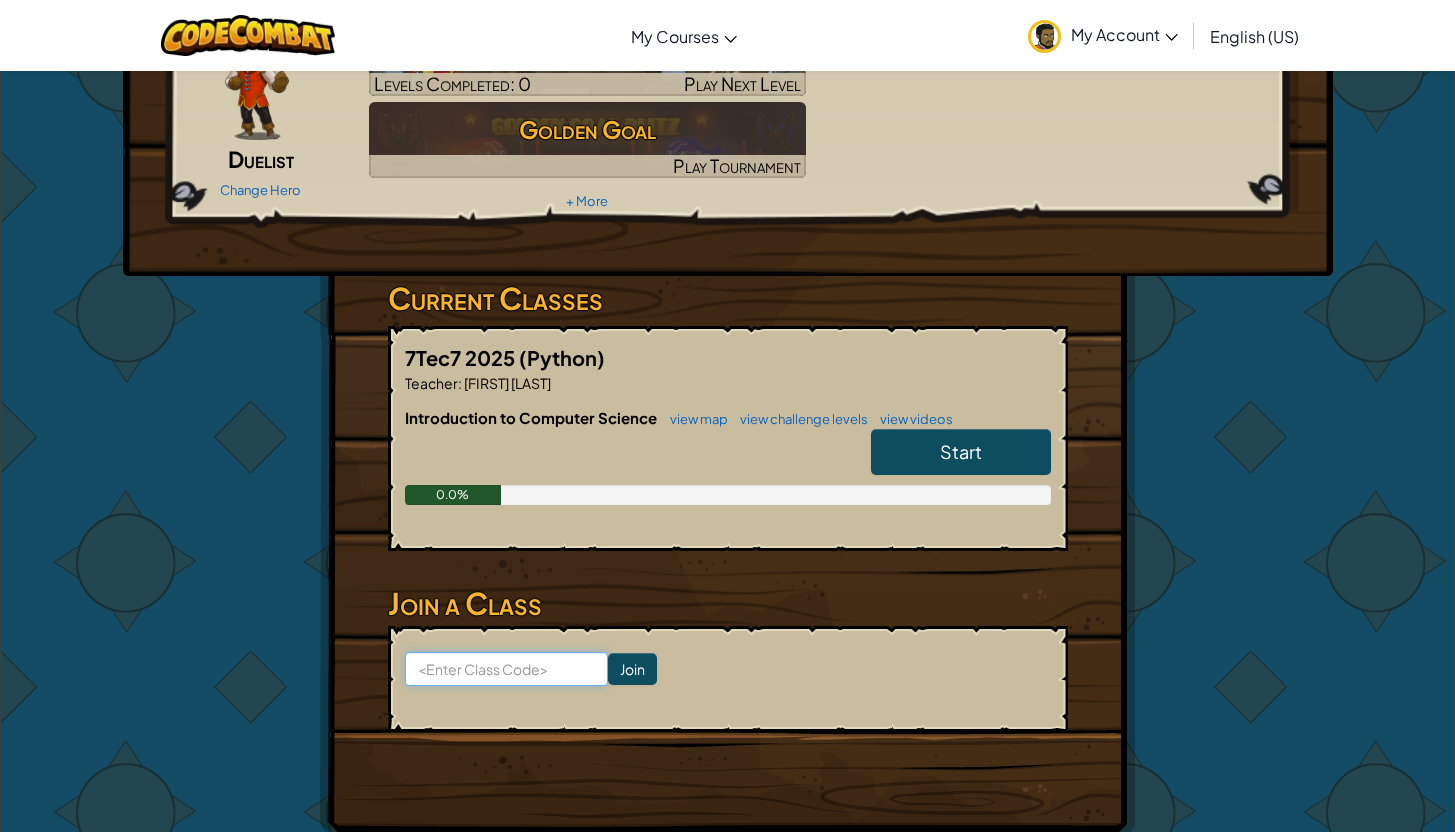 click at bounding box center [506, 669] 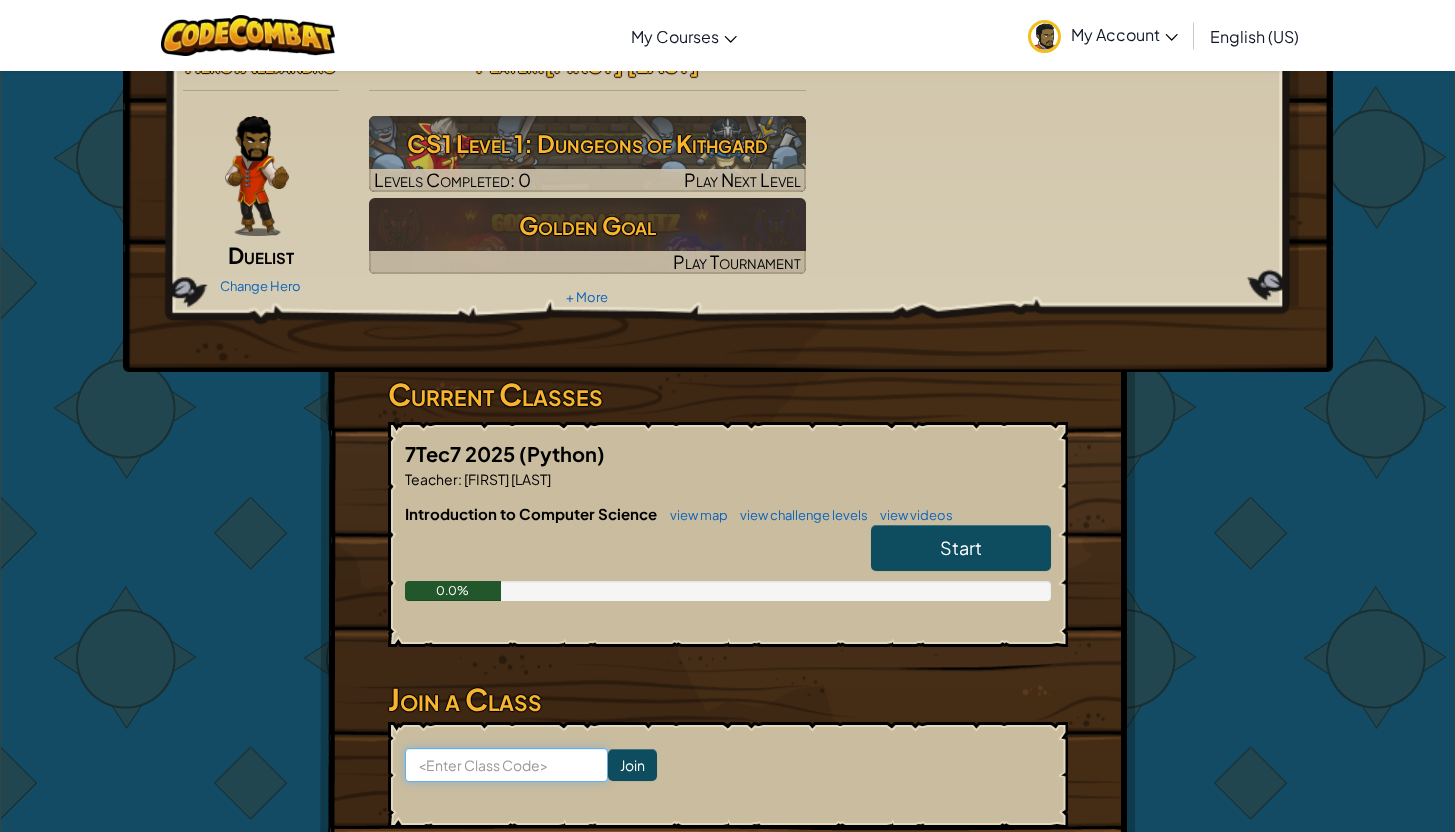 scroll, scrollTop: 36, scrollLeft: 0, axis: vertical 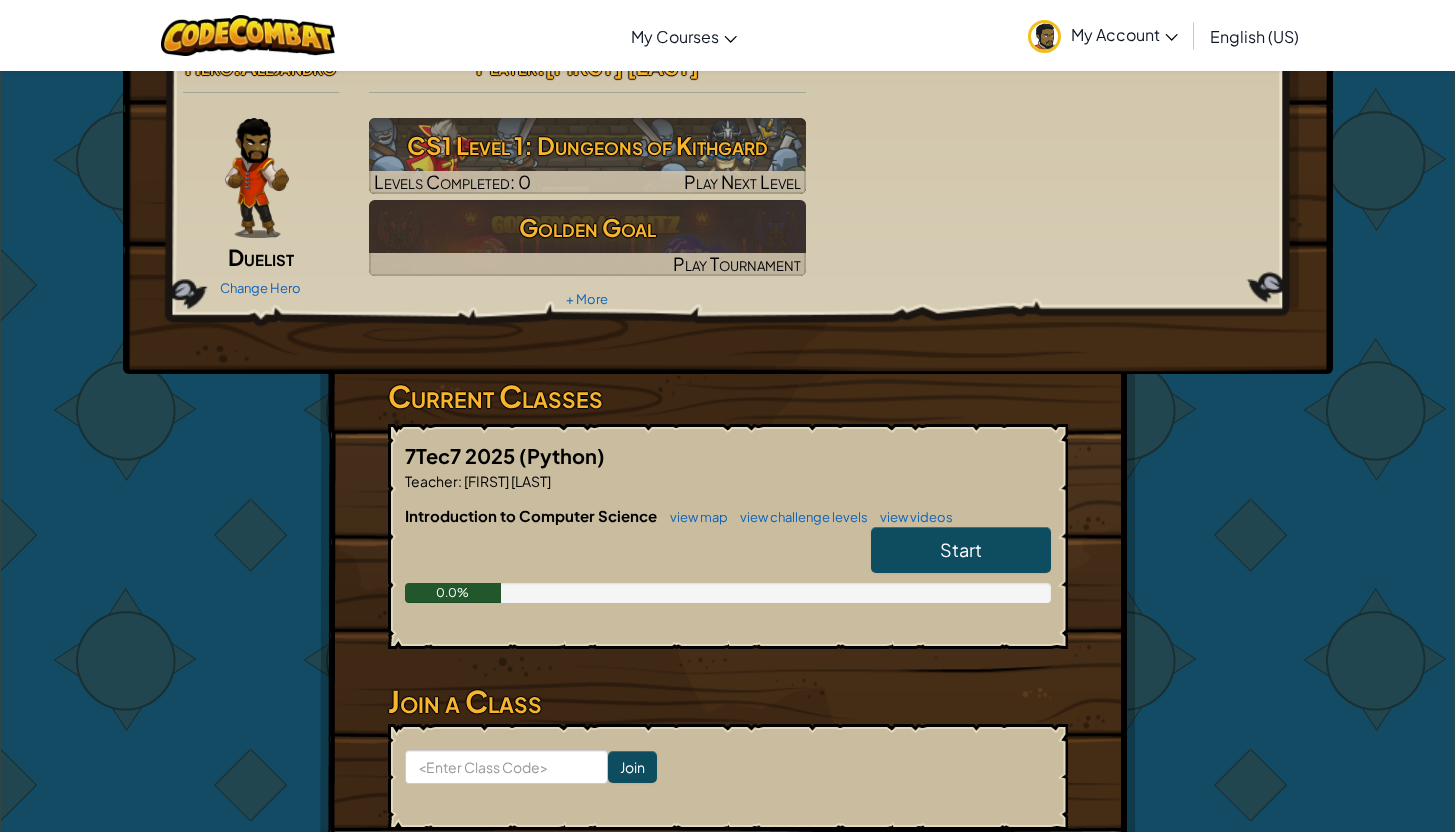 click on "Start" at bounding box center [961, 549] 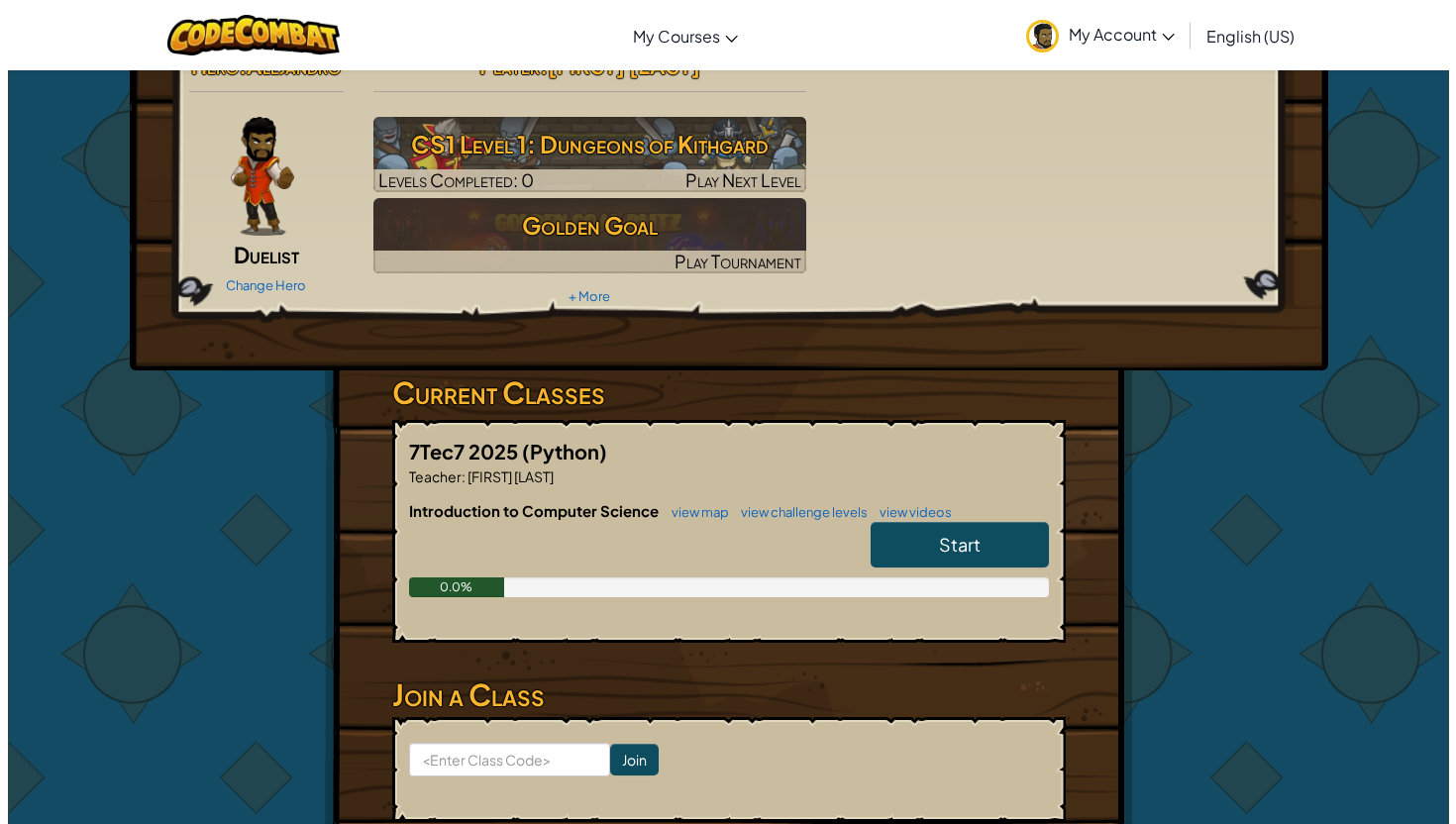 scroll, scrollTop: 0, scrollLeft: 0, axis: both 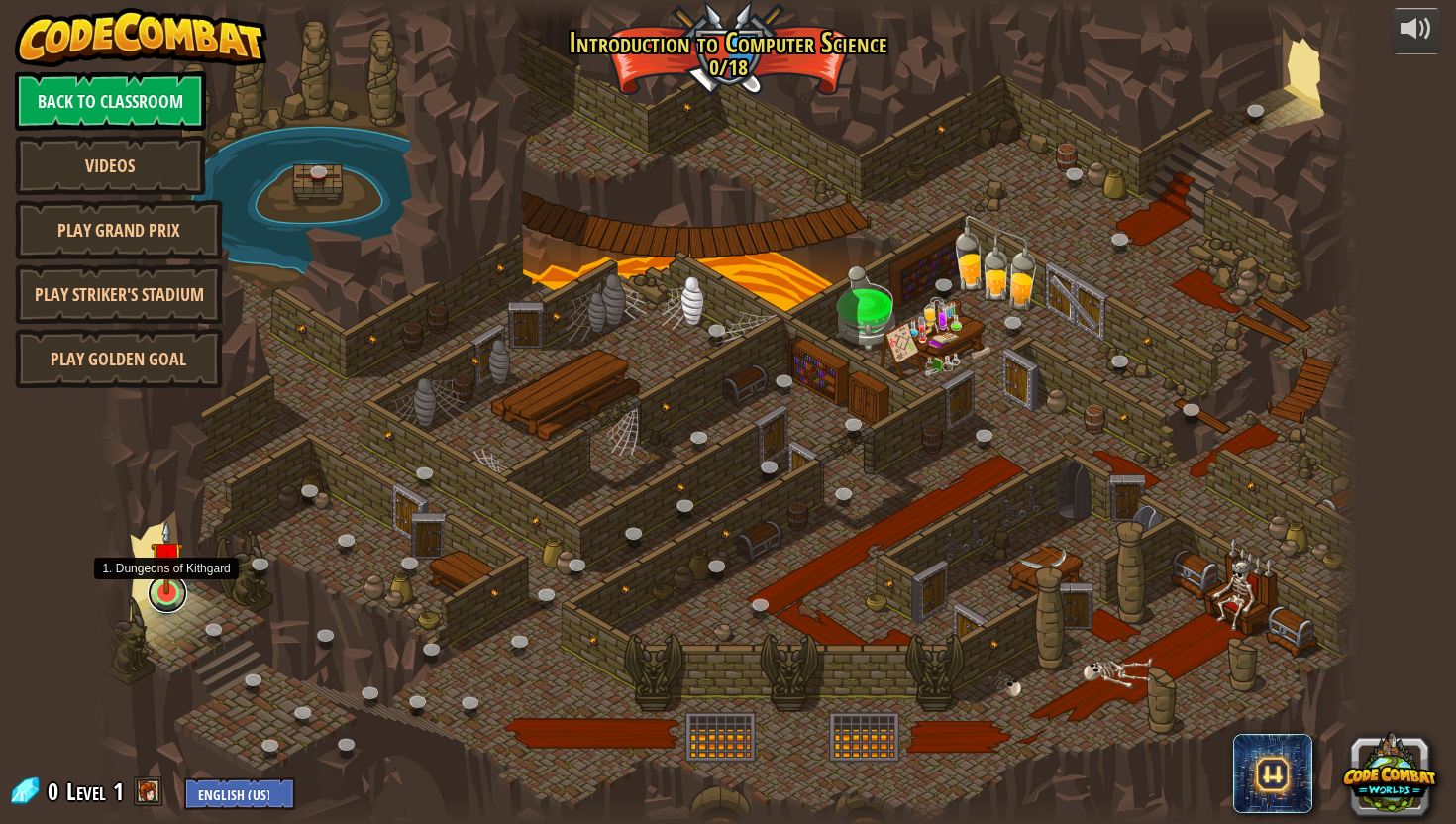 click at bounding box center (167, 593) 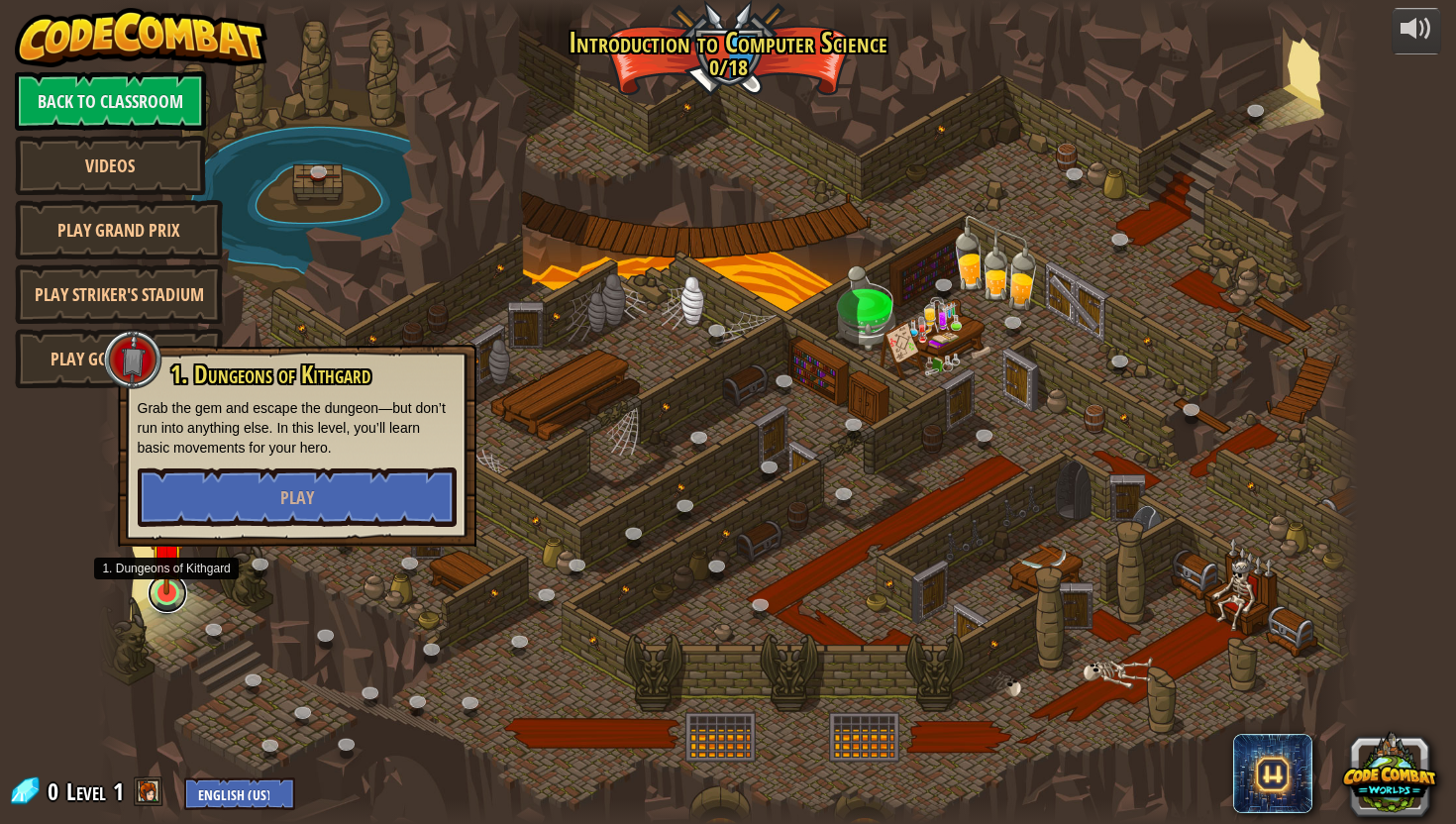 click at bounding box center [167, 593] 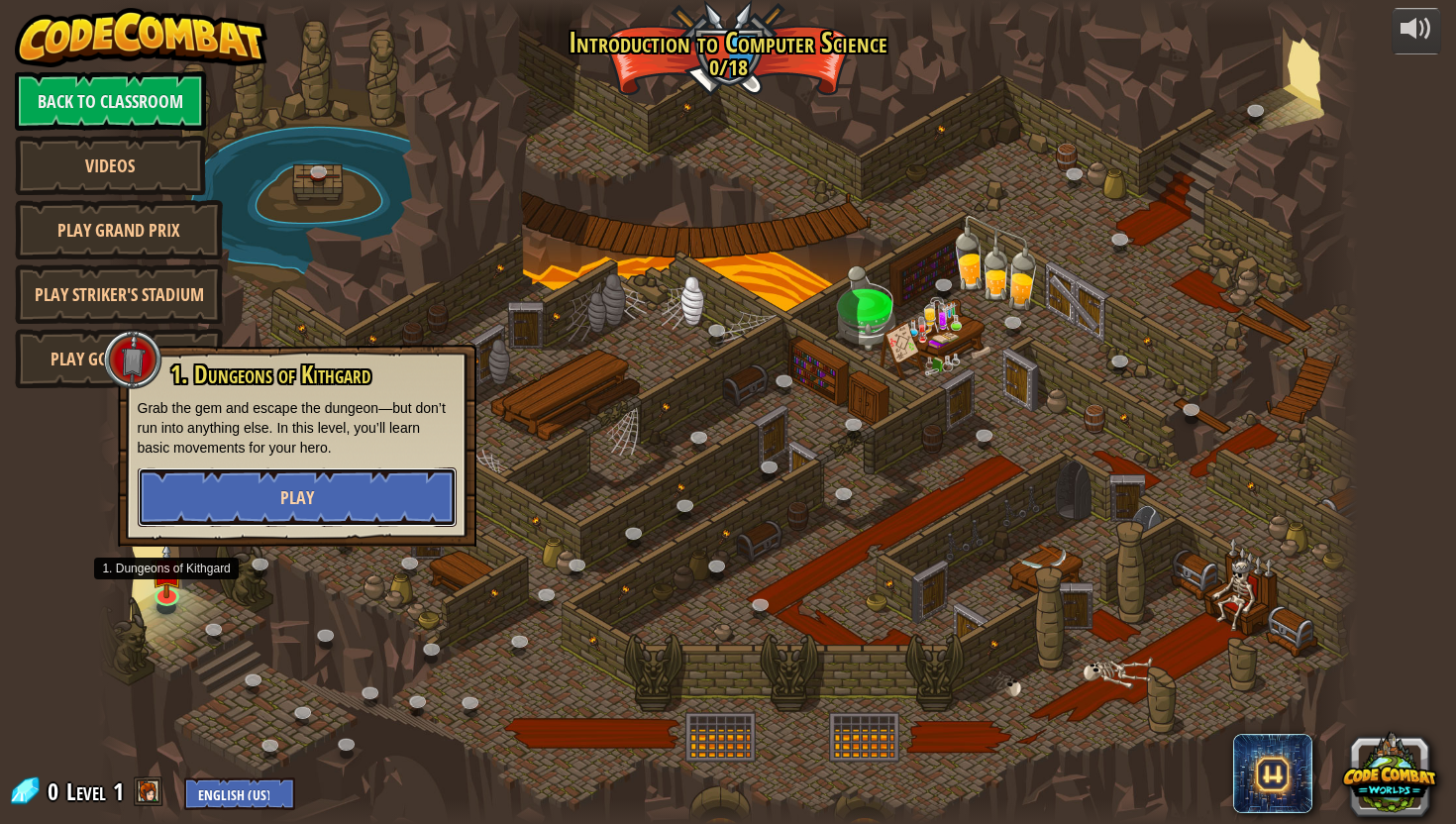 click on "Play" at bounding box center [297, 497] 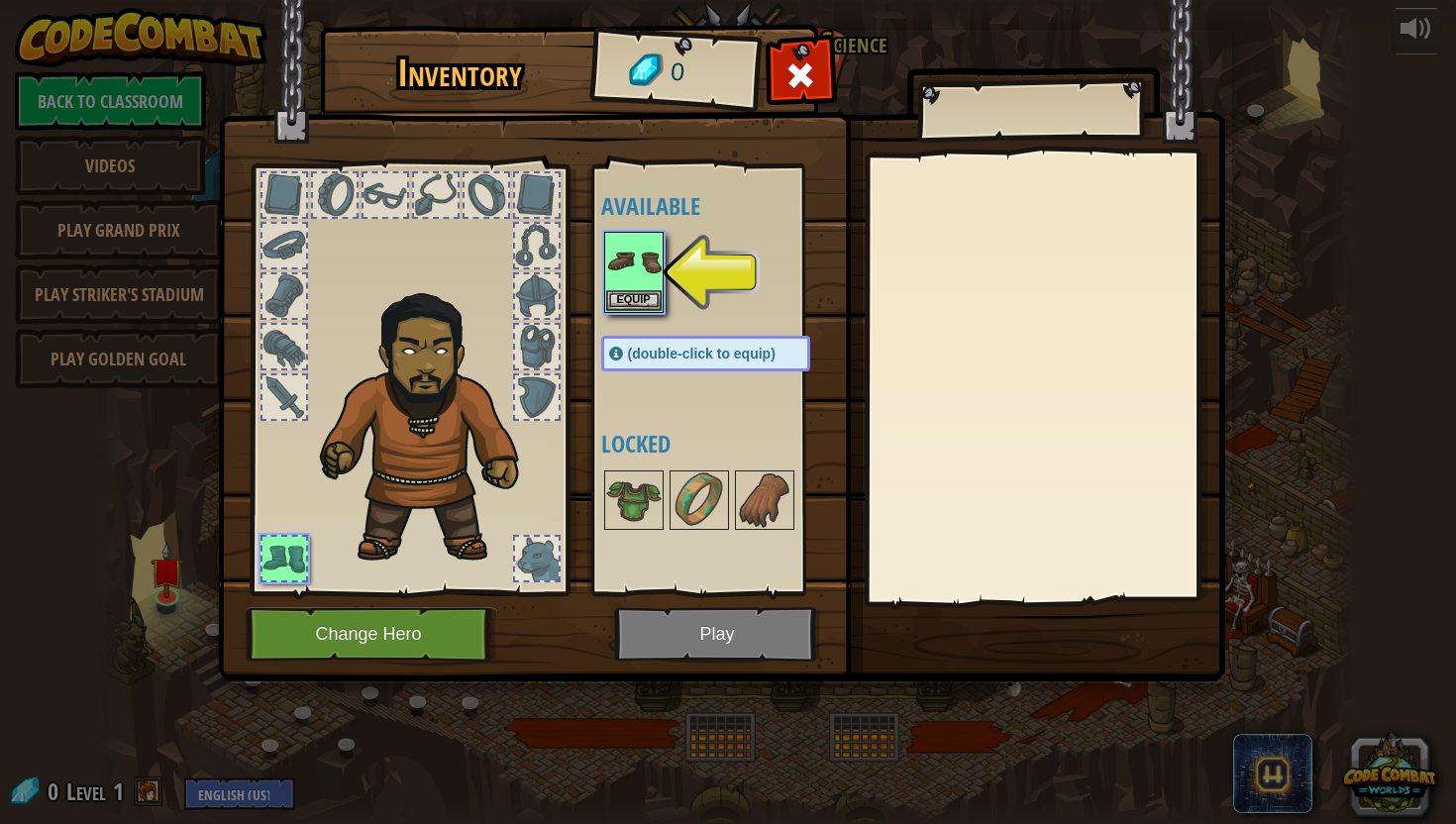click at bounding box center [725, 272] 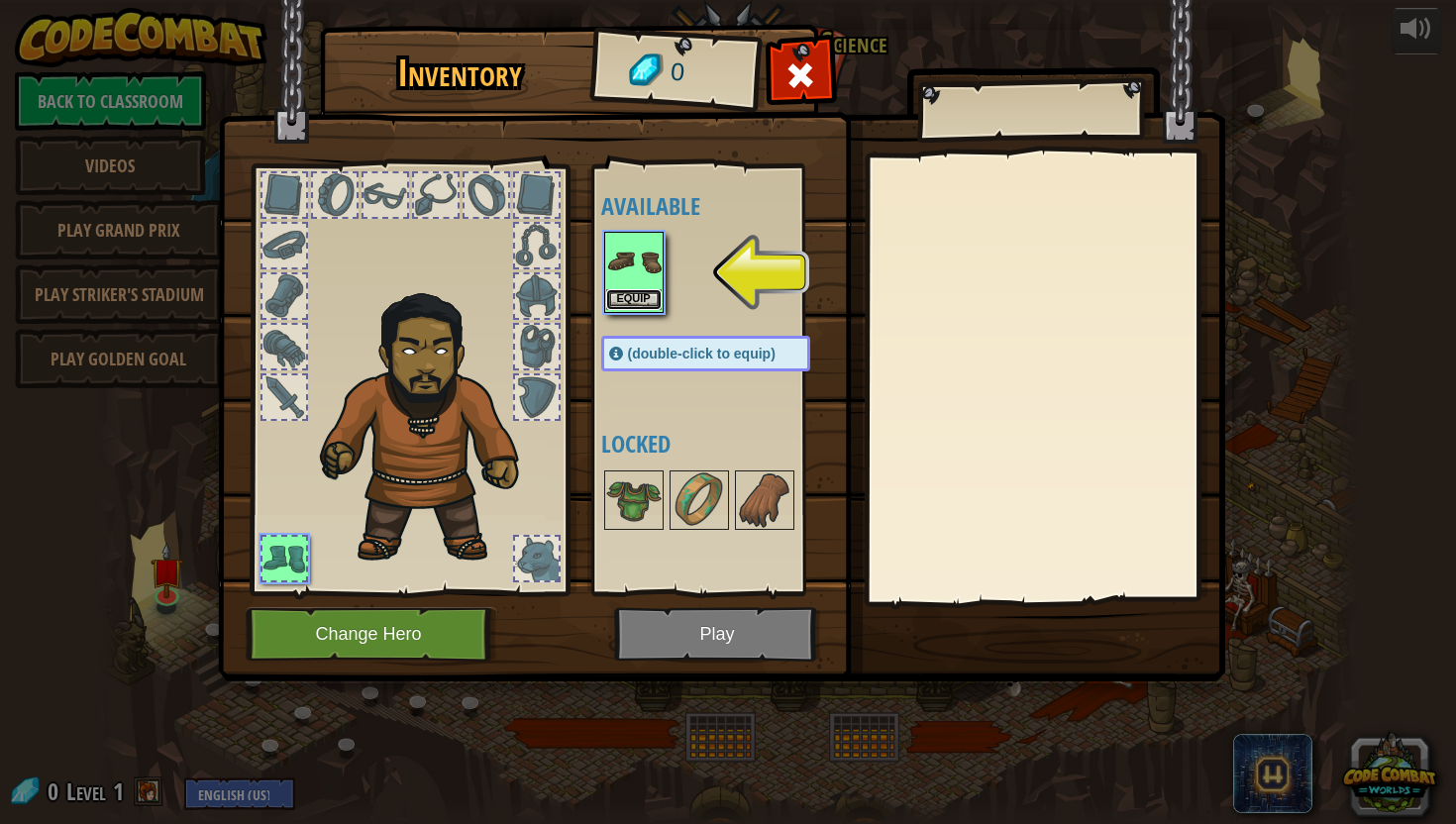 click on "Equip" at bounding box center (634, 299) 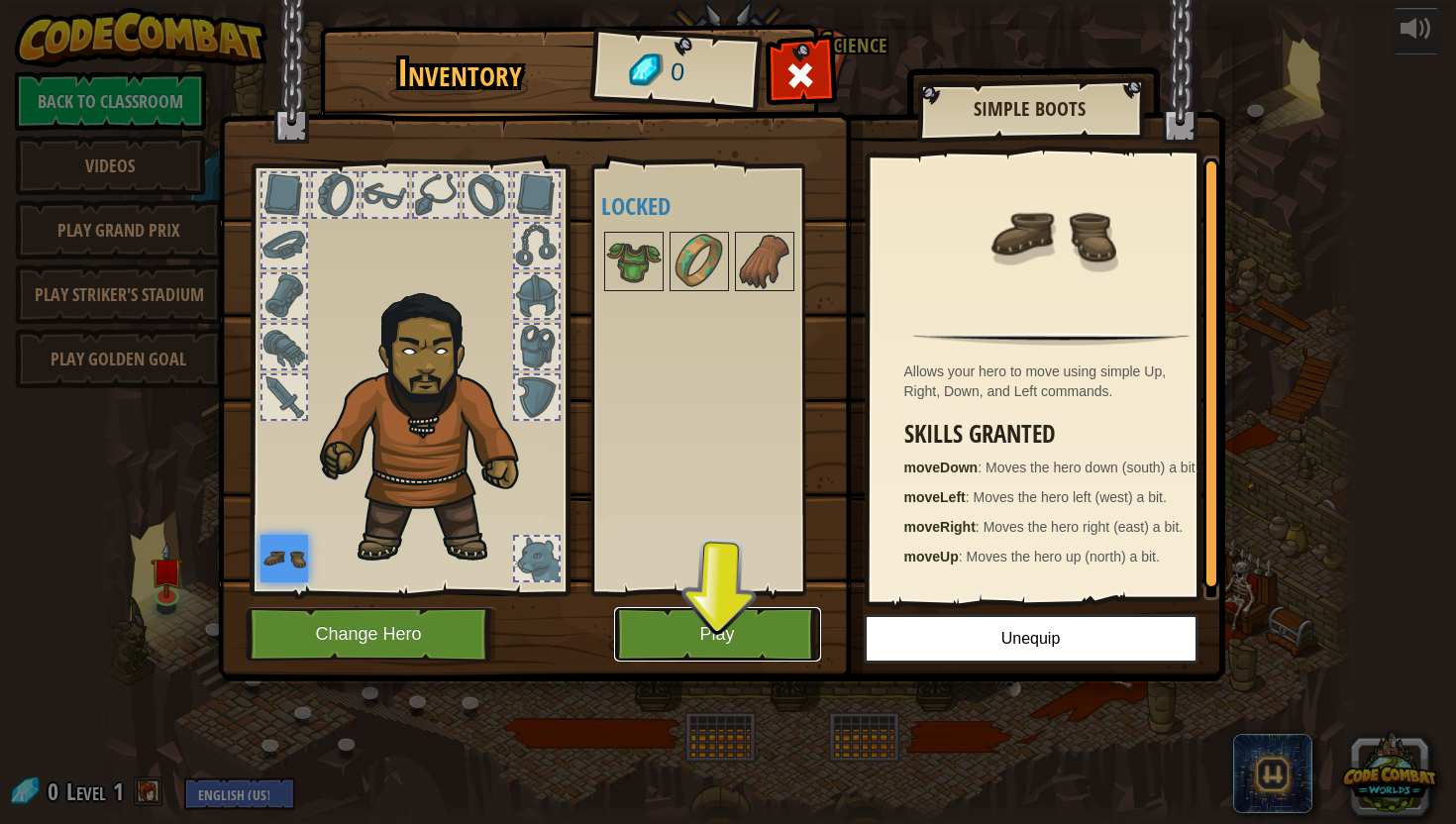click on "Play" at bounding box center [717, 634] 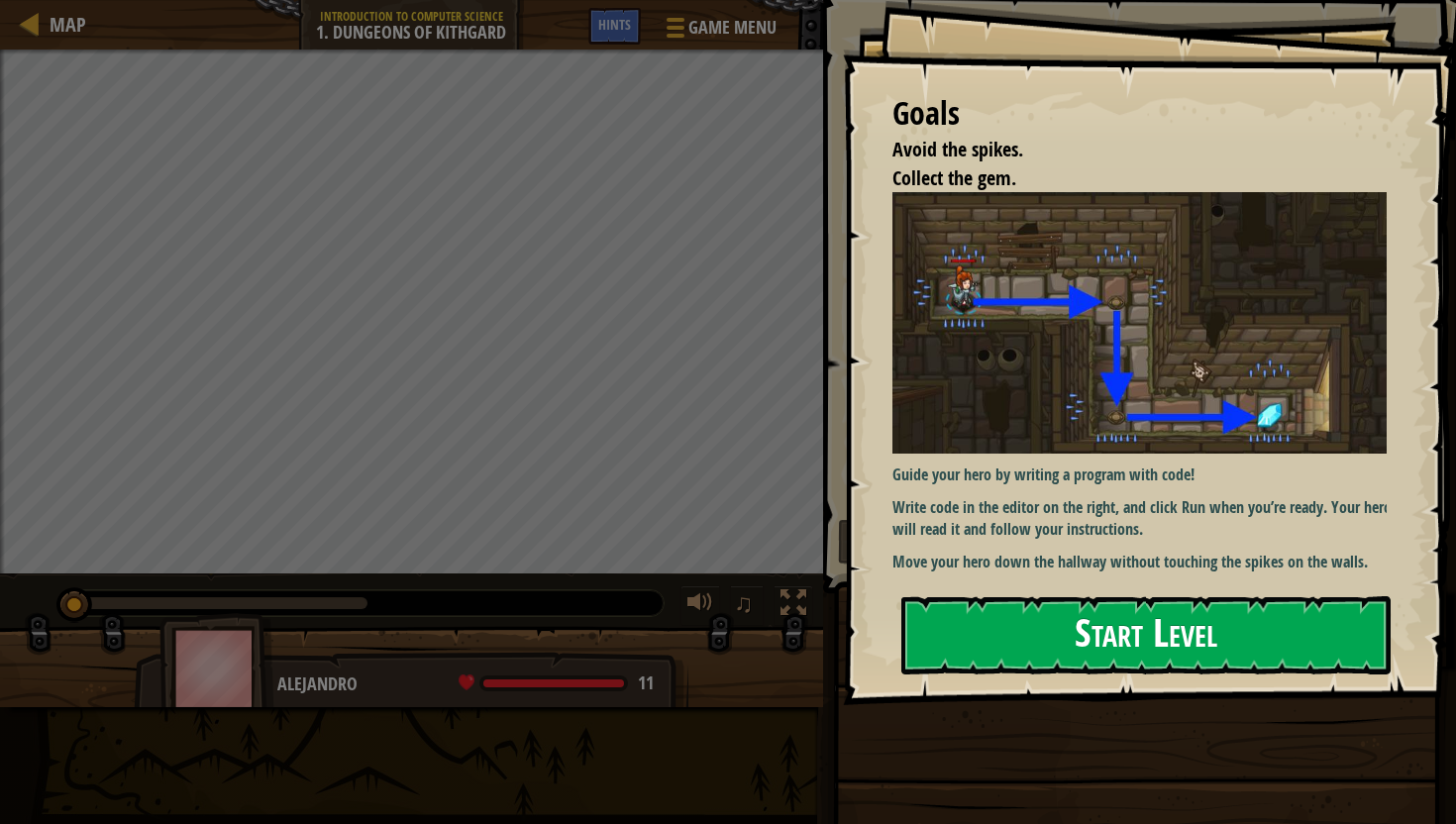 click on "Start Level" at bounding box center [1146, 635] 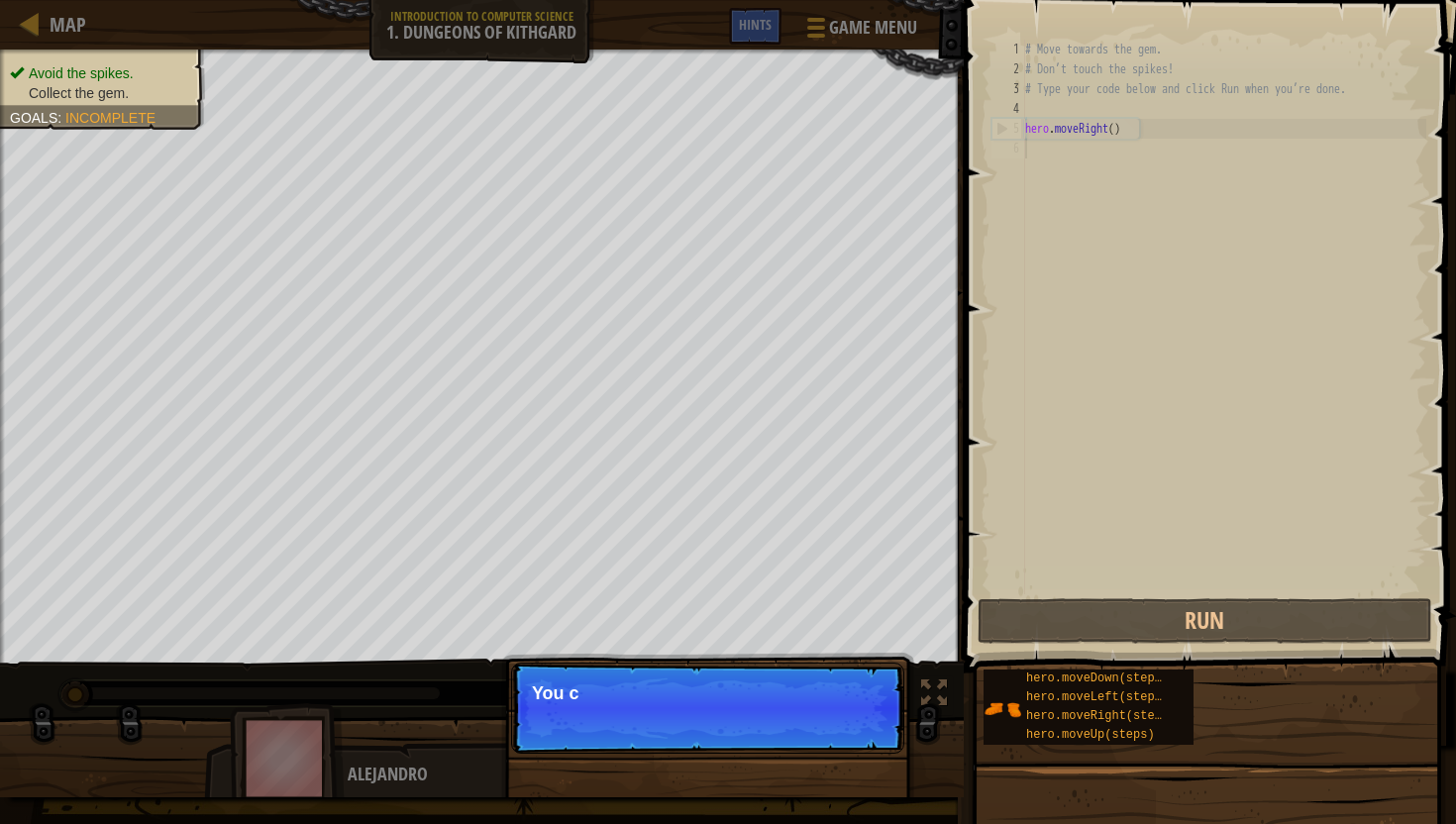 click on "Skip (esc) Continue  You c" at bounding box center [707, 708] 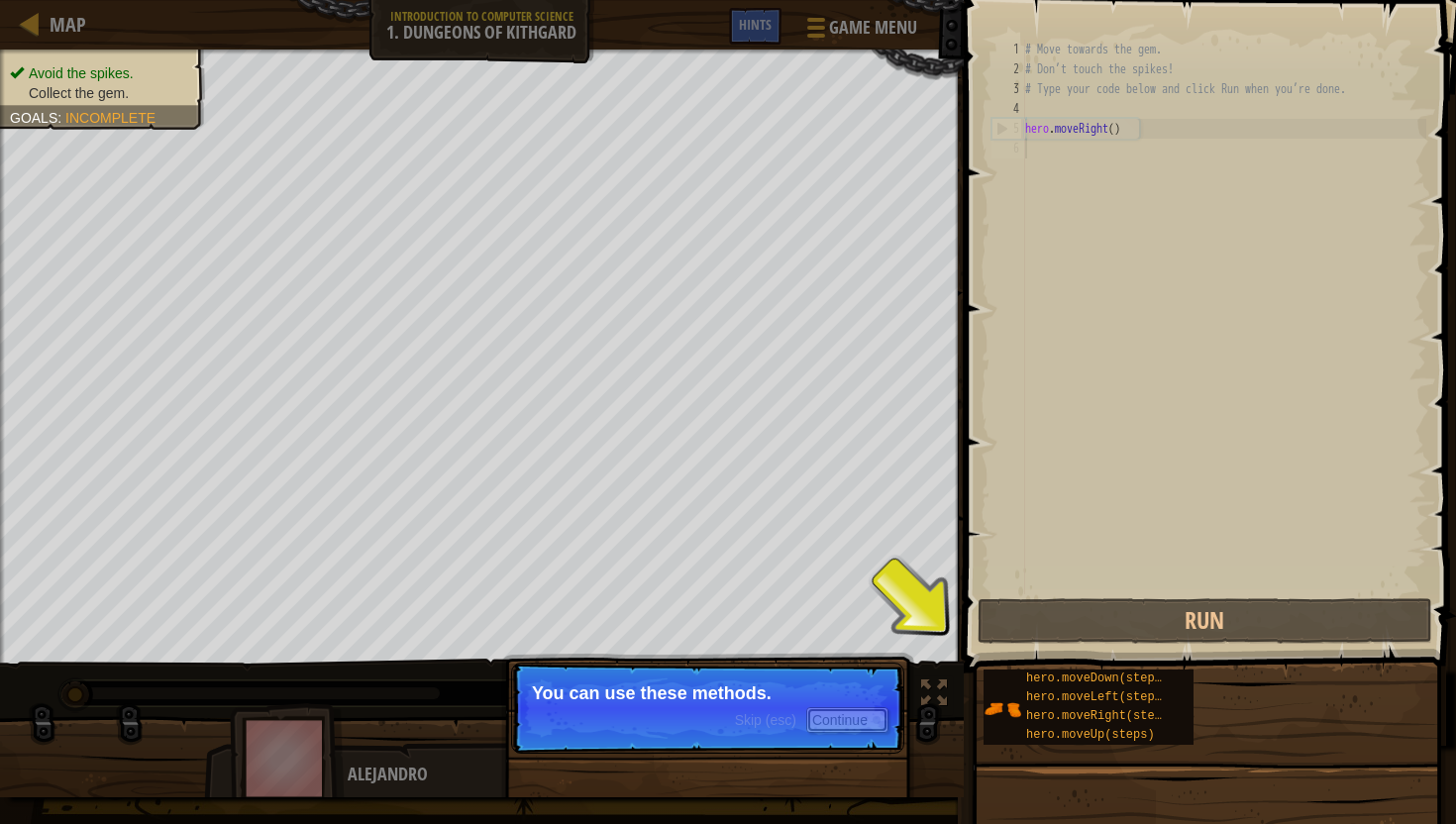 click on "Continue" at bounding box center [847, 720] 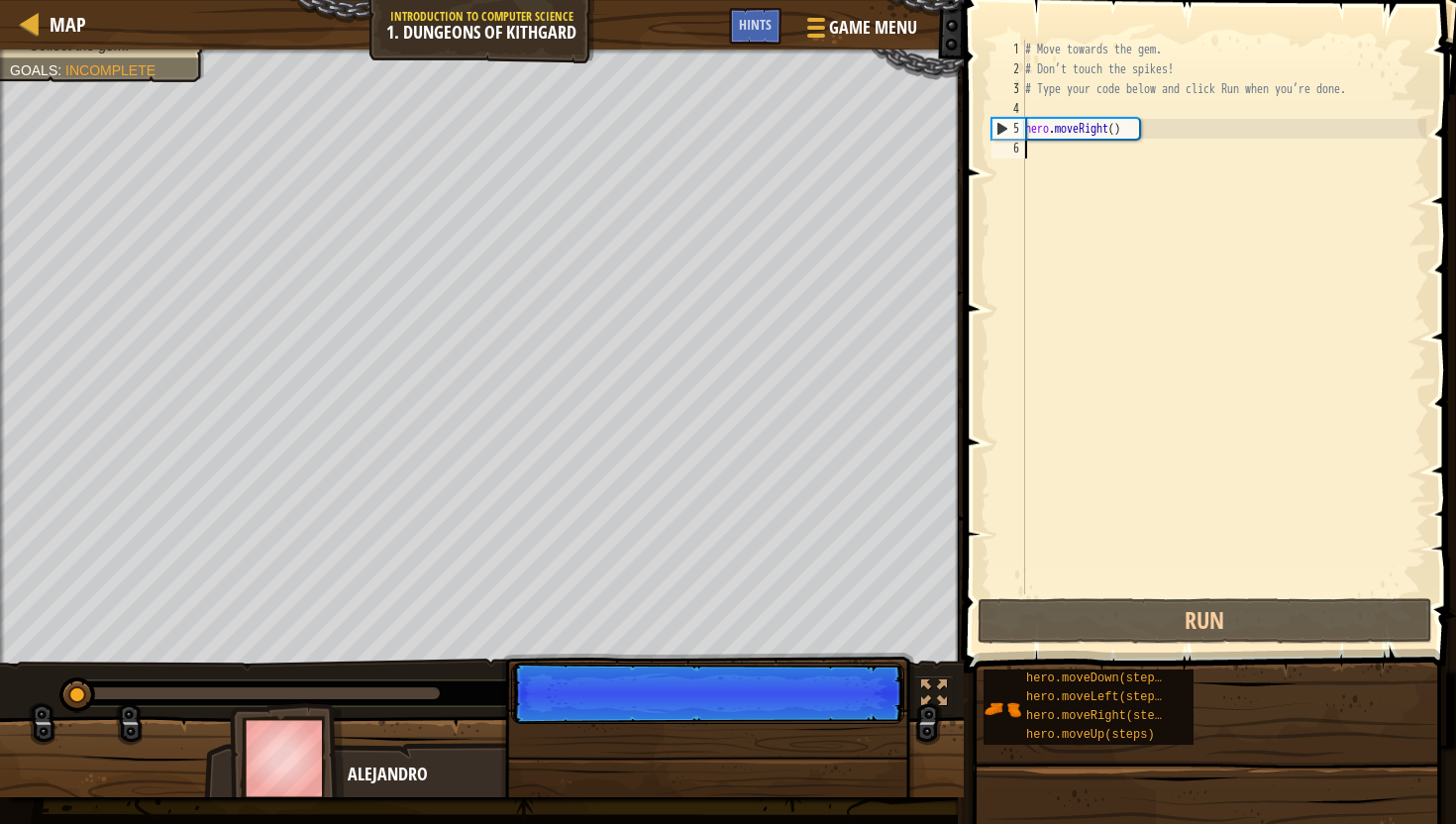 scroll, scrollTop: 9, scrollLeft: 0, axis: vertical 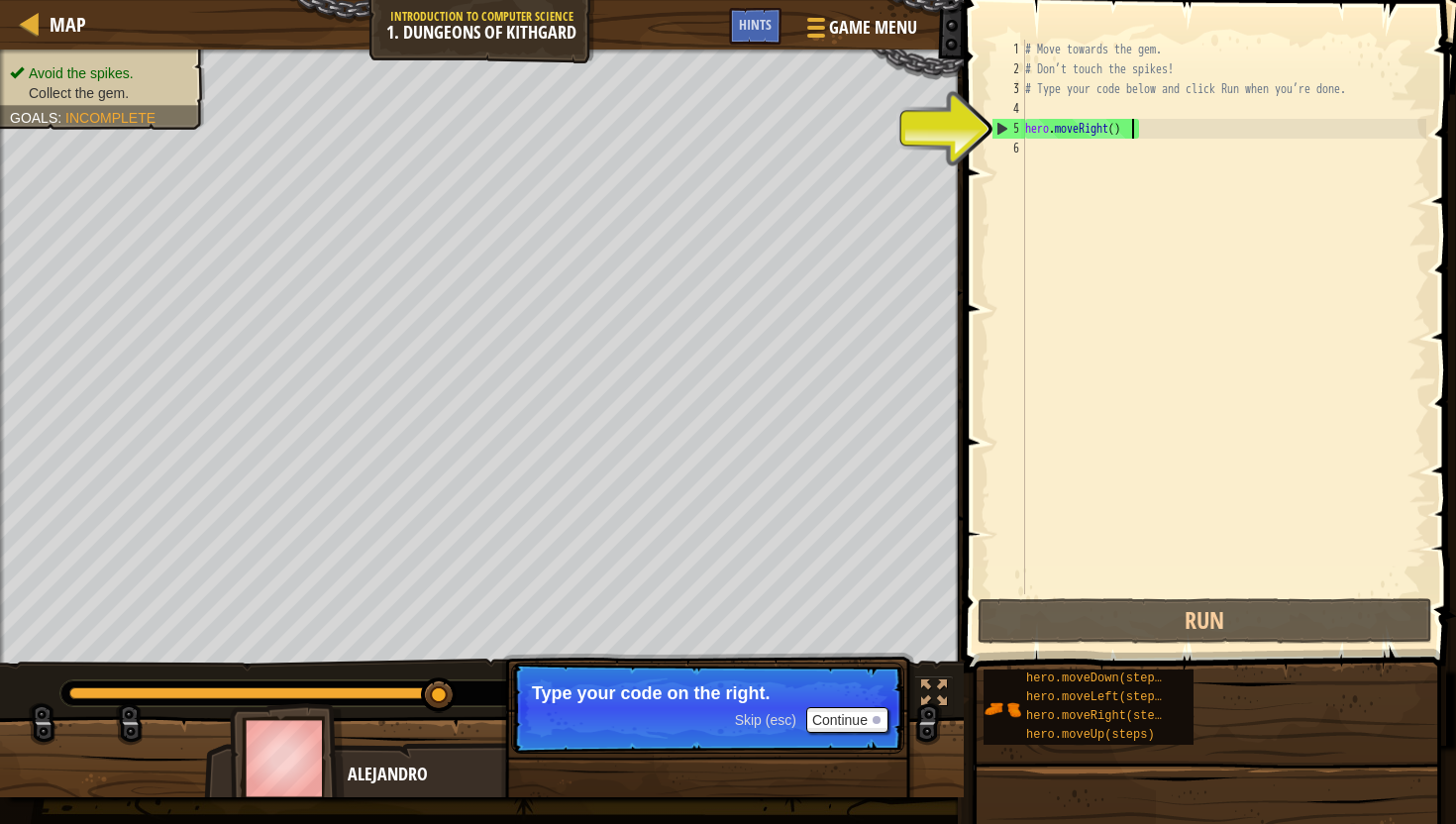 click on "# Move towards the gem. # Don’t touch the spikes! # Type your code below and click Run when you’re done. hero . moveRight ( )" at bounding box center (1223, 337) 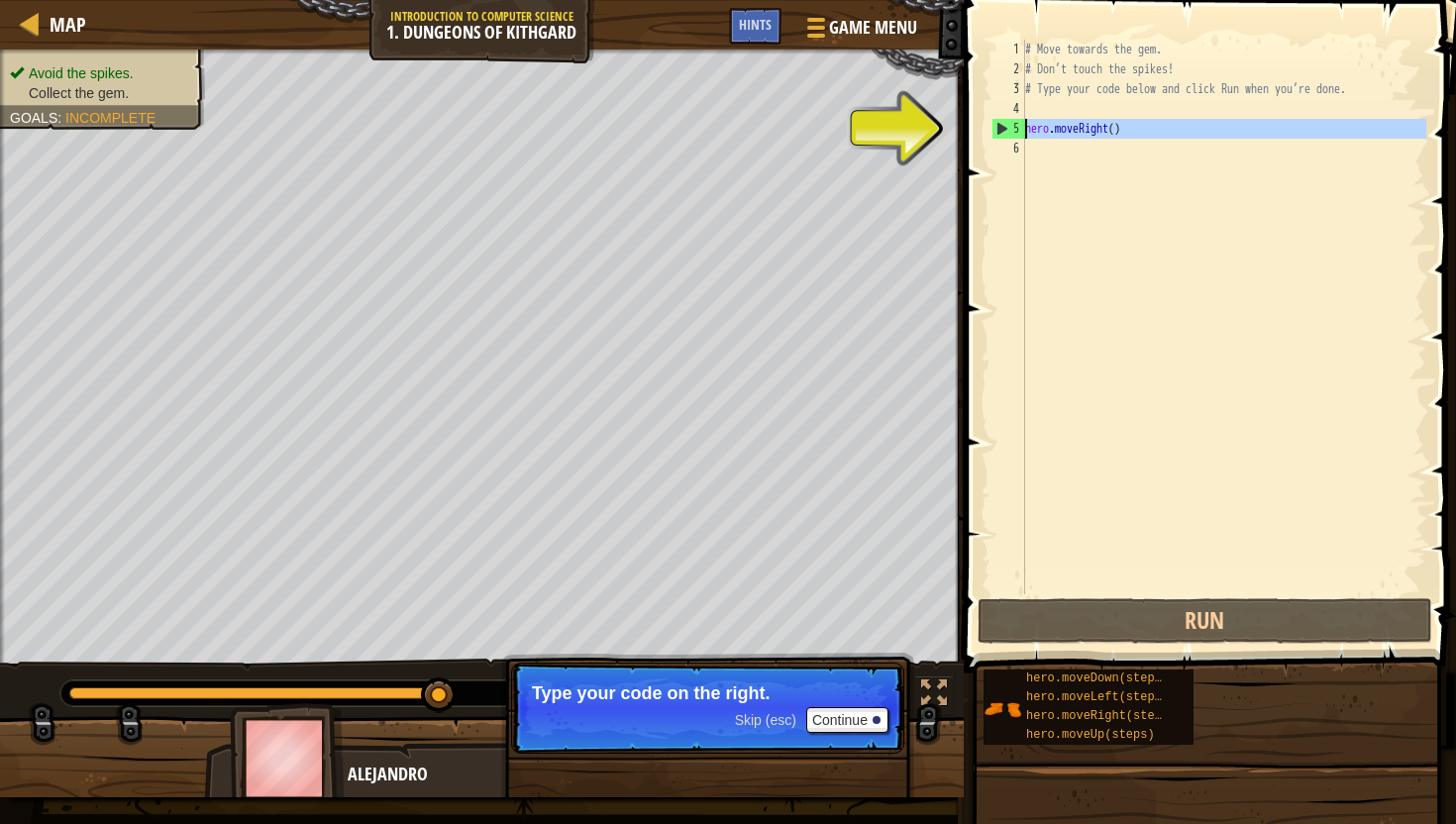 click on "5" at bounding box center [1008, 129] 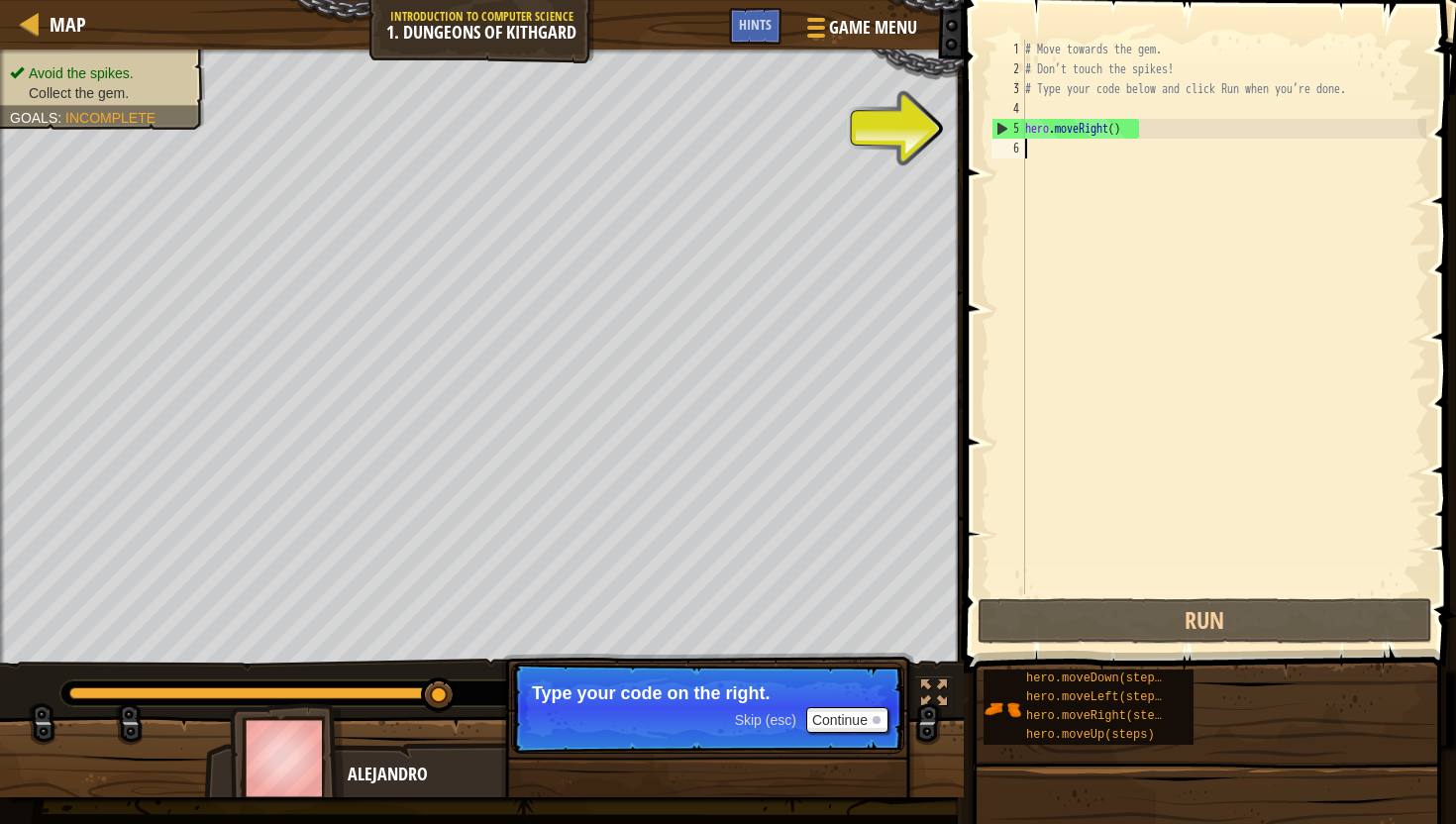click on "# Move towards the gem. # Don’t touch the spikes! # Type your code below and click Run when you’re done. hero . moveRight ( )" at bounding box center [1223, 337] 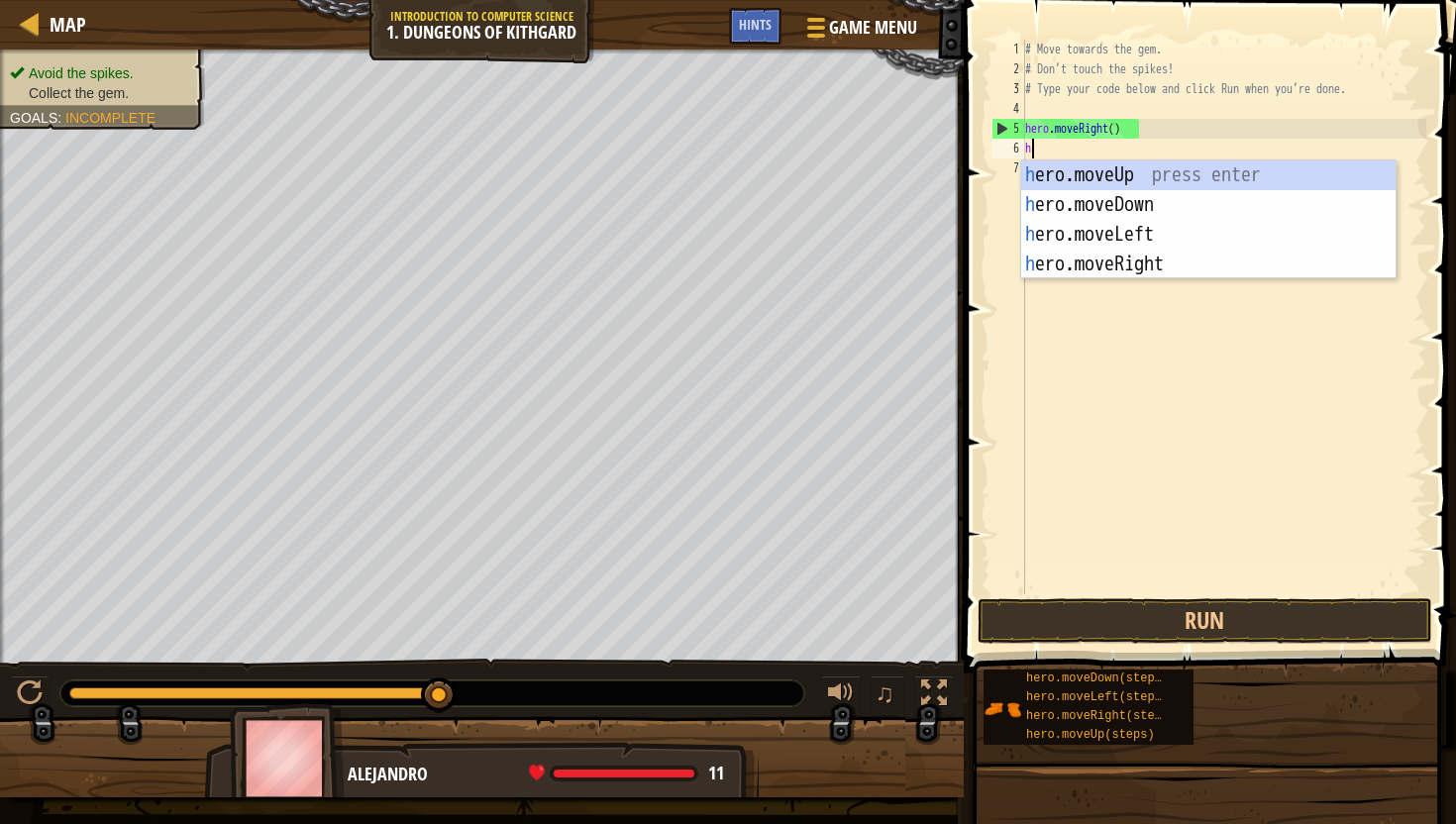 type on "her" 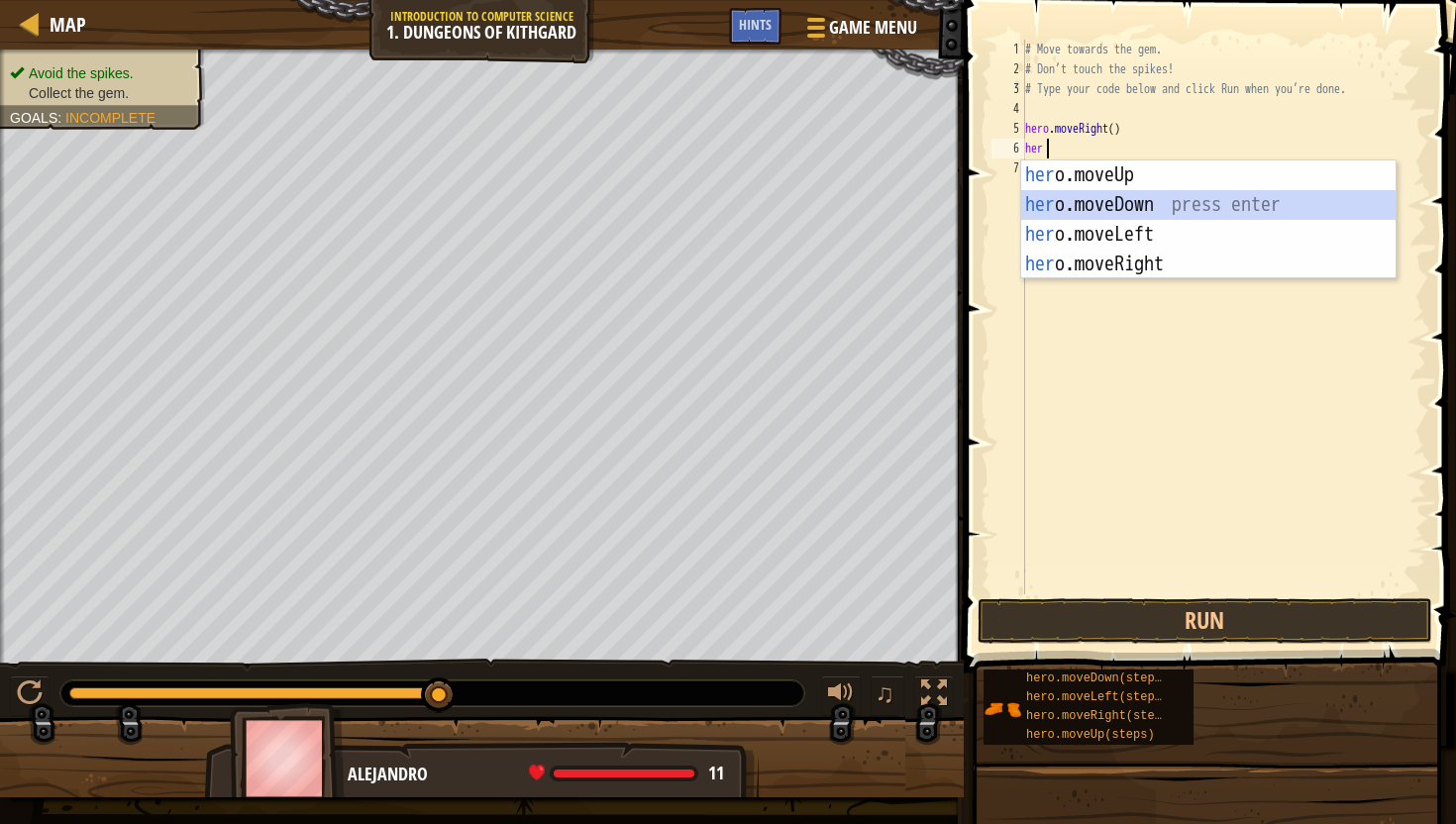 click on "her o.moveUp press enter her o.moveDown press enter her o.moveLeft press enter her o.moveRight press enter" at bounding box center (1208, 250) 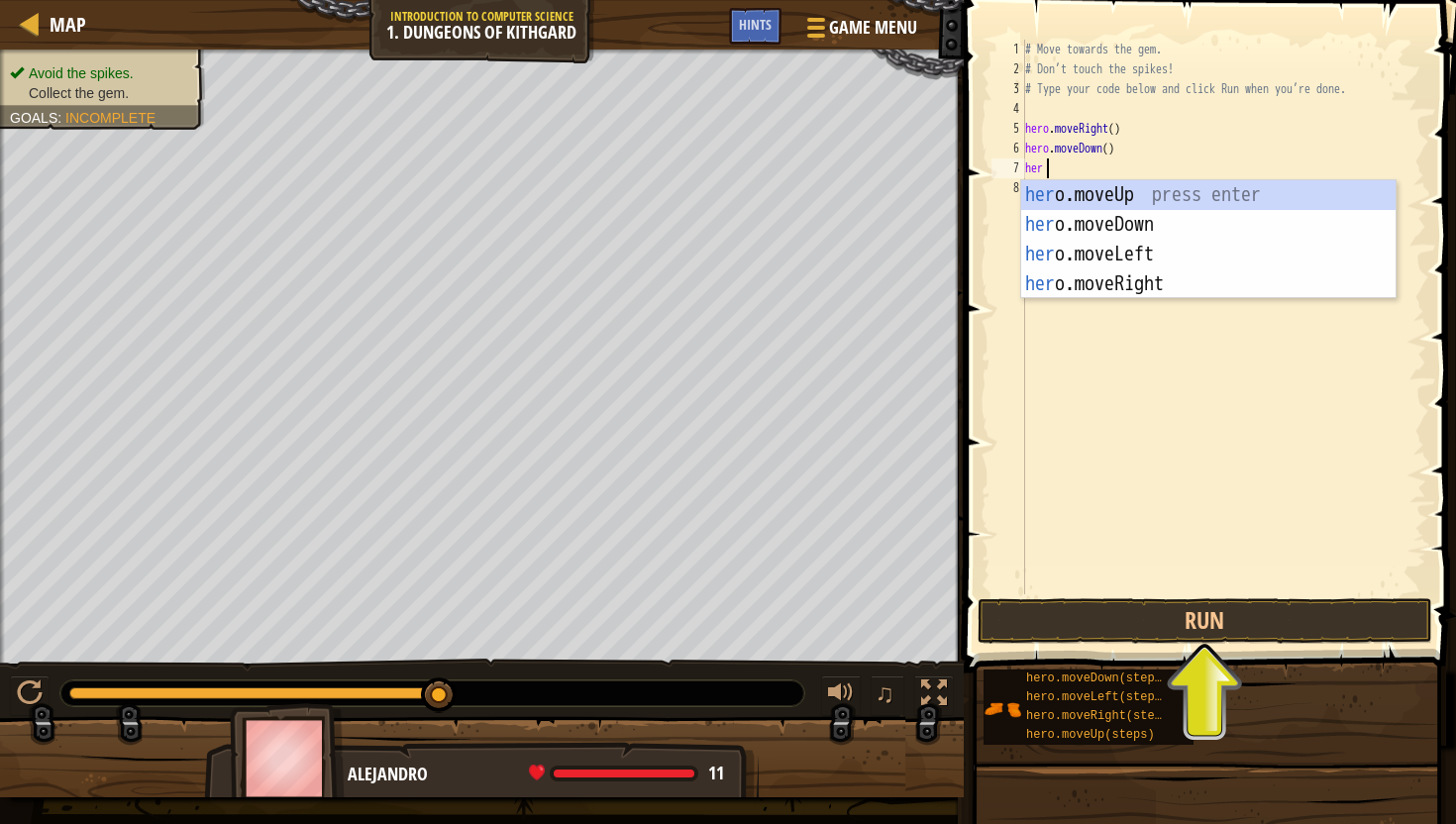 scroll, scrollTop: 9, scrollLeft: 0, axis: vertical 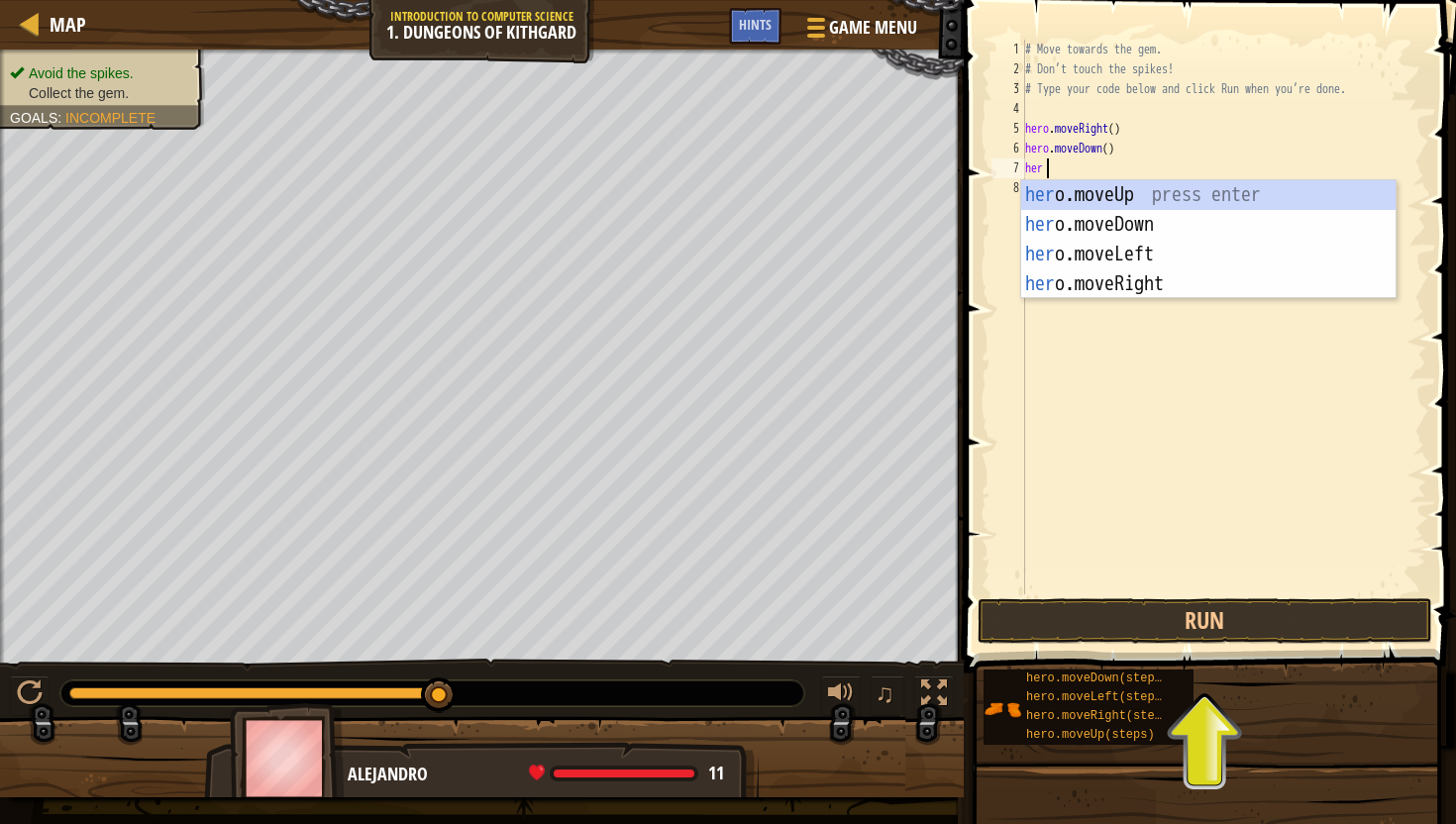 type on "her" 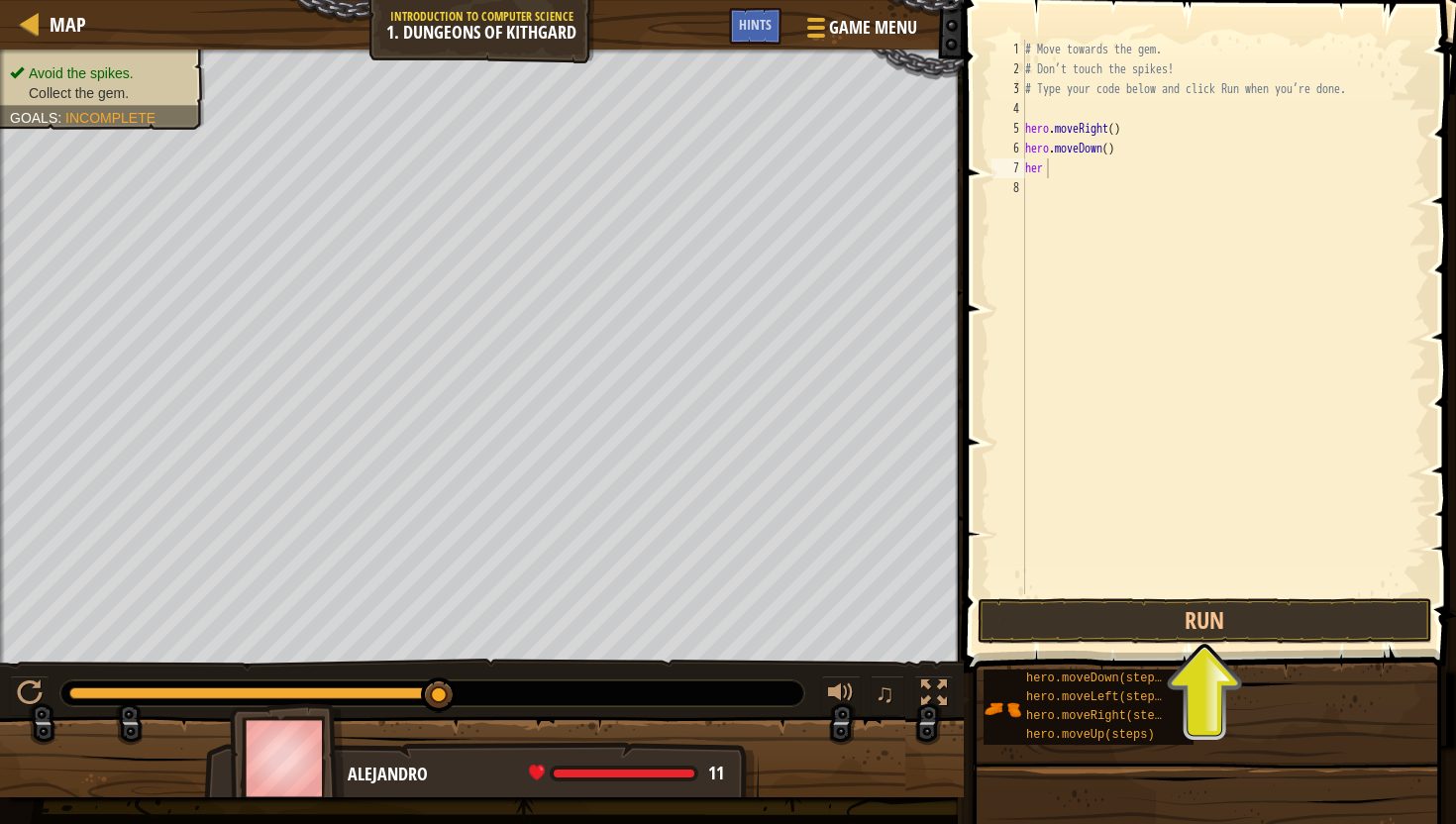 scroll, scrollTop: 9, scrollLeft: 0, axis: vertical 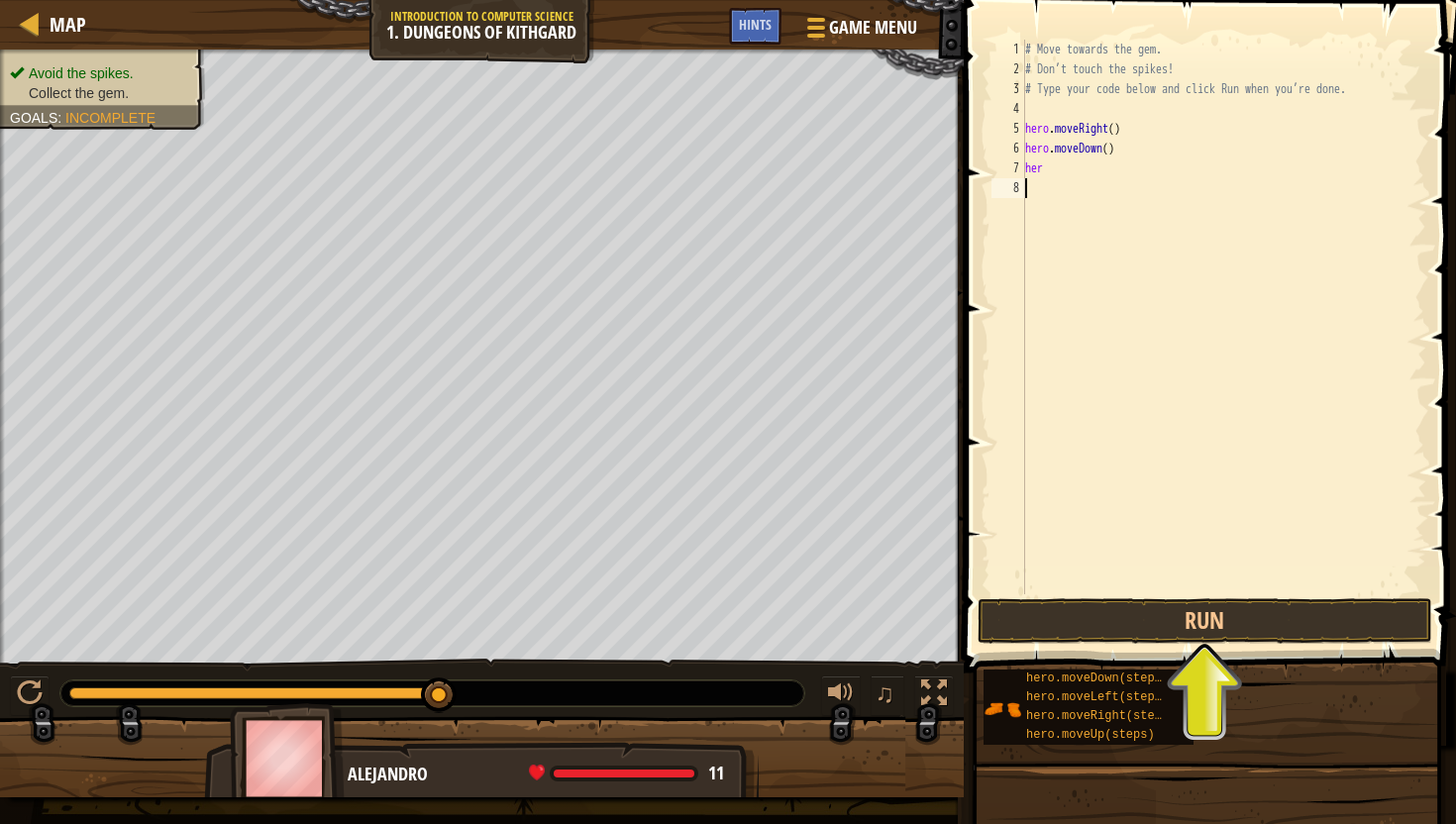 click on "# Move towards the gem. # Don’t touch the spikes! # Type your code below and click Run when you’re done. hero . moveRight ( ) hero . moveDown ( ) her" at bounding box center [1223, 337] 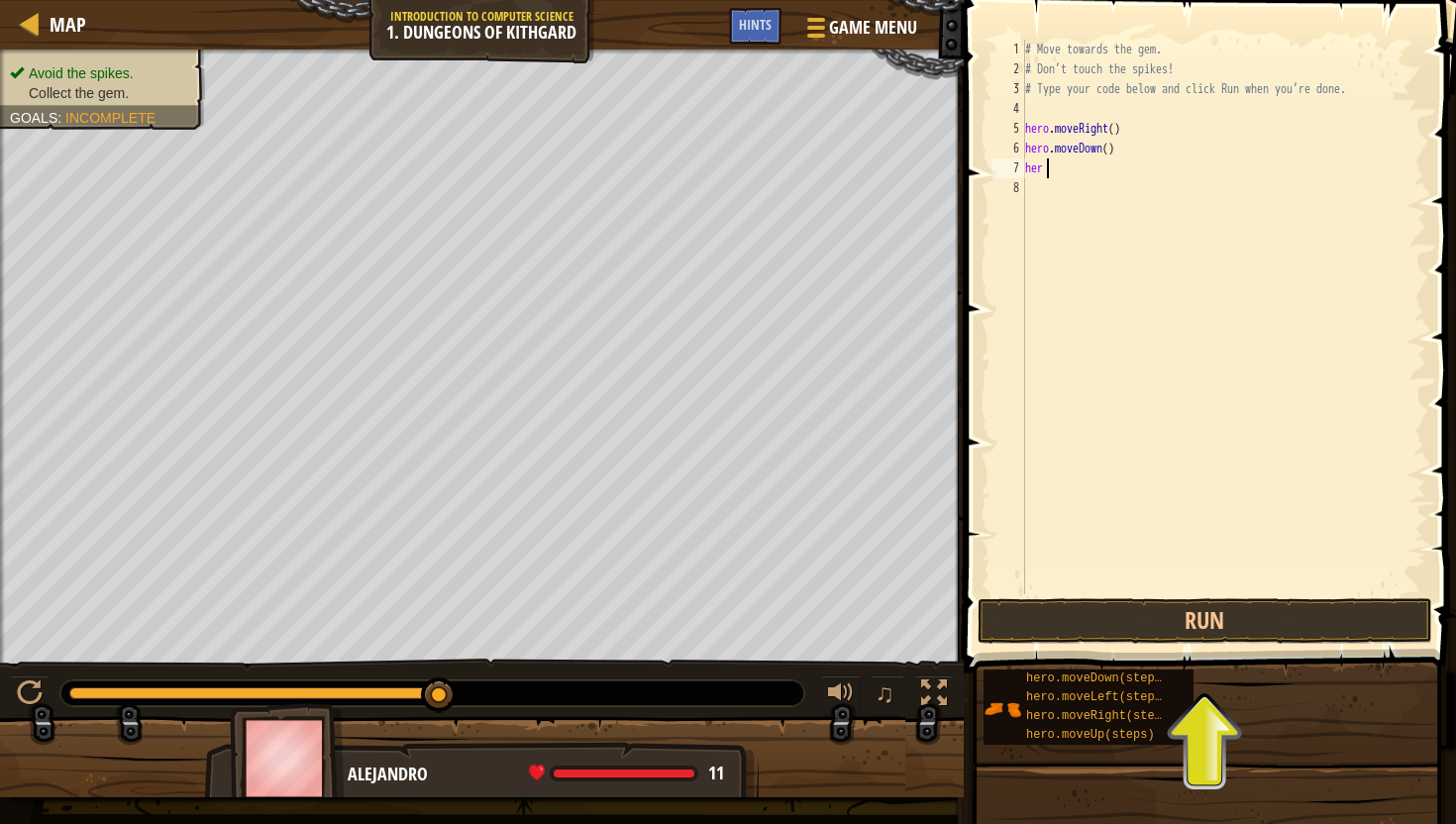 click on "# Move towards the gem. # Don’t touch the spikes! # Type your code below and click Run when you’re done. hero . moveRight ( ) hero . moveDown ( ) her" at bounding box center [1223, 337] 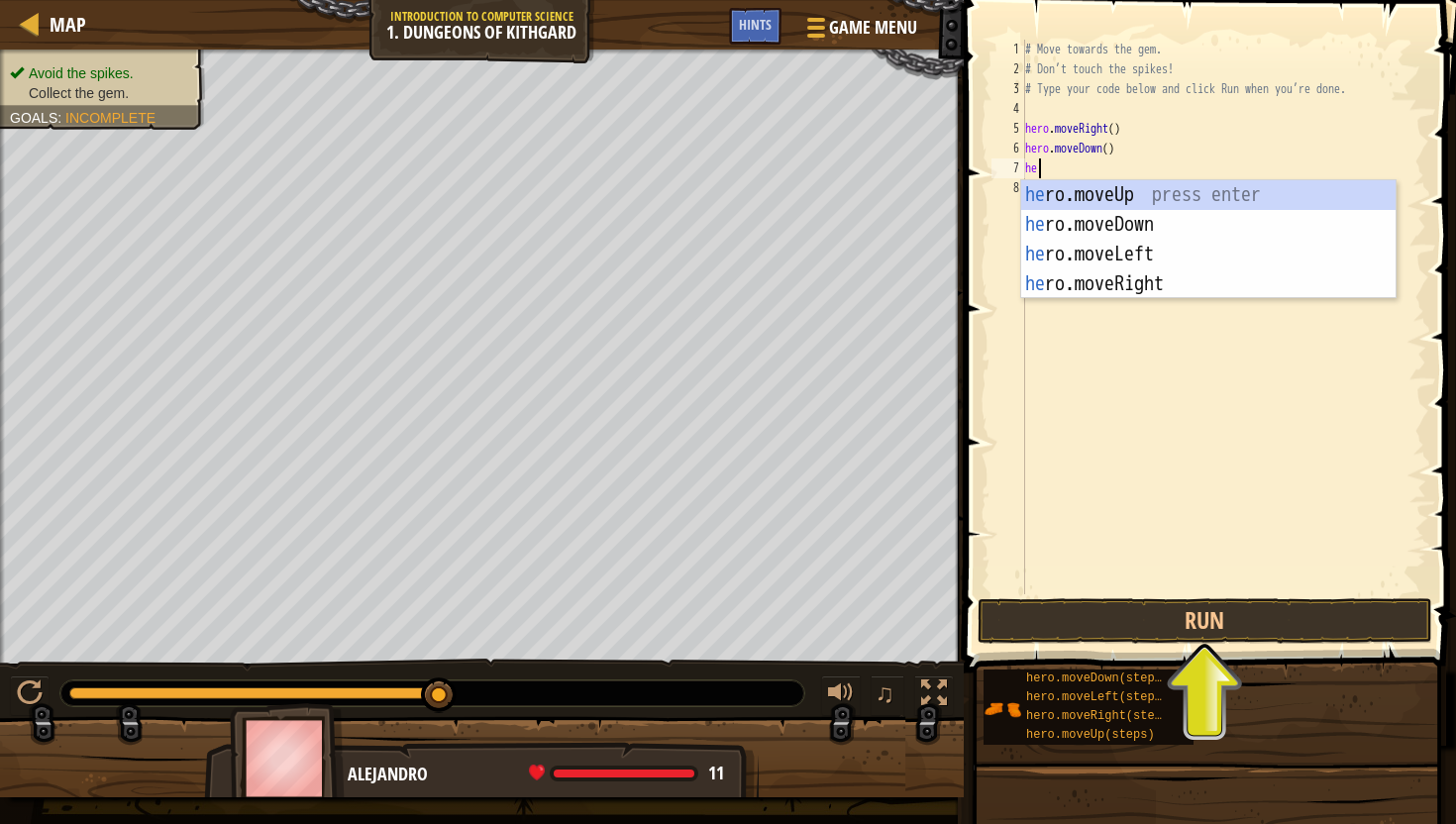 scroll, scrollTop: 9, scrollLeft: 0, axis: vertical 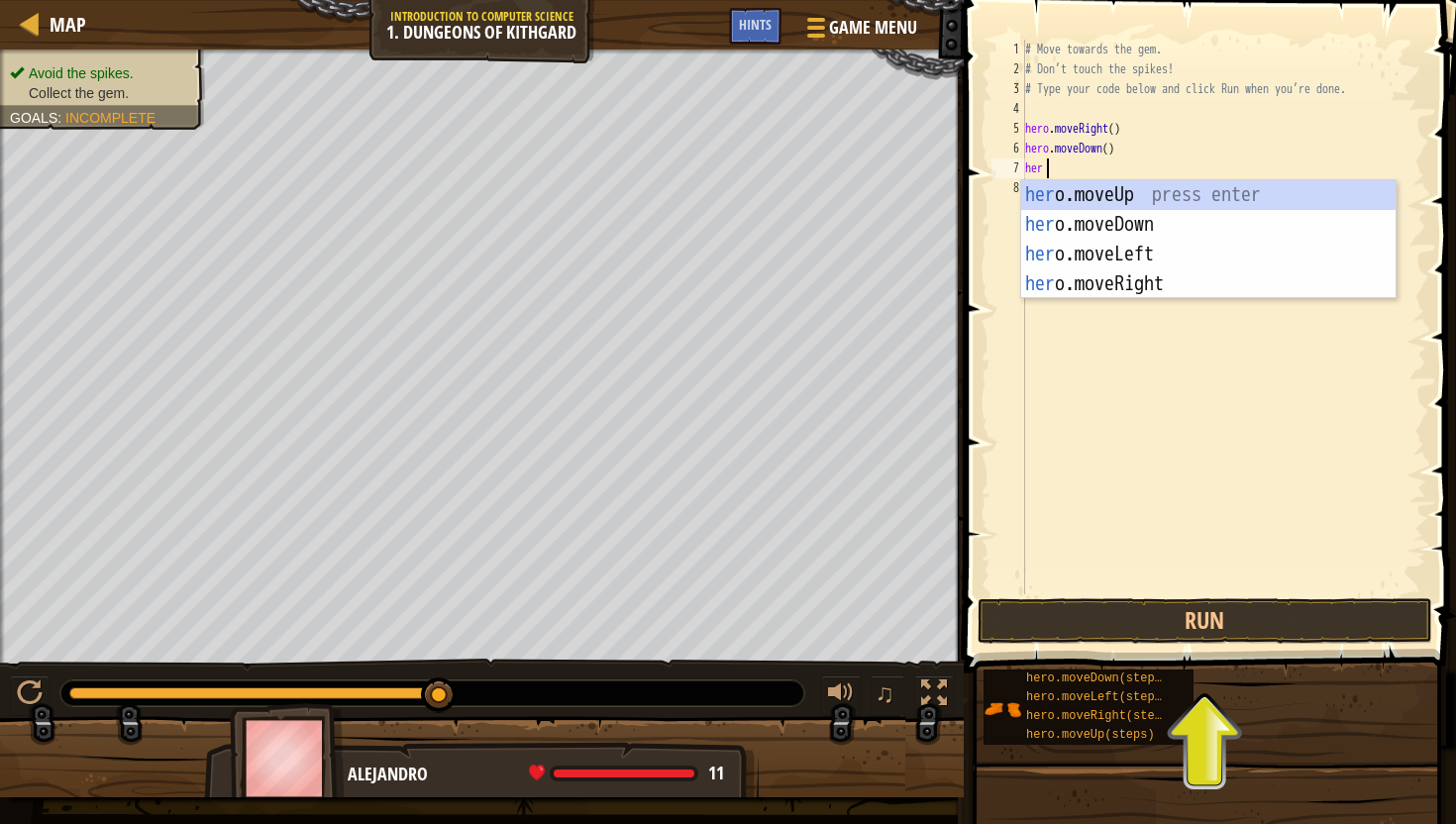 type on "hero" 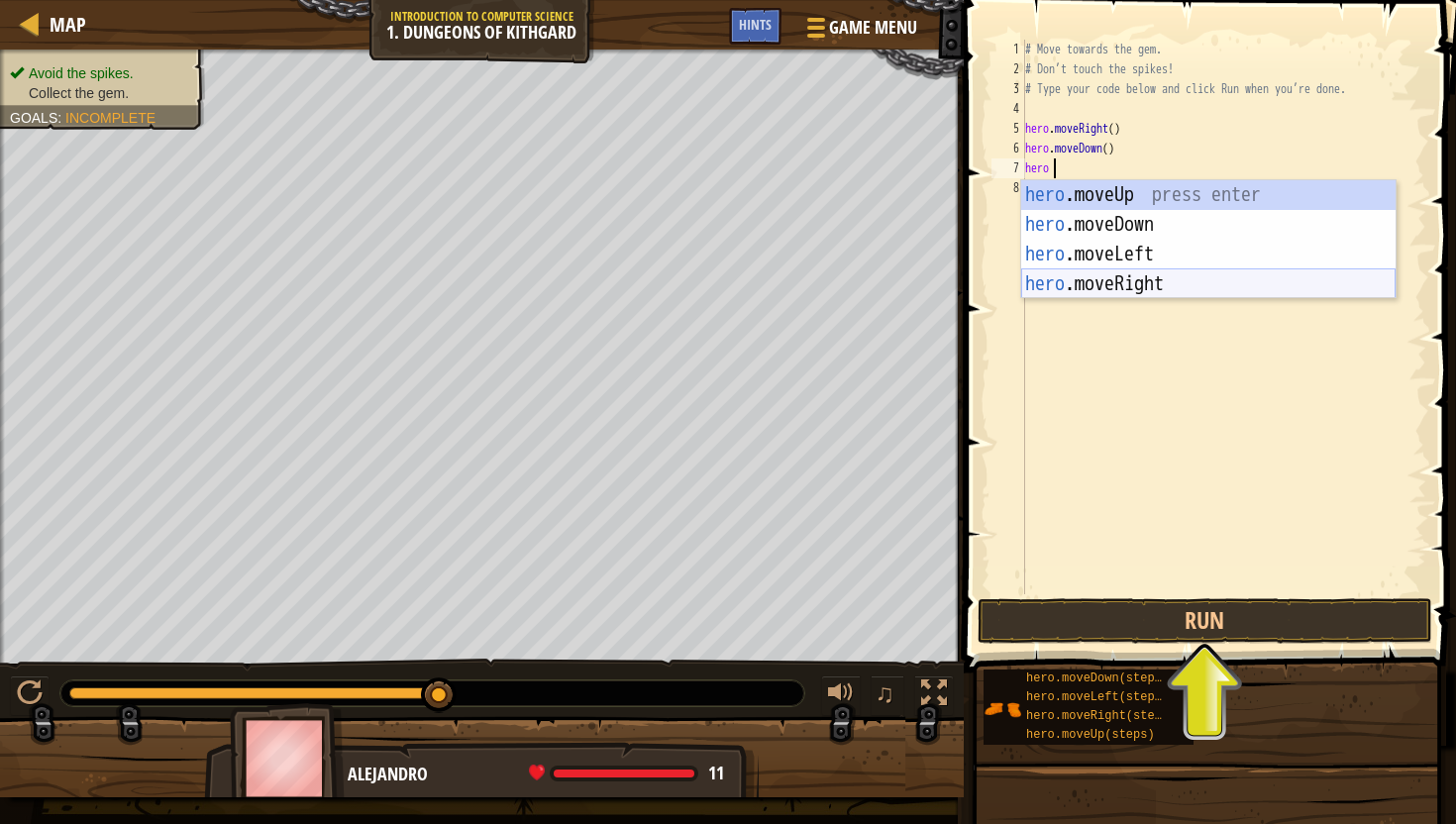 click on "hero .moveUp press enter hero .moveDown press enter hero .moveLeft press enter hero .moveRight press enter" at bounding box center [1208, 269] 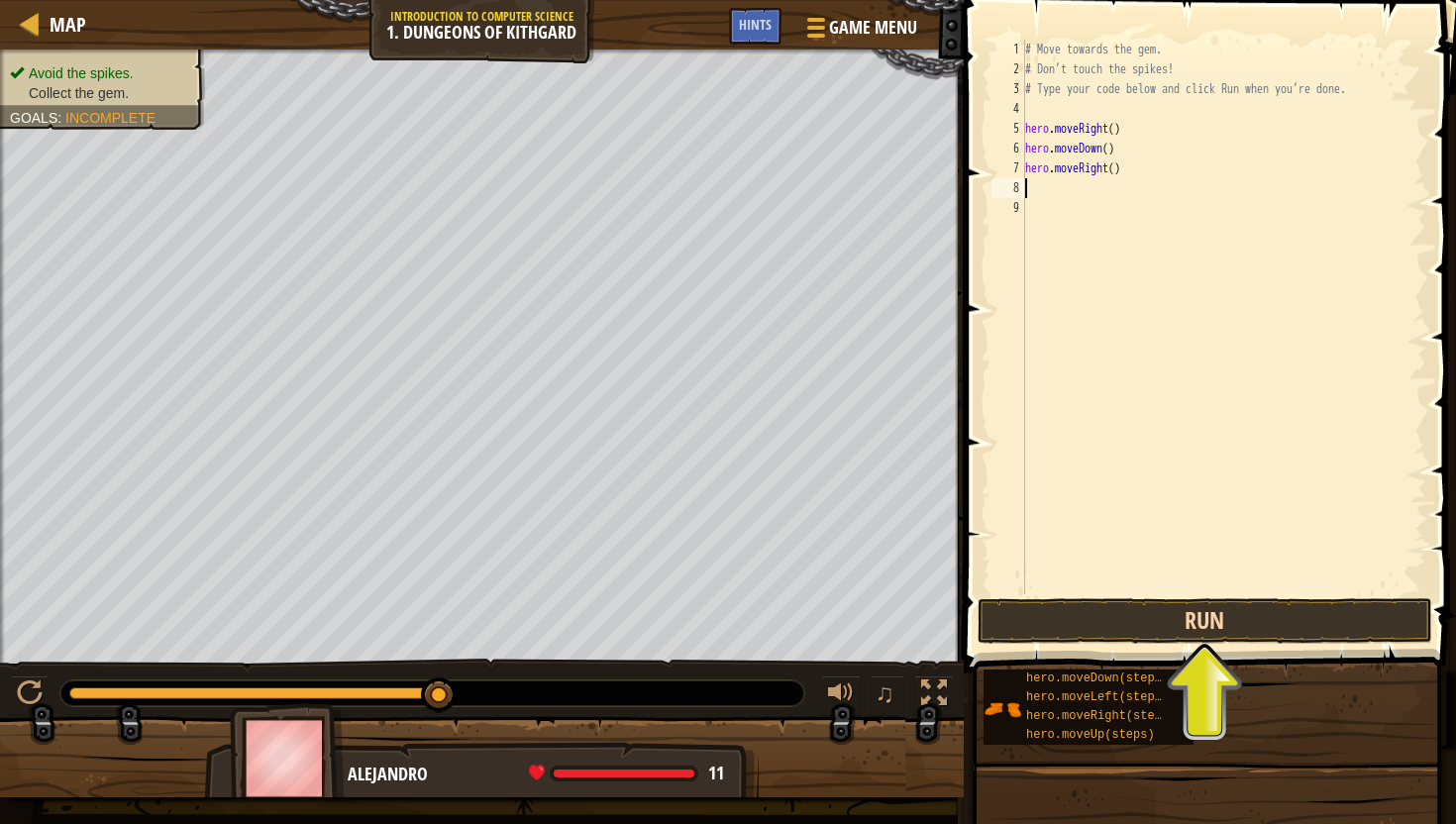 type 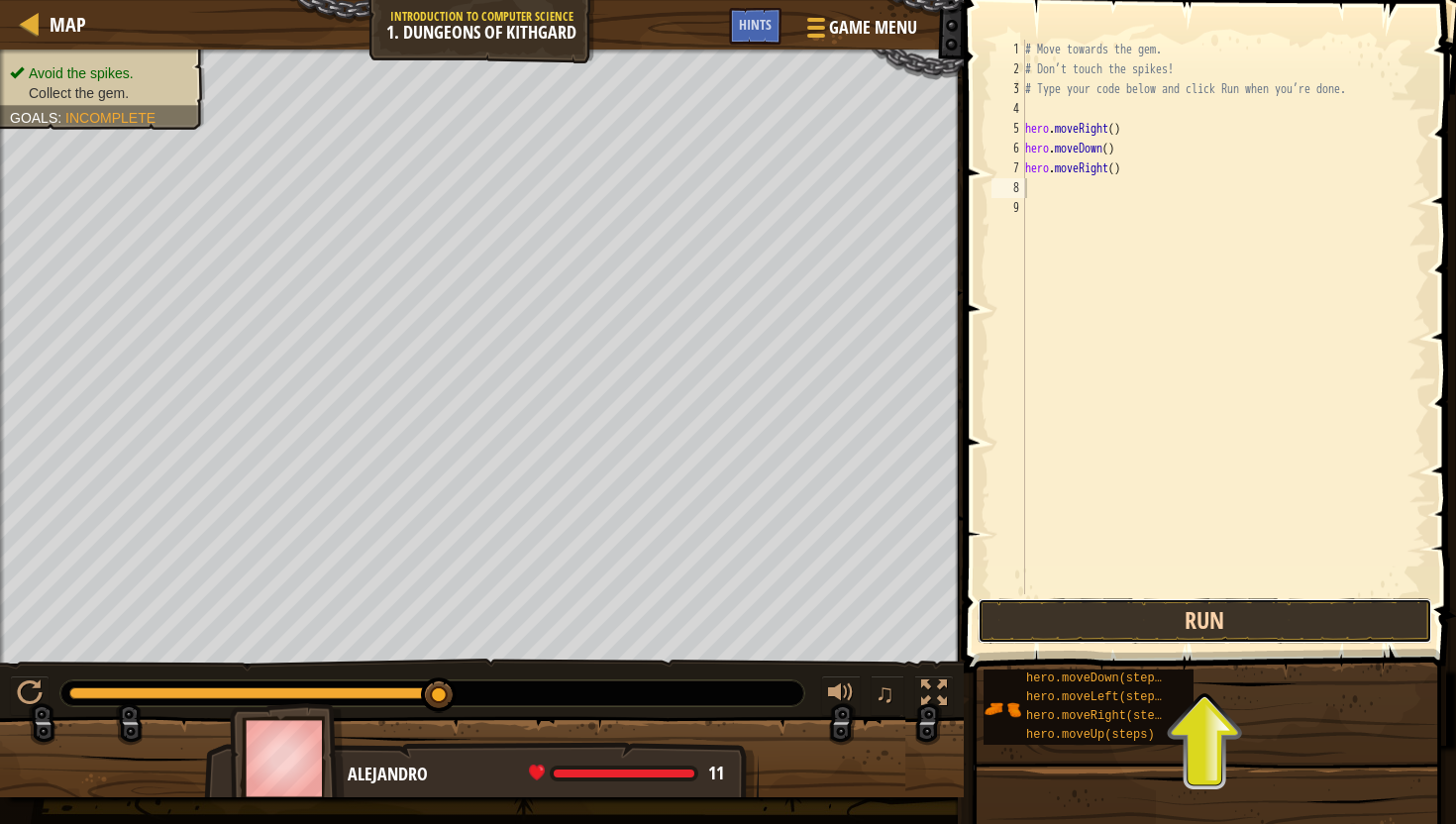 click on "Run" at bounding box center (1204, 621) 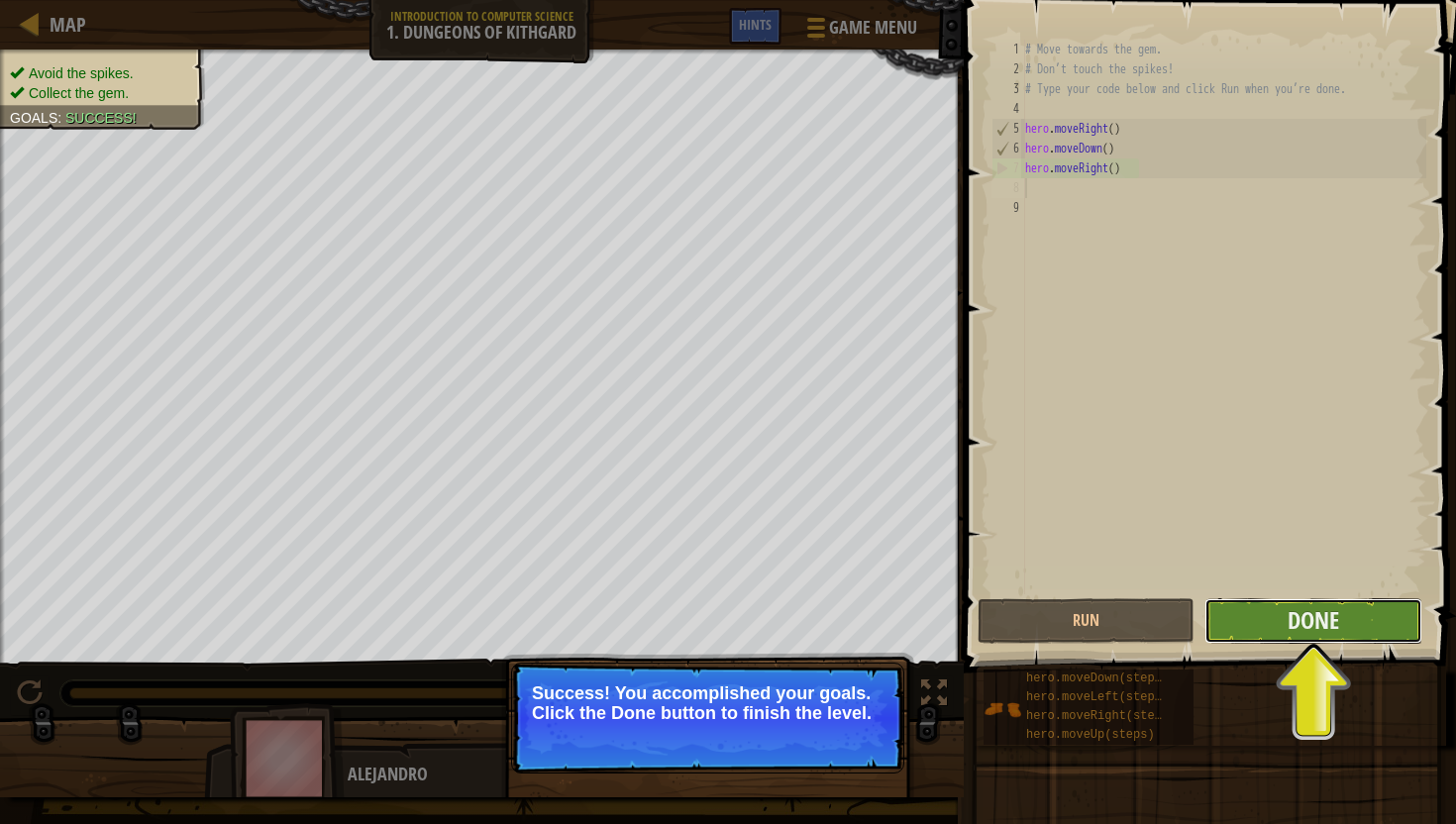 click on "Done" at bounding box center [1312, 621] 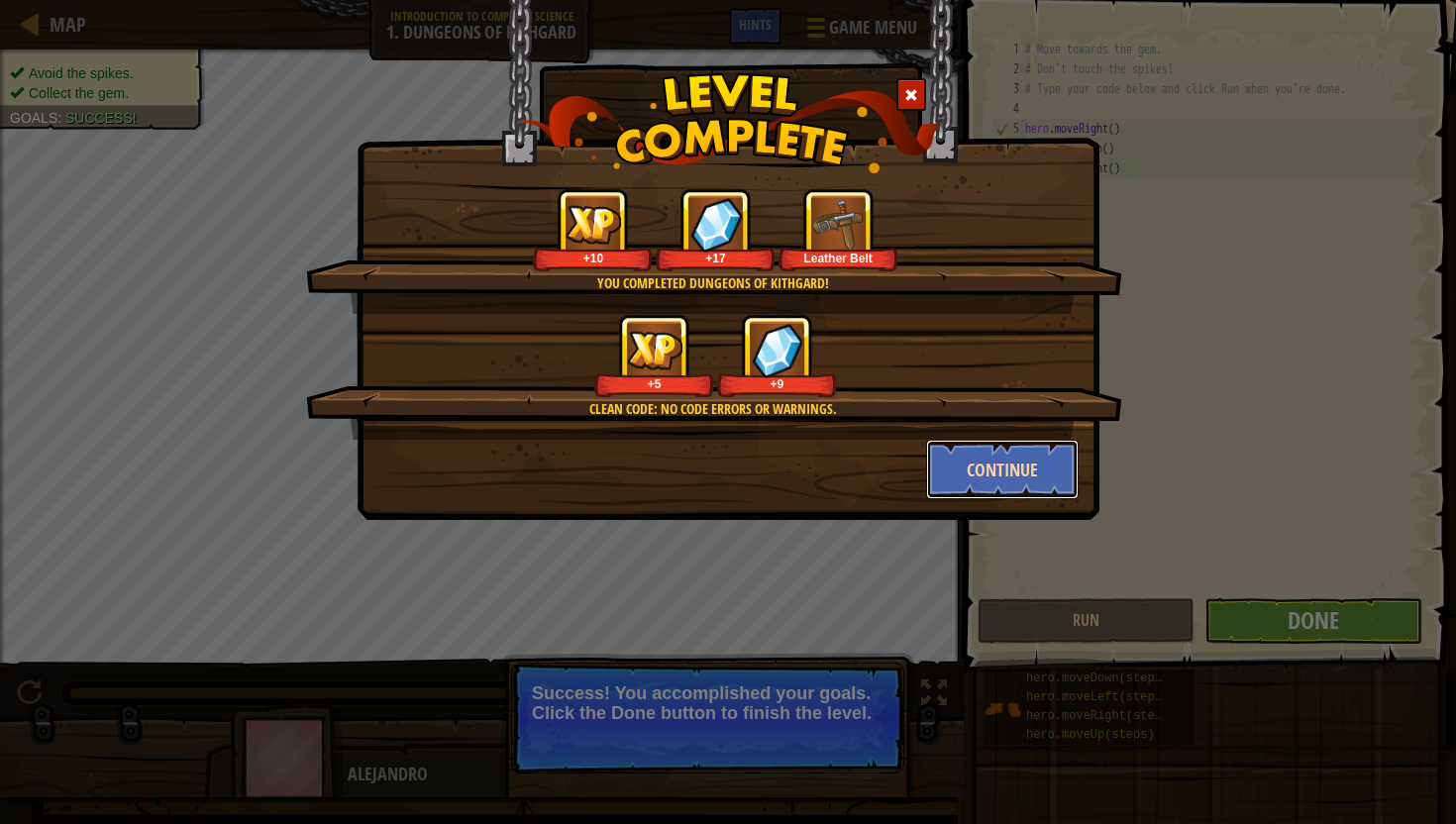click on "Continue" at bounding box center (1002, 469) 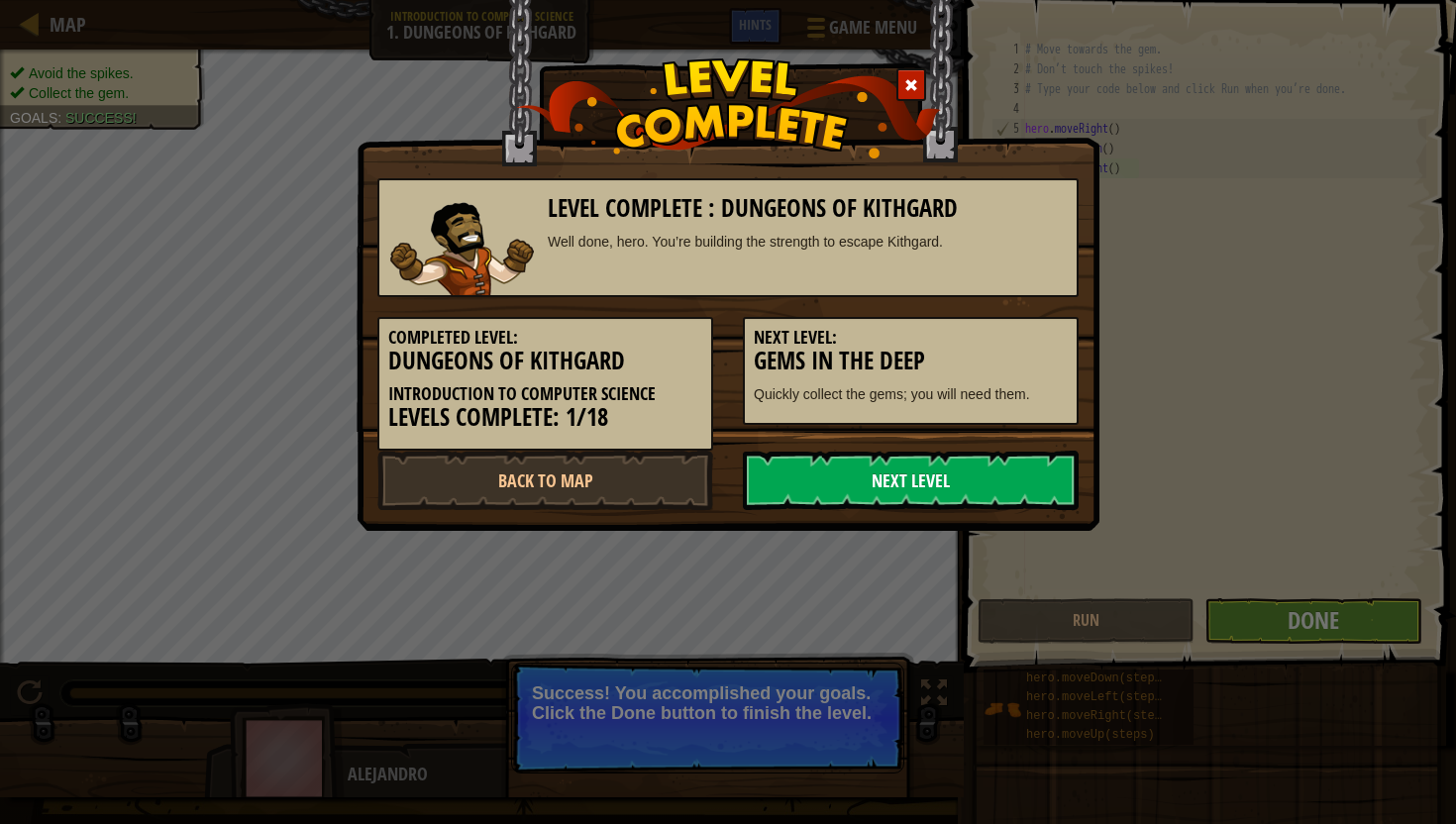 click on "Next Level" at bounding box center [910, 480] 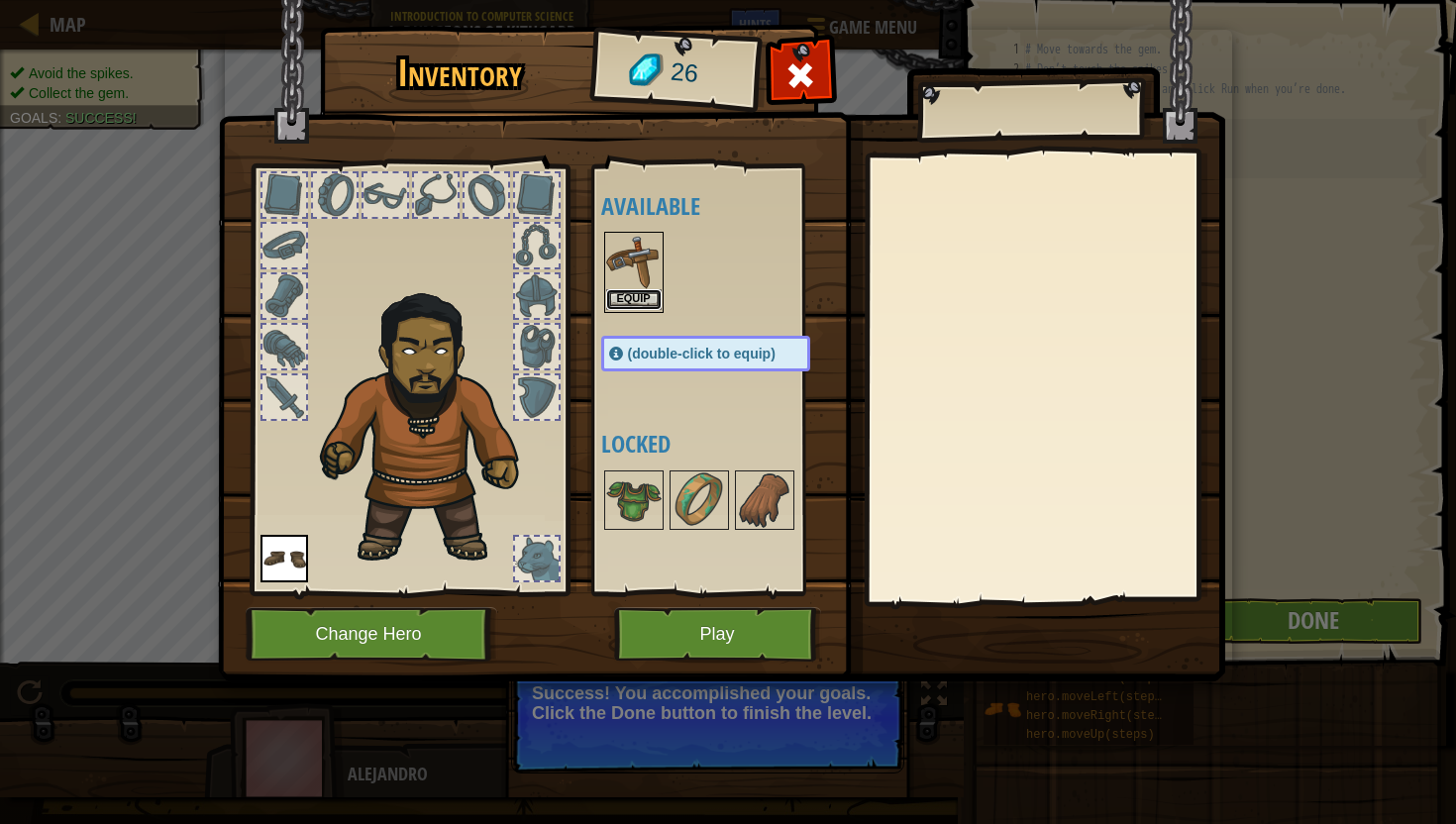 click on "Equip" at bounding box center (634, 299) 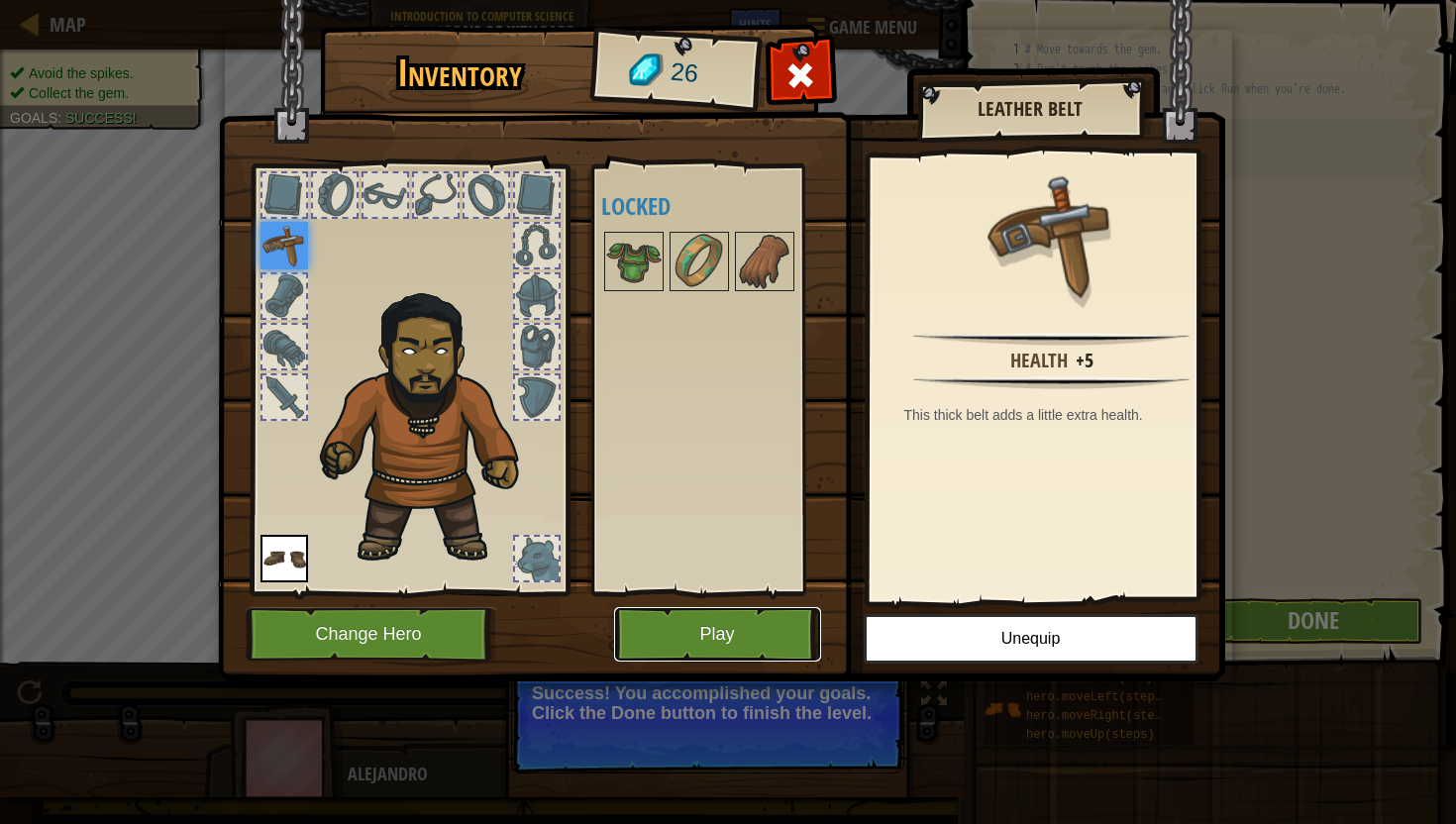 click on "Play" at bounding box center [717, 634] 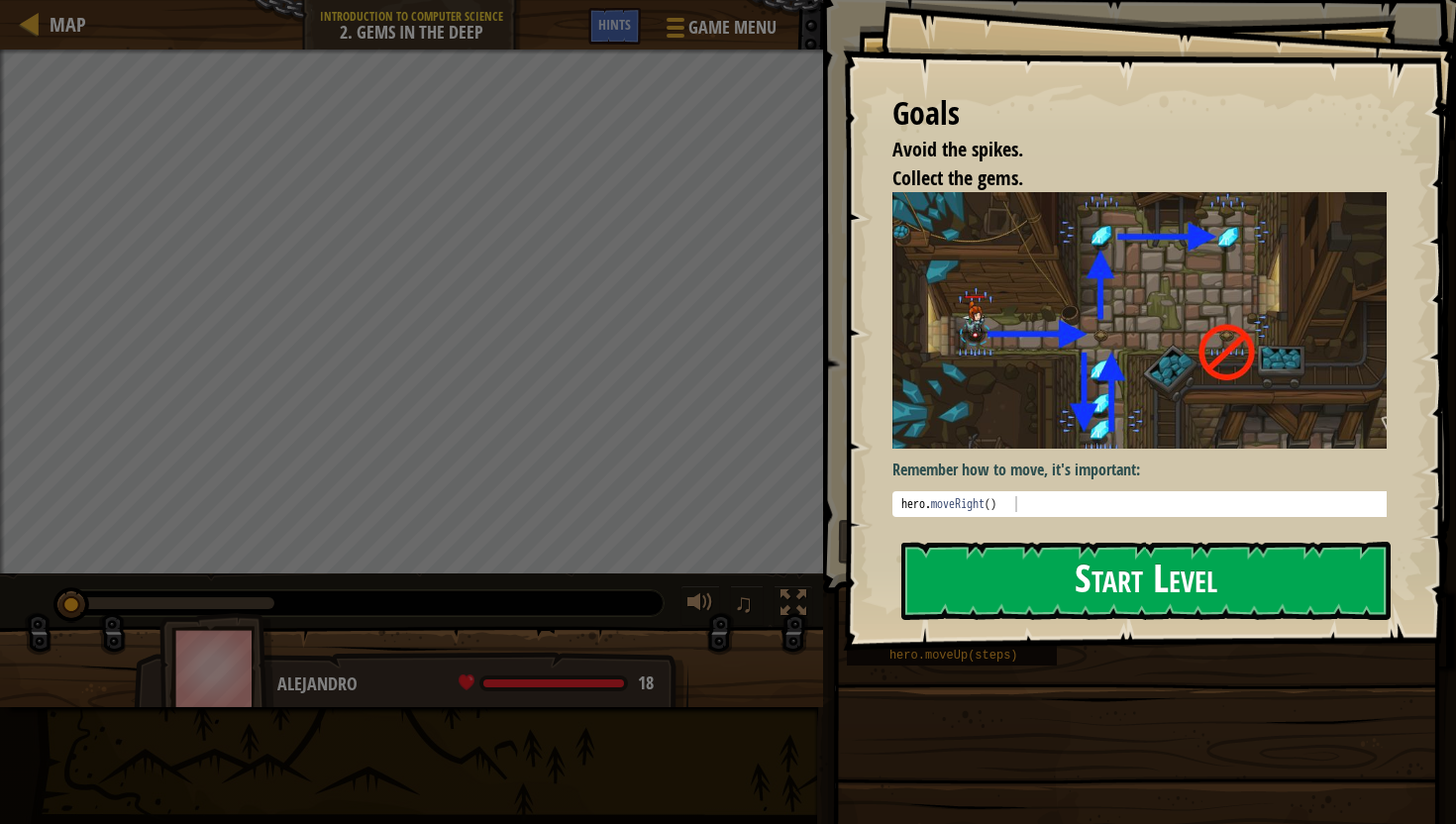 click on "Start Level" at bounding box center (1146, 580) 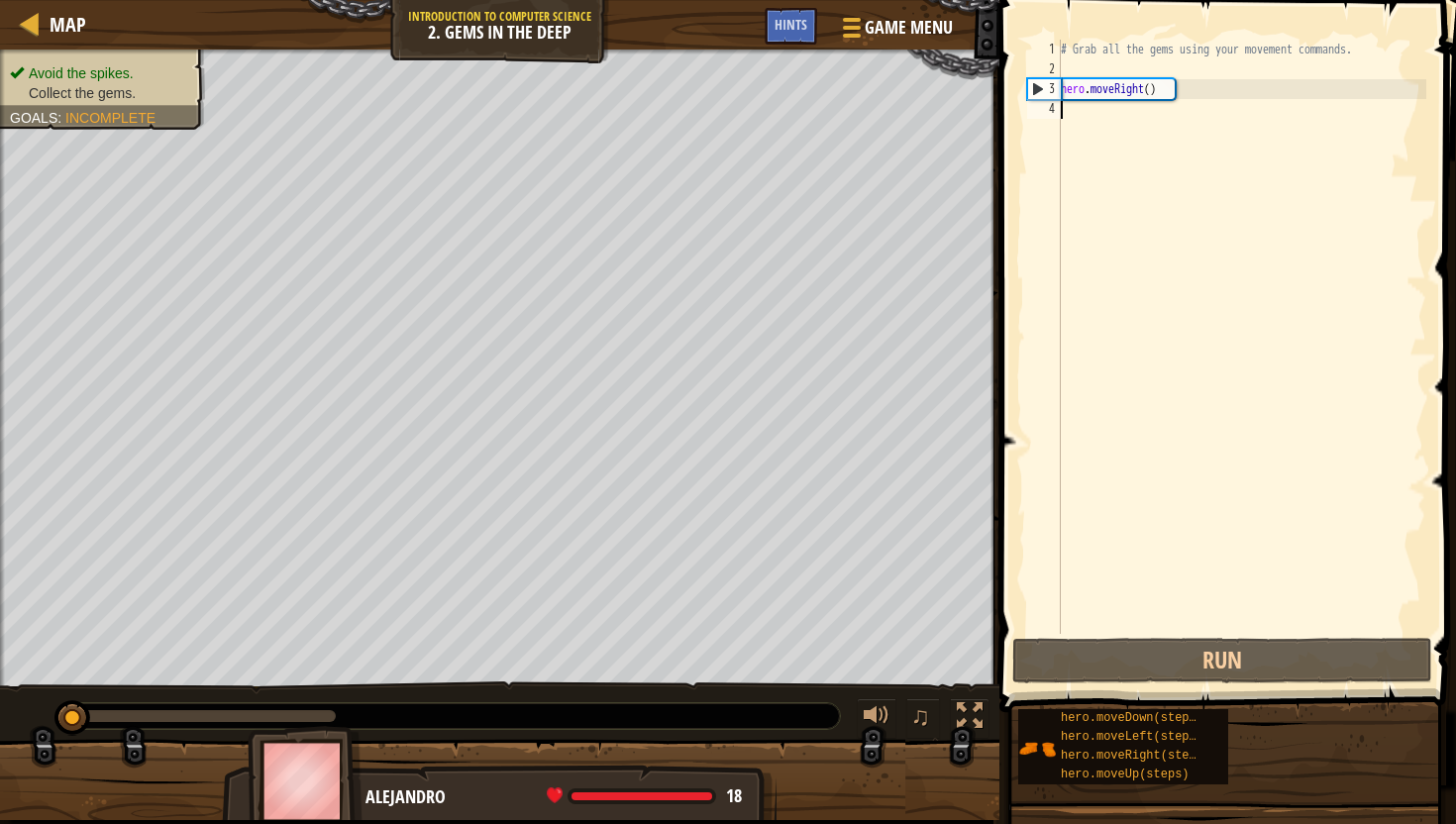 click on "# Grab all the gems using your movement commands. hero . moveRight ( )" at bounding box center [1241, 357] 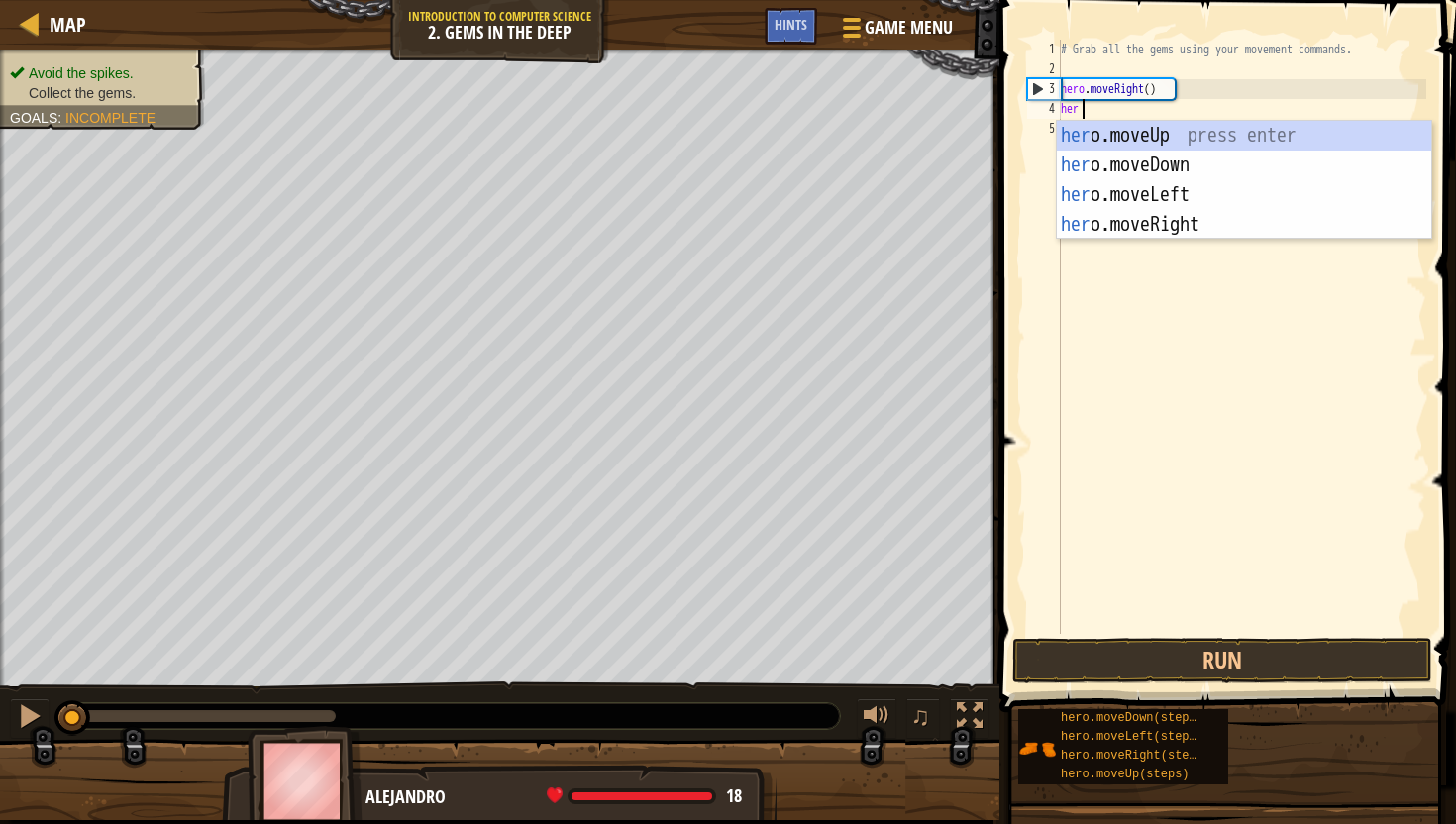 scroll, scrollTop: 9, scrollLeft: 0, axis: vertical 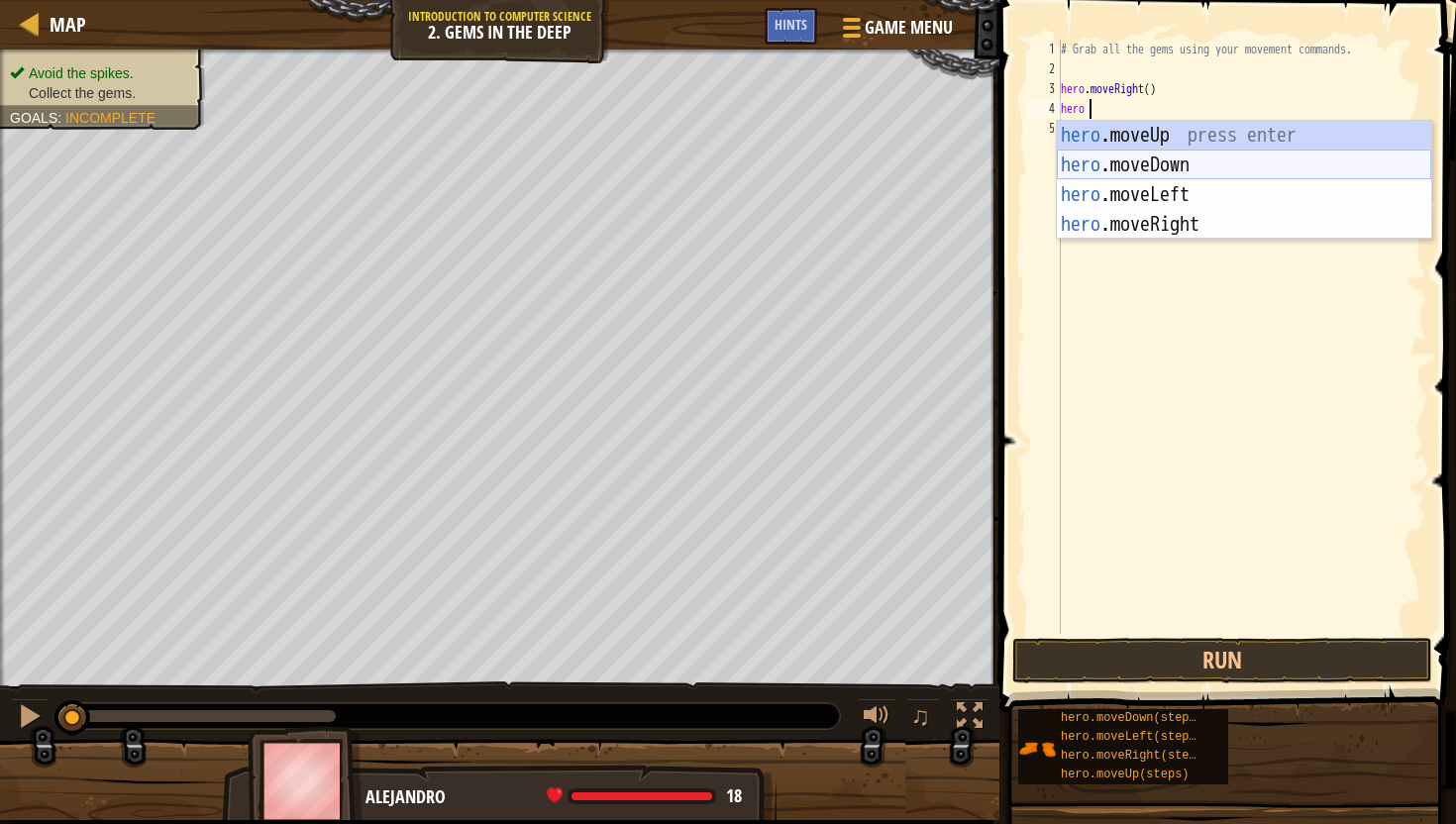 click on "hero .moveUp press enter hero .moveDown press enter hero .moveLeft press enter hero .moveRight press enter" at bounding box center (1244, 210) 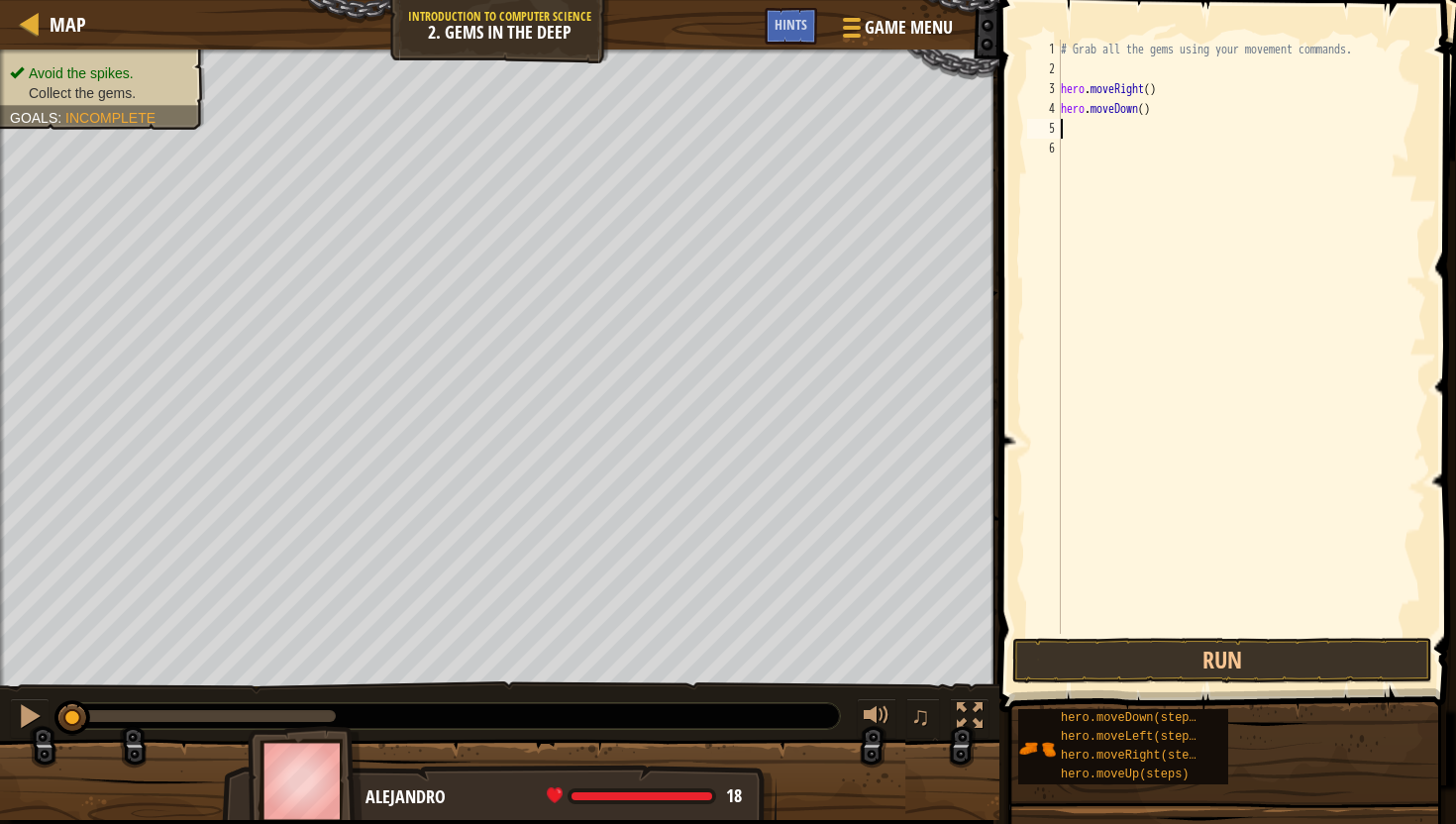 click on "# Grab all the gems using your movement commands. hero . moveRight ( ) hero . moveDown ( )" at bounding box center [1241, 357] 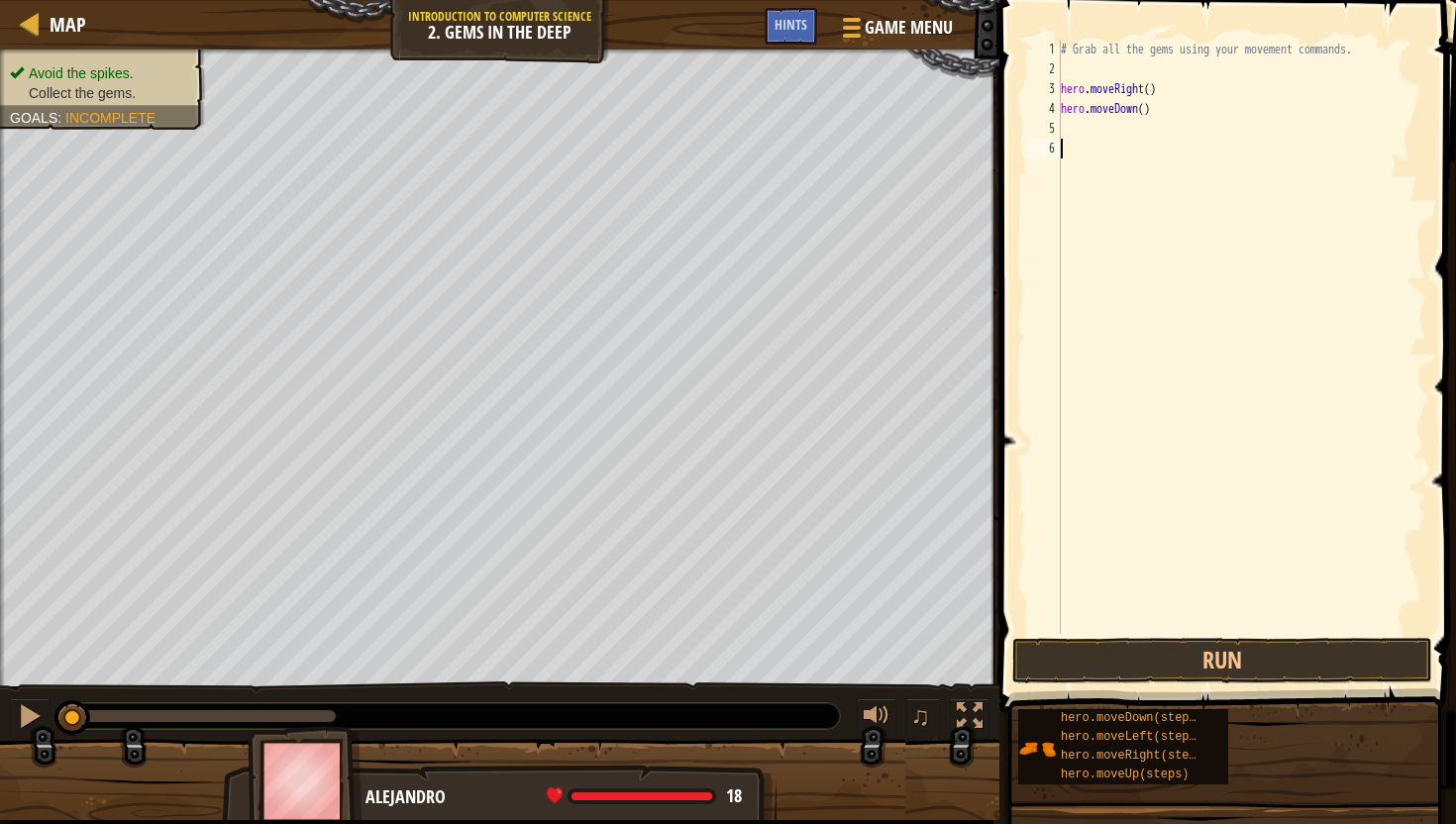 click on "# Grab all the gems using your movement commands. hero . moveRight ( ) hero . moveDown ( )" at bounding box center (1241, 357) 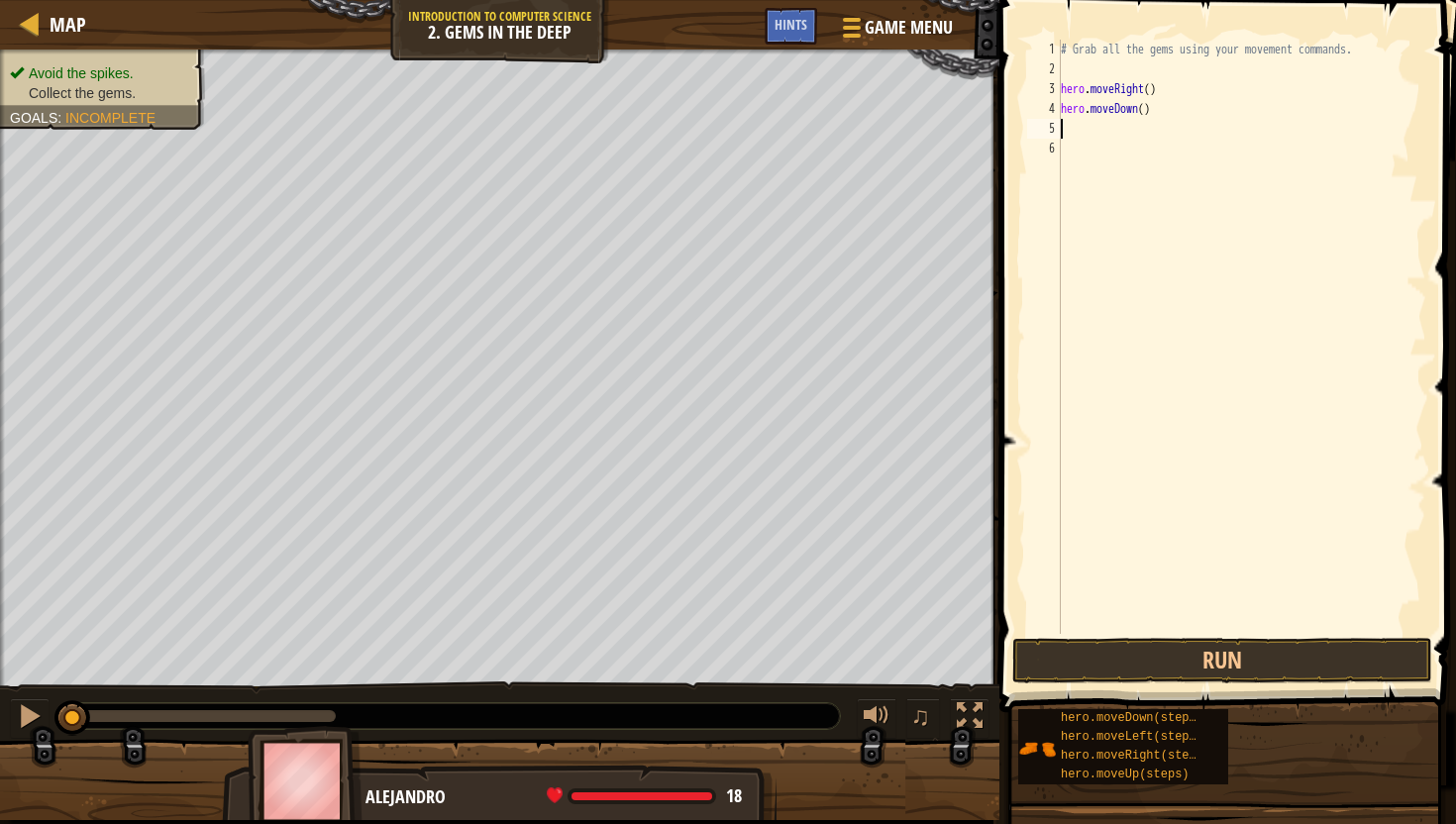 click on "# Grab all the gems using your movement commands. hero . moveRight ( ) hero . moveDown ( )" at bounding box center (1241, 357) 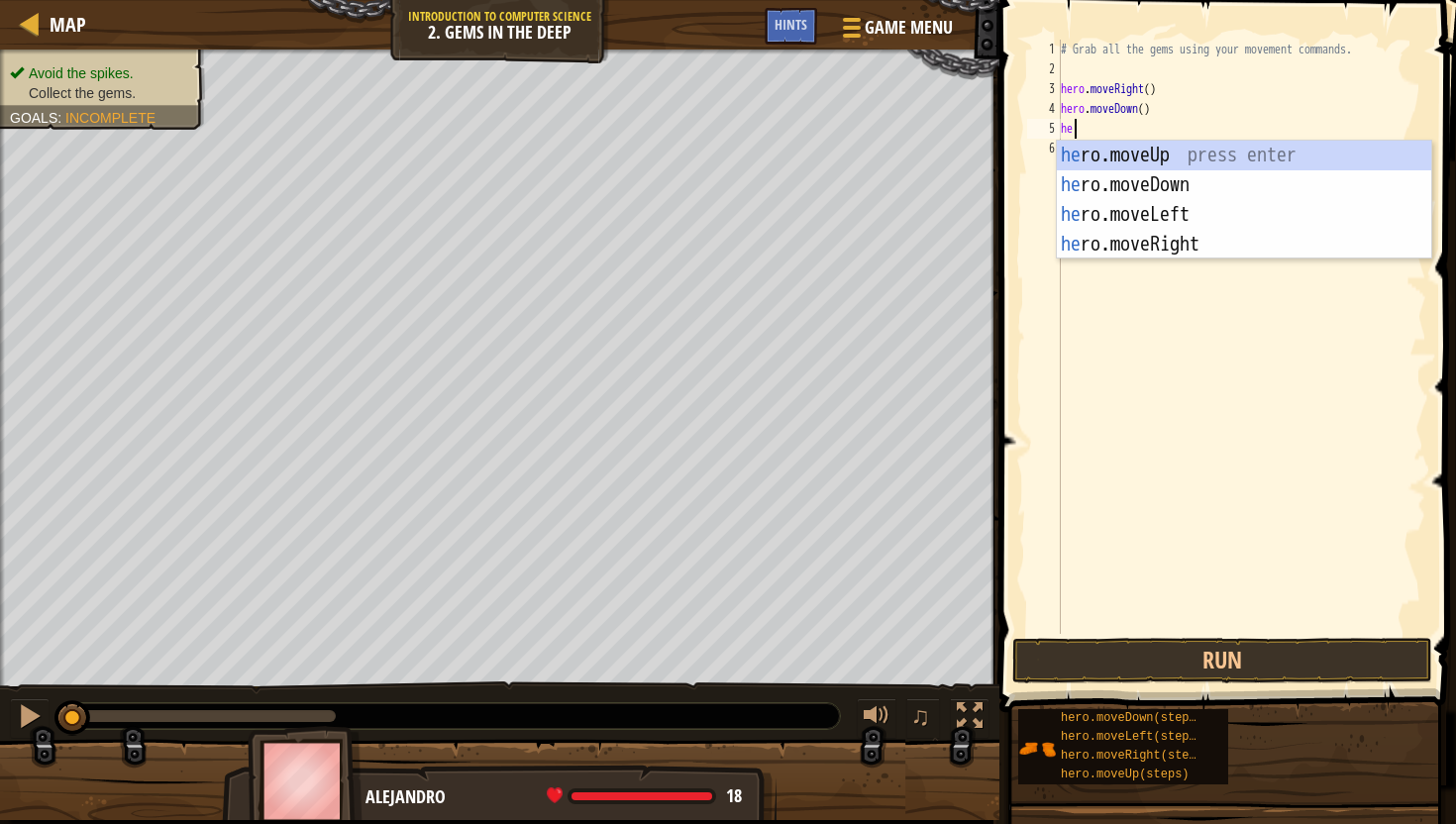 scroll, scrollTop: 9, scrollLeft: 0, axis: vertical 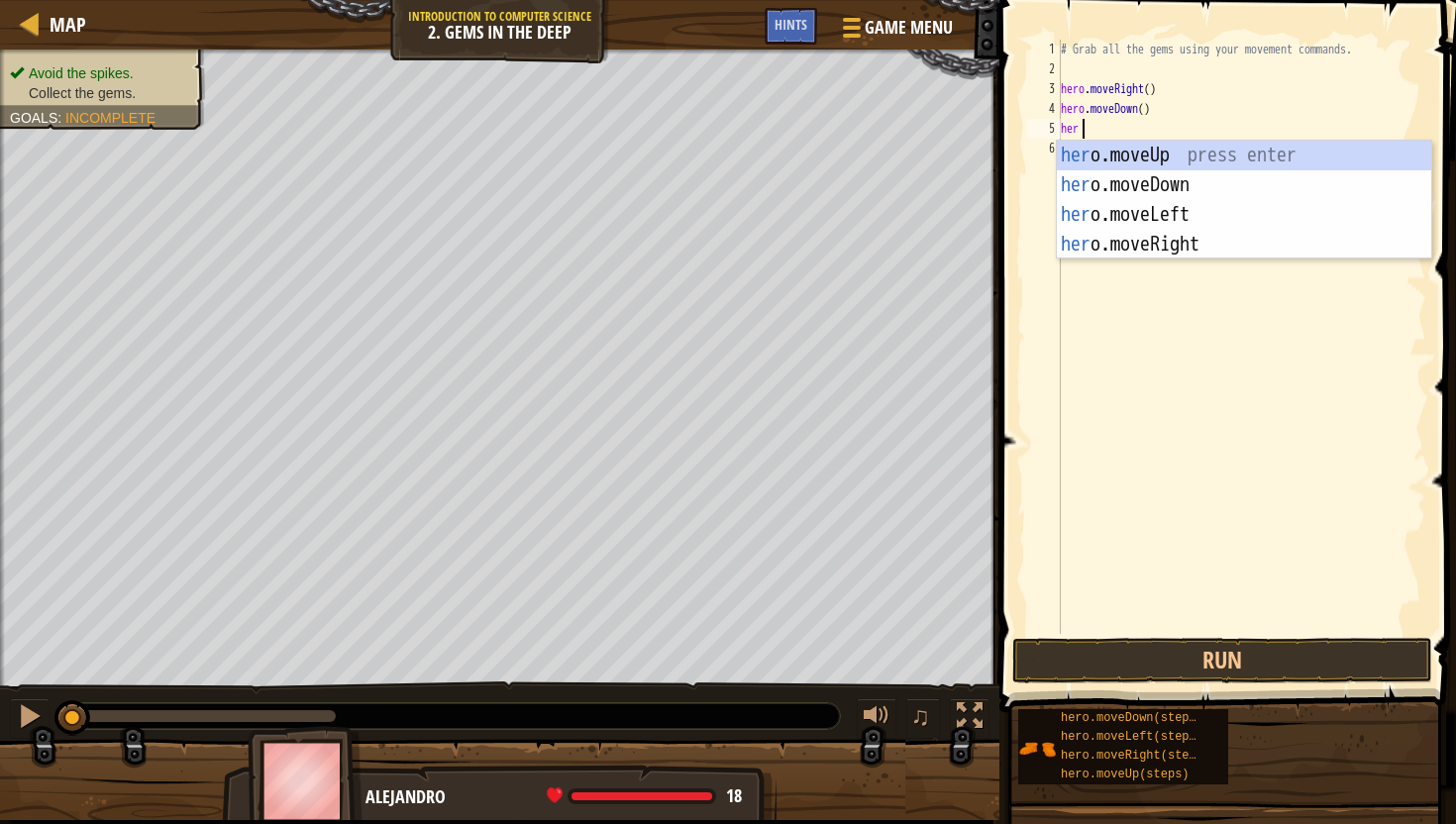 type on "hero" 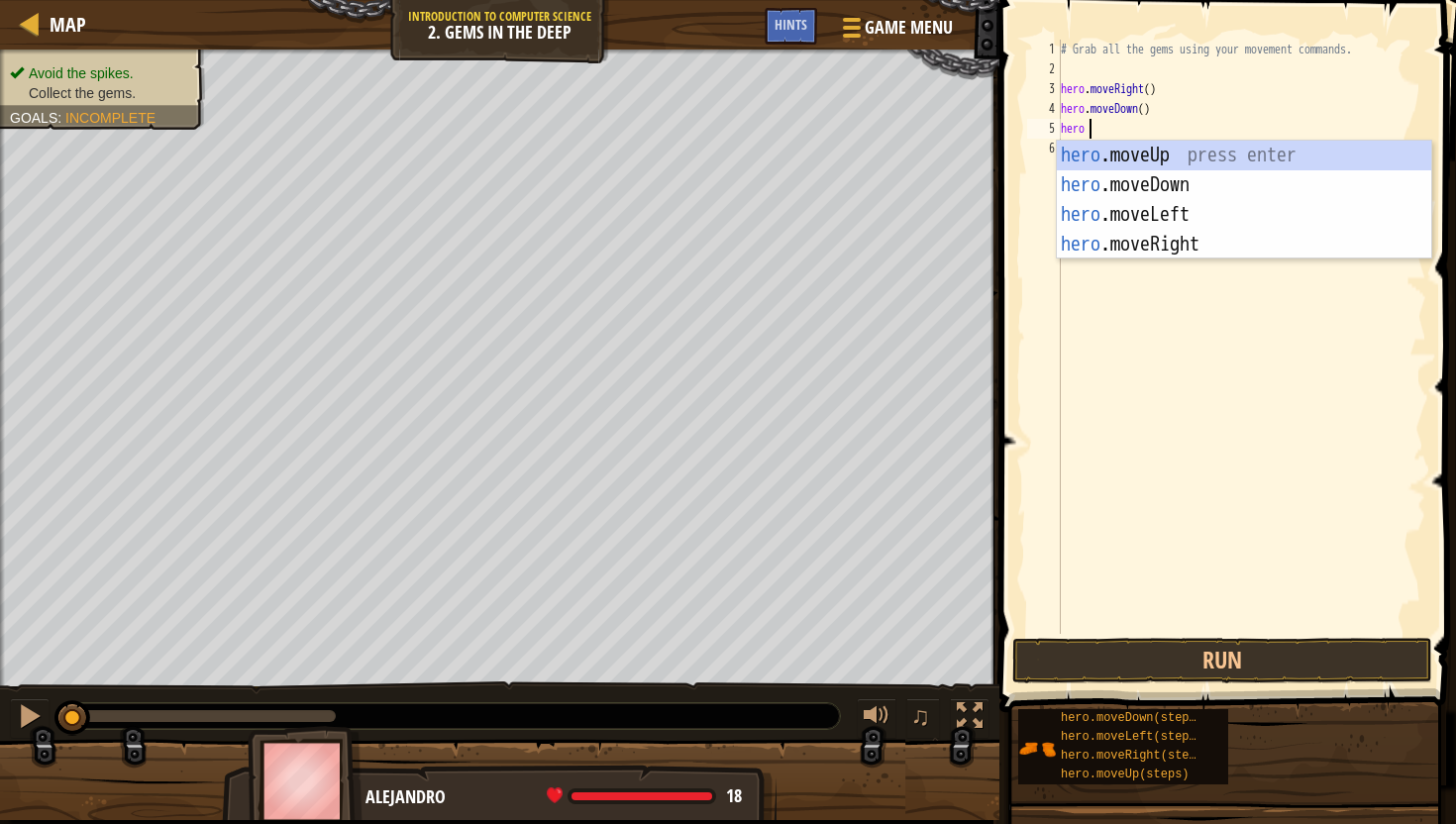 scroll, scrollTop: 9, scrollLeft: 1, axis: both 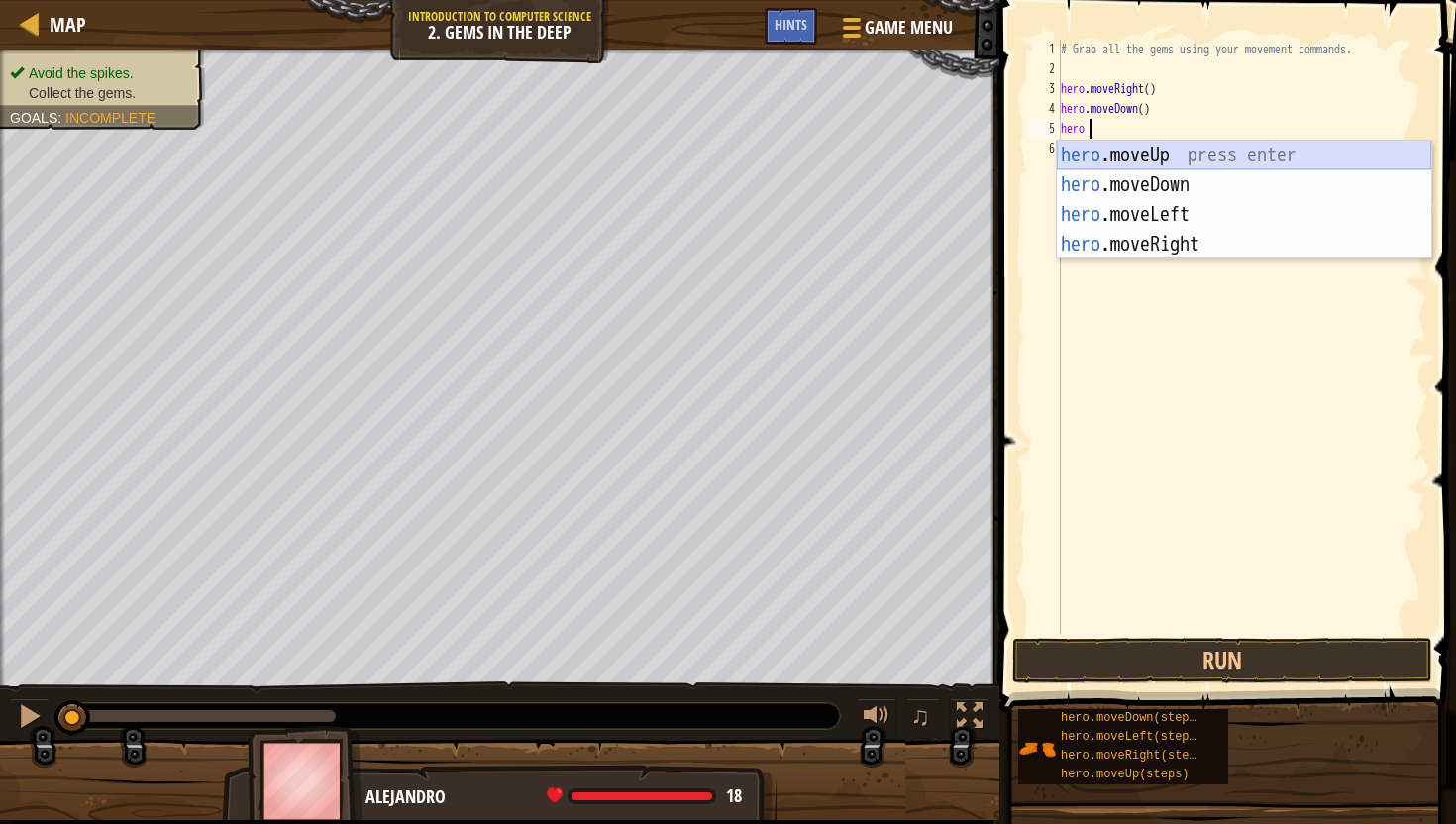 click on "hero .moveUp press enter hero .moveDown press enter hero .moveLeft press enter hero .moveRight press enter" at bounding box center [1244, 230] 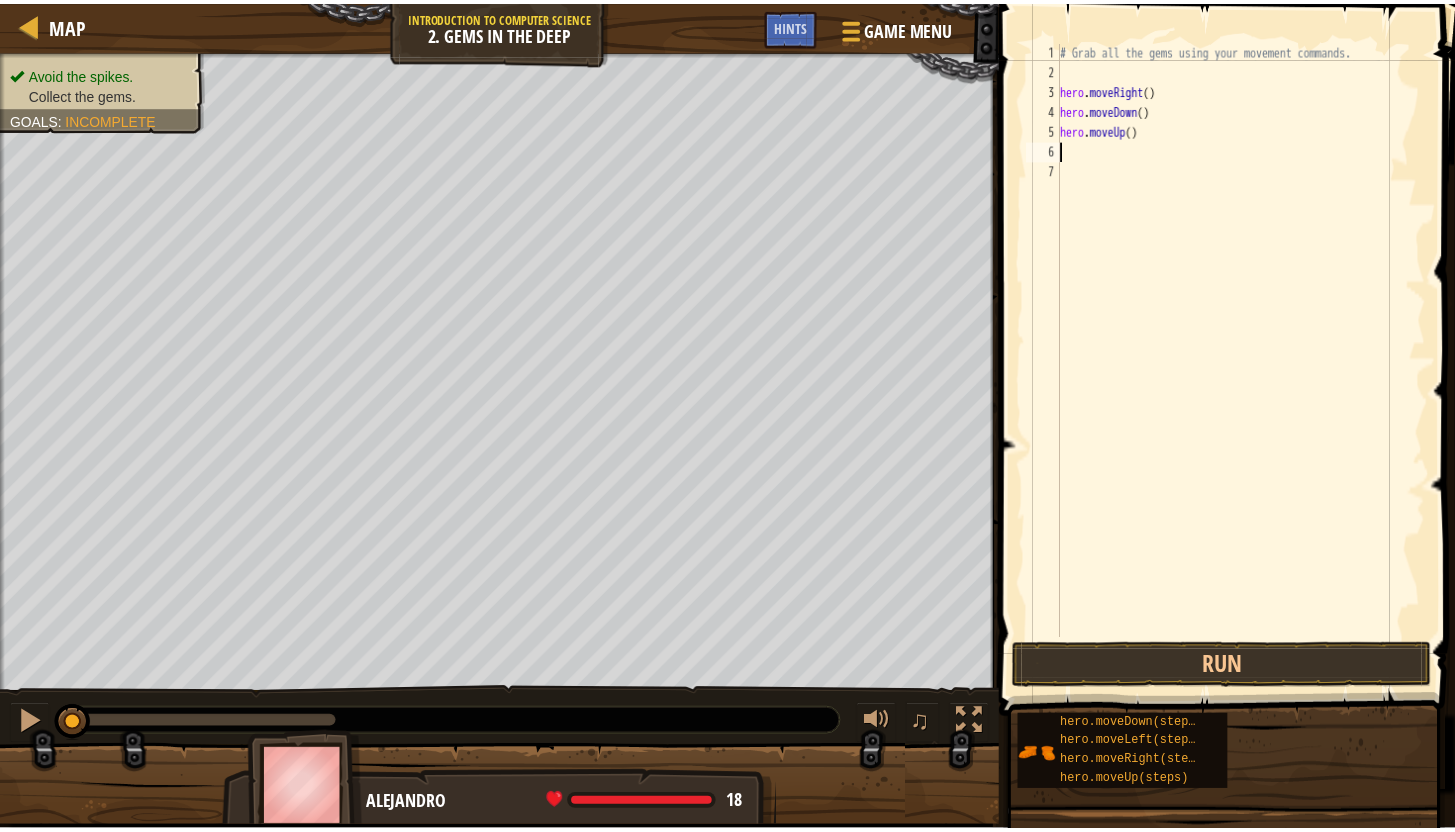 scroll, scrollTop: 9, scrollLeft: 0, axis: vertical 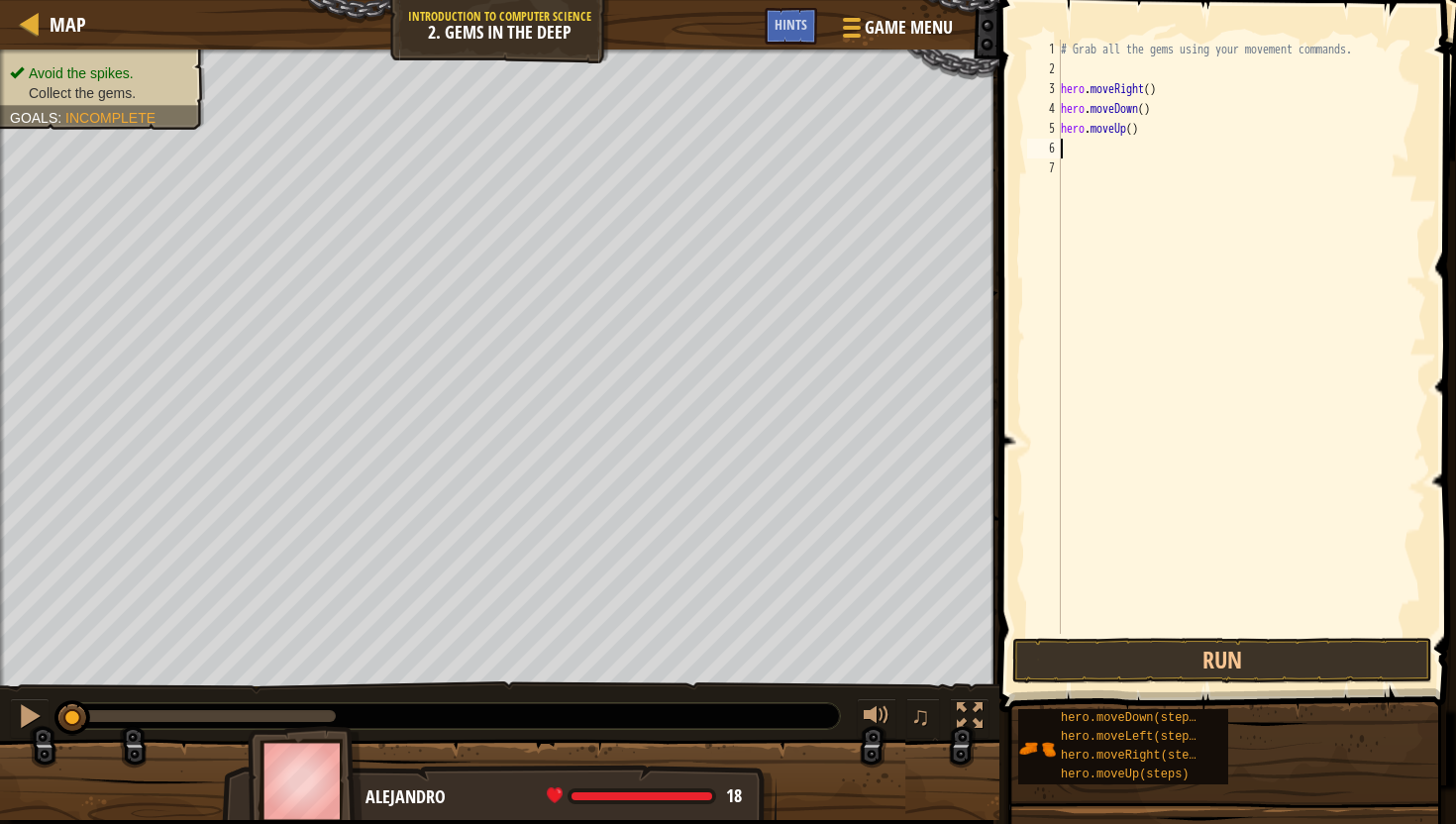 click on "# Grab all the gems using your movement commands. hero . moveRight ( ) hero . moveDown ( ) hero . moveUp ( )" at bounding box center (1241, 357) 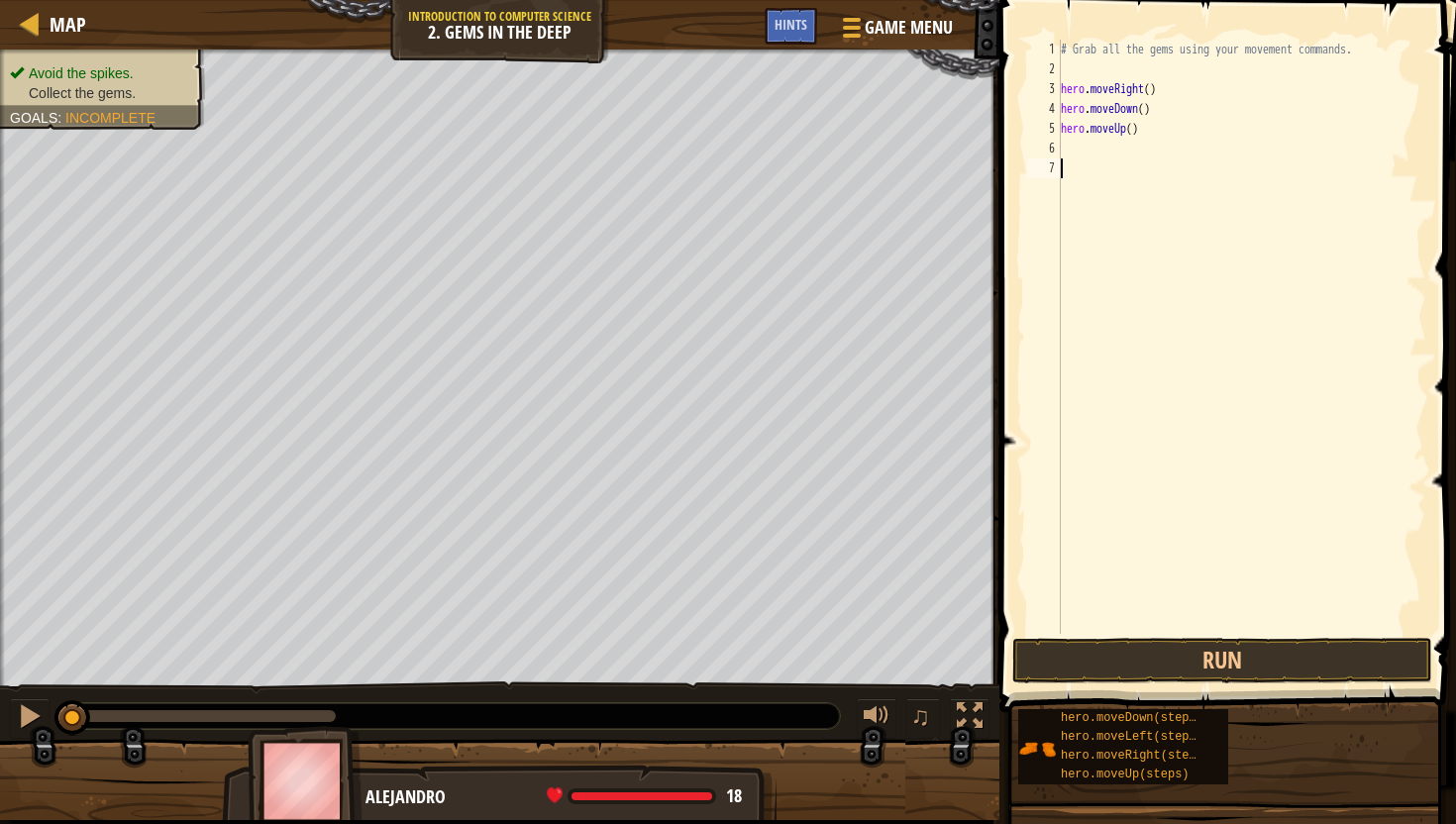 click on "# Grab all the gems using your movement commands. hero . moveRight ( ) hero . moveDown ( ) hero . moveUp ( )" at bounding box center [1241, 357] 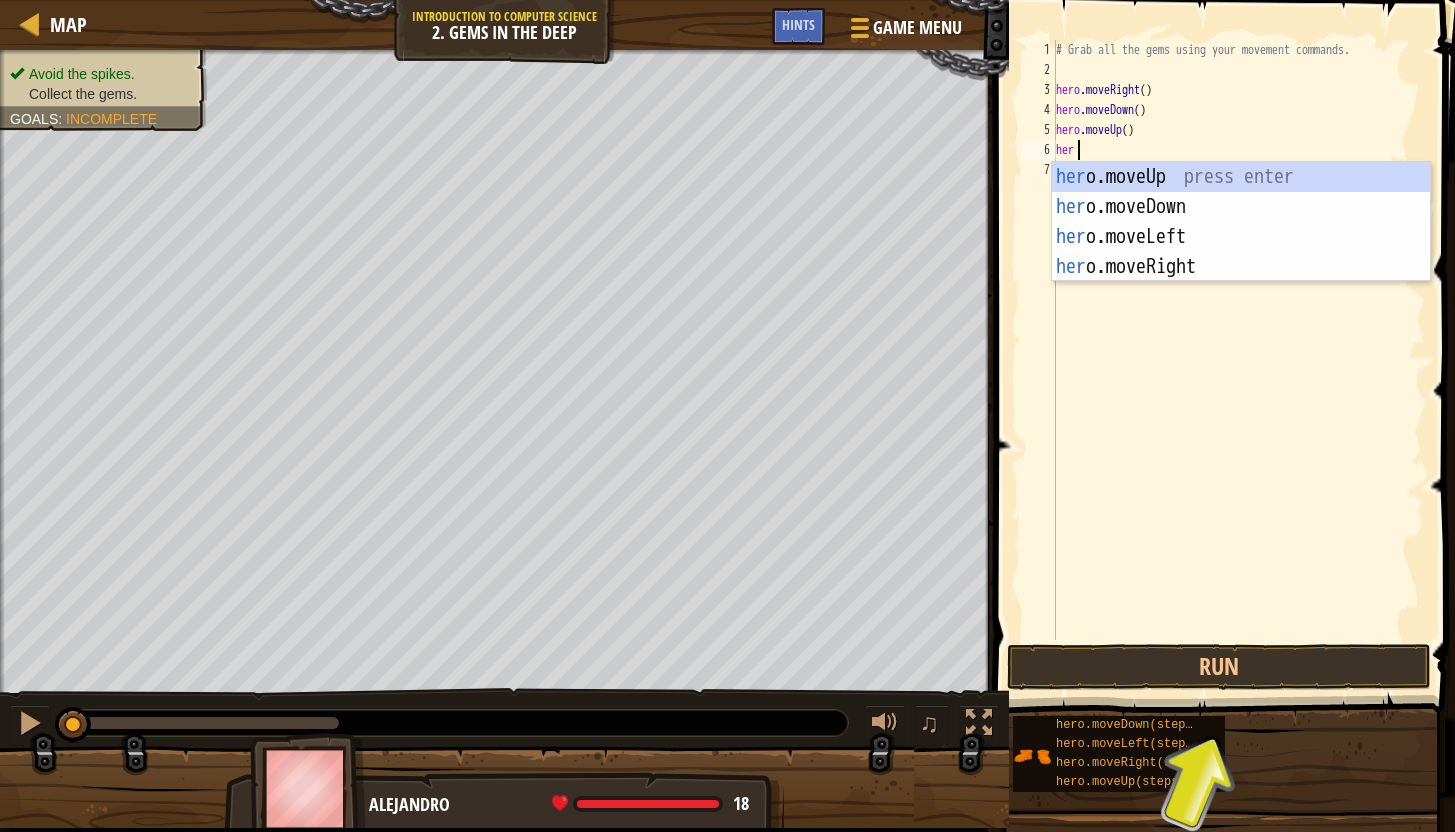scroll, scrollTop: 9, scrollLeft: 0, axis: vertical 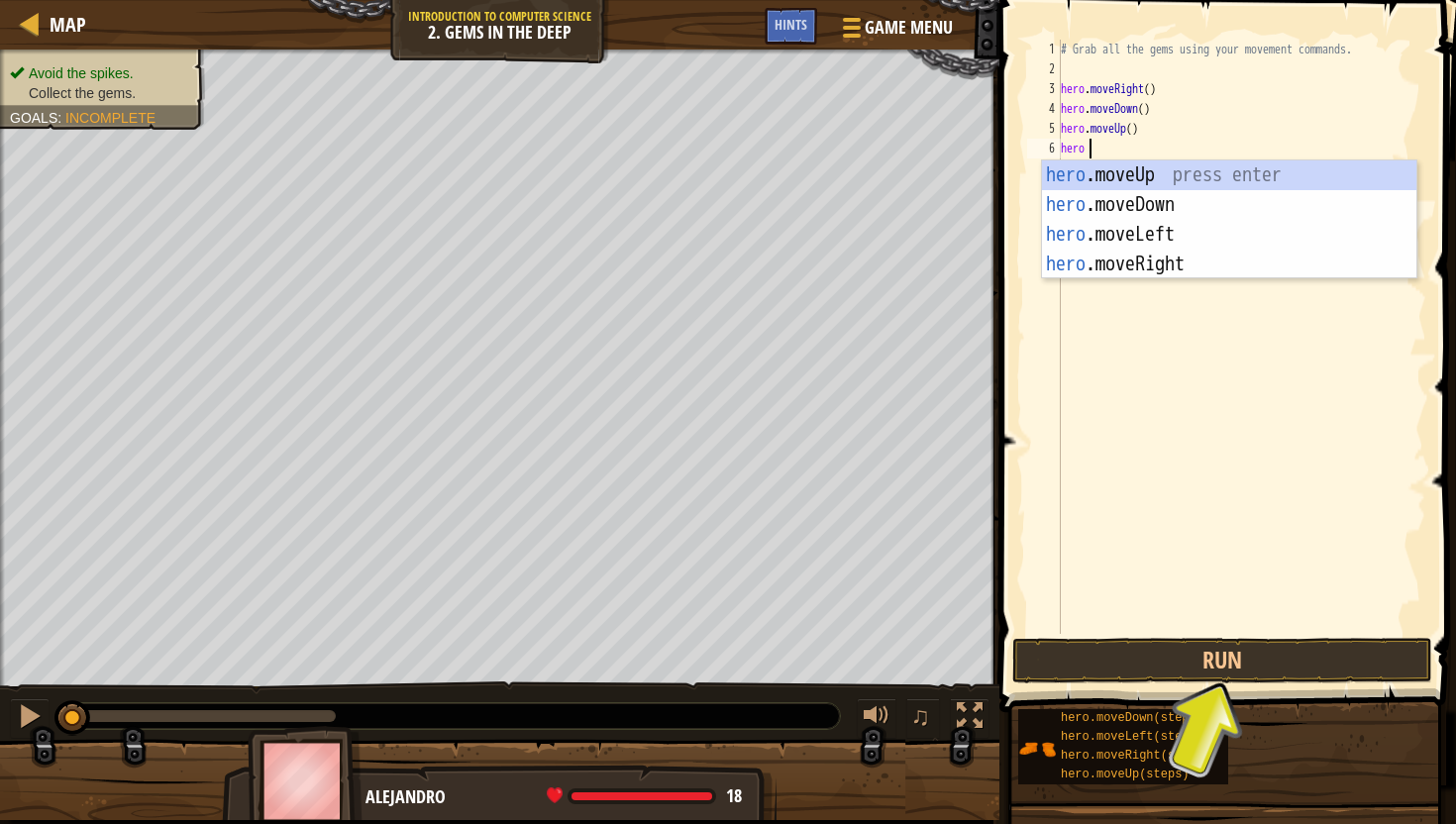type on "herom" 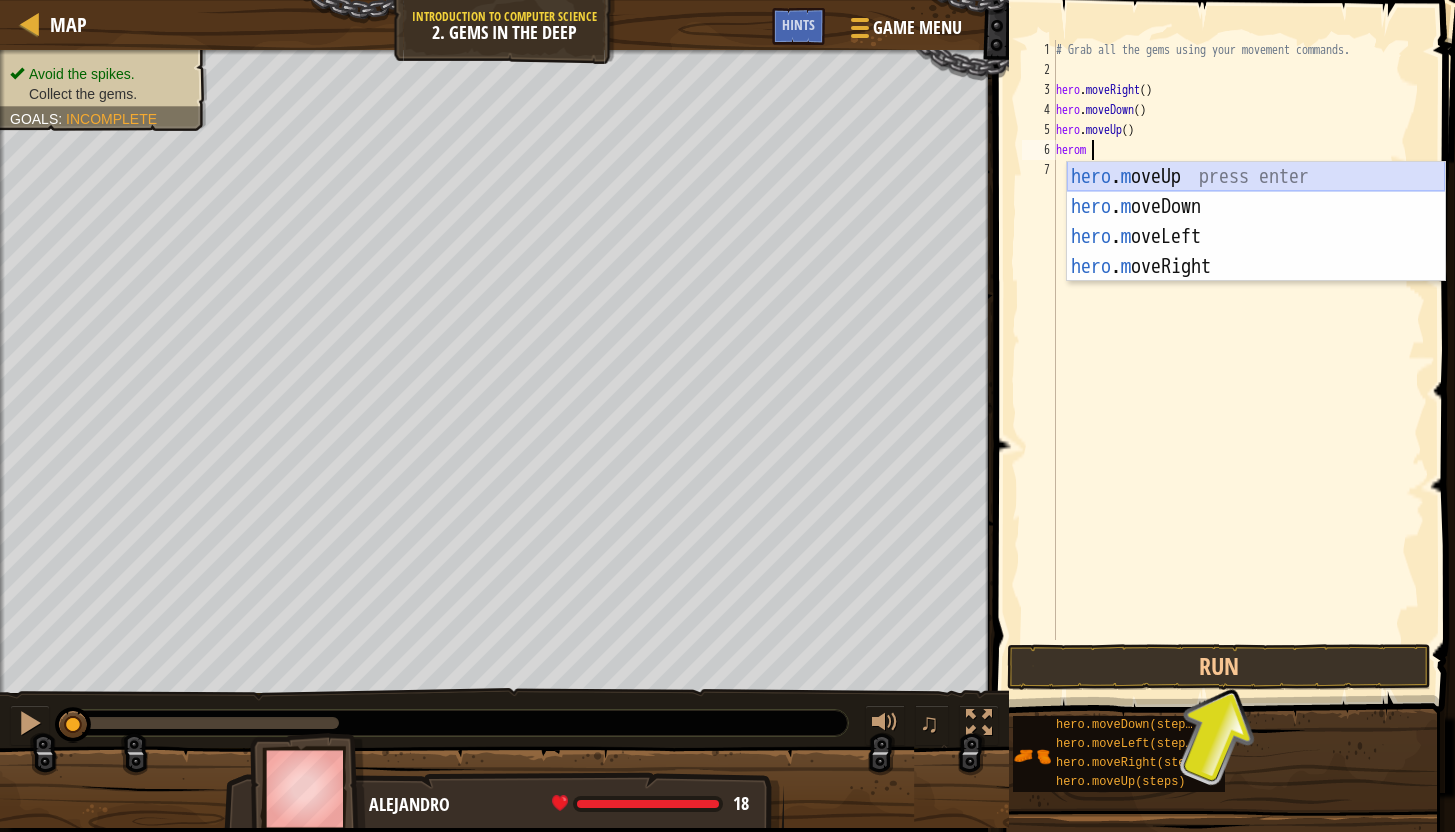 click on "hero . m oveUp press enter hero . m oveDown press enter hero . m oveLeft press enter hero . m oveRight press enter" at bounding box center [1256, 252] 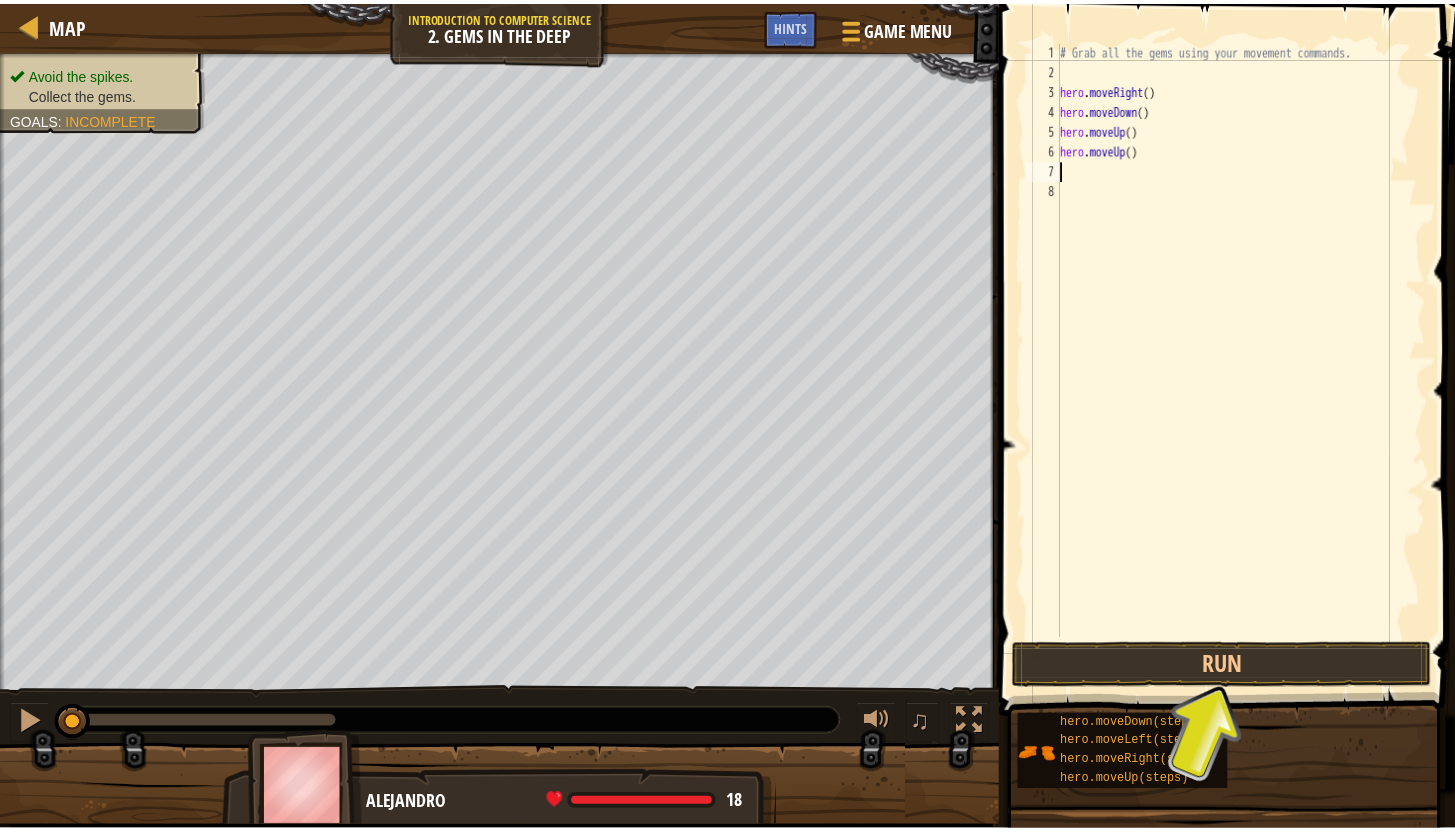 scroll, scrollTop: 9, scrollLeft: 0, axis: vertical 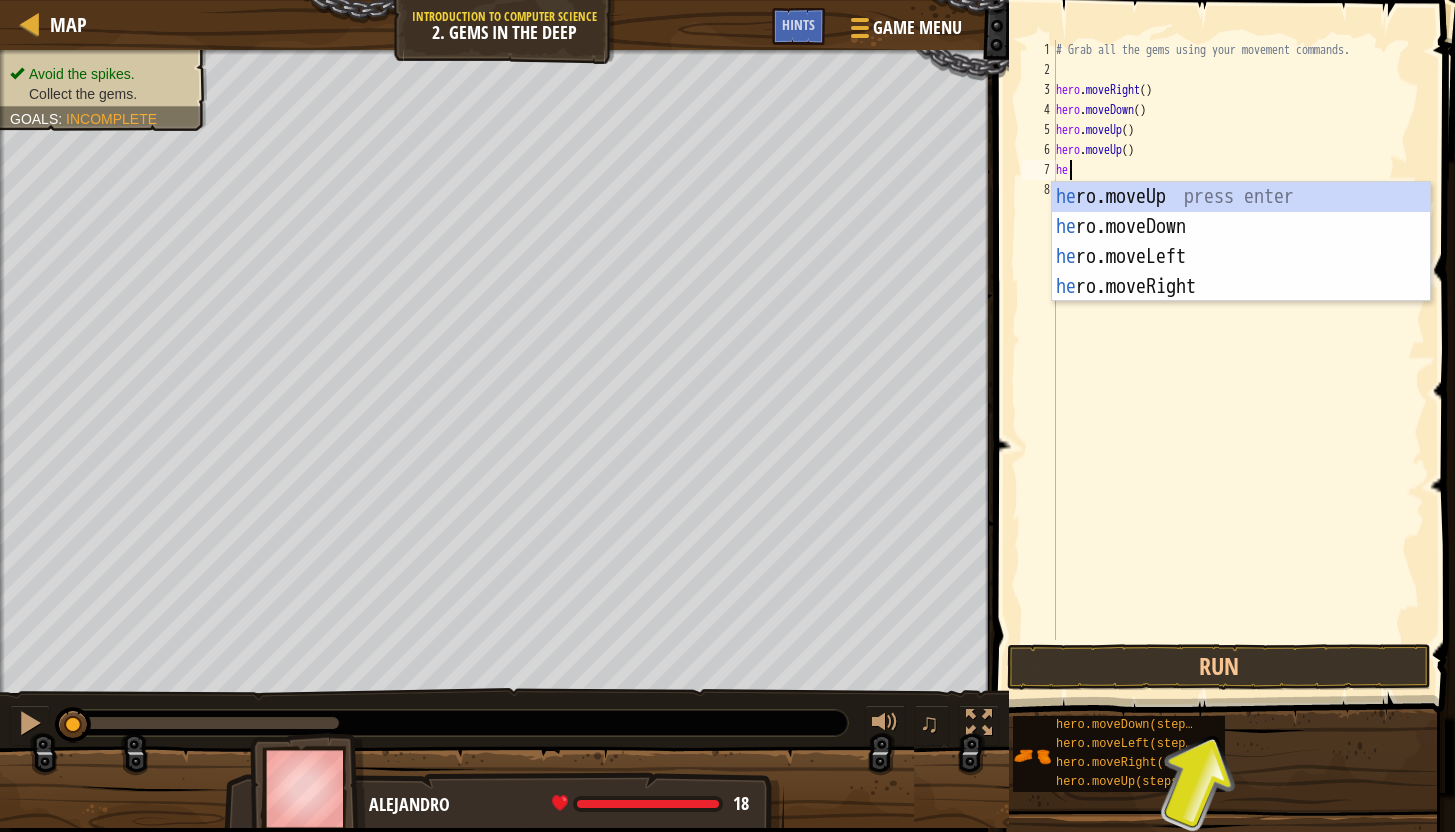 type on "her" 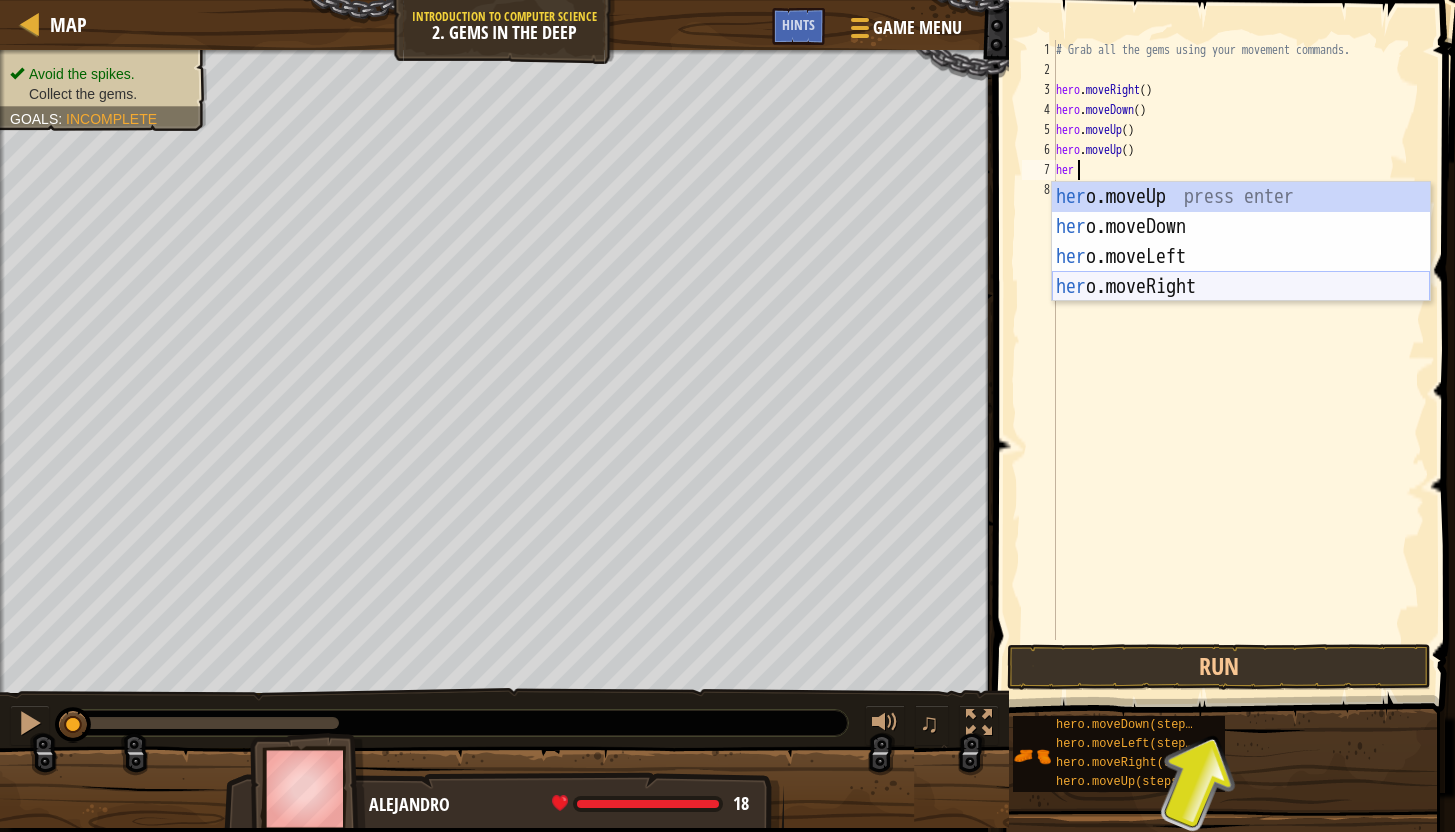 click on "her o.moveUp press enter her o.moveDown press enter her o.moveLeft press enter her o.moveRight press enter" at bounding box center [1241, 272] 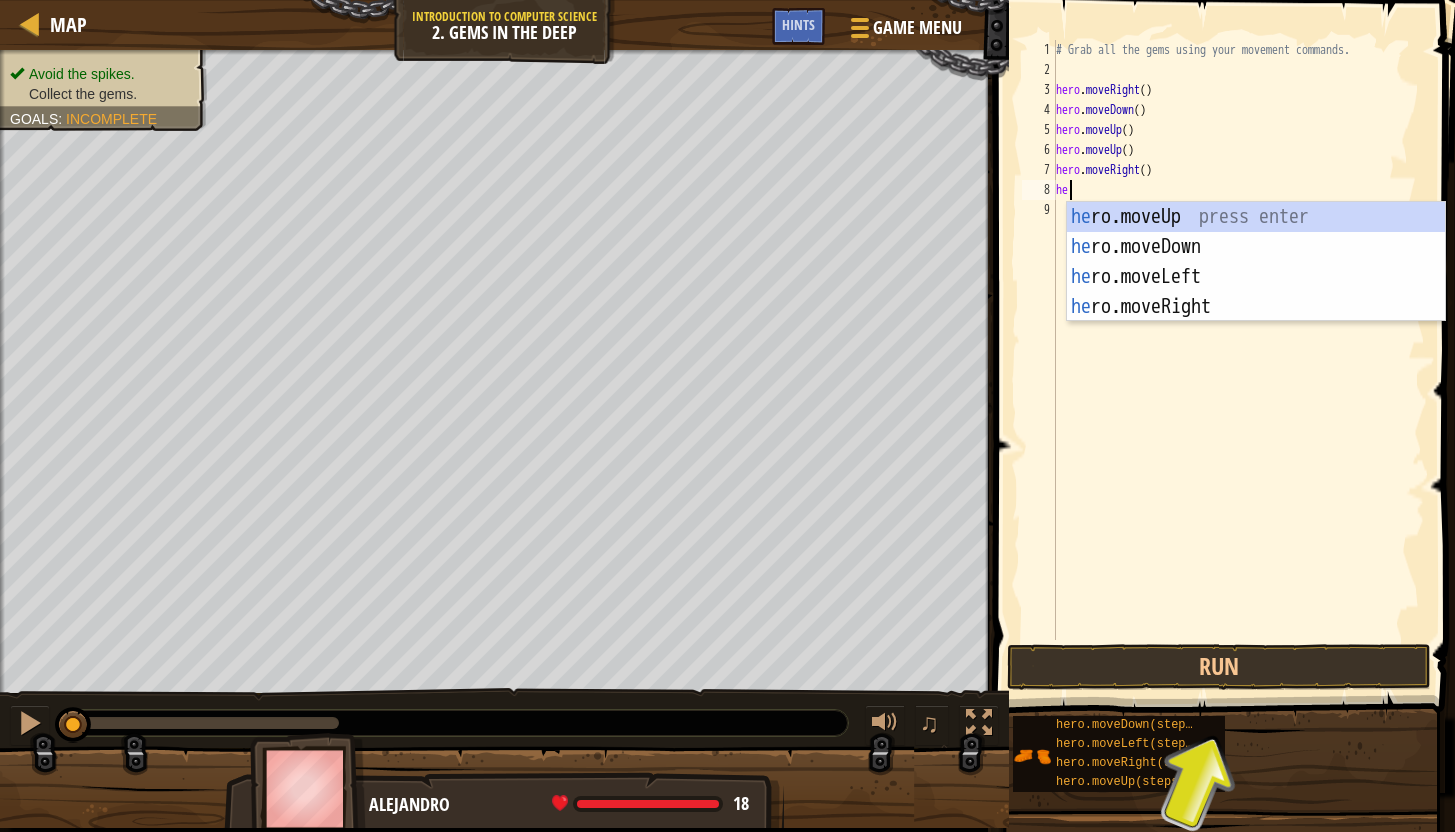 type on "her" 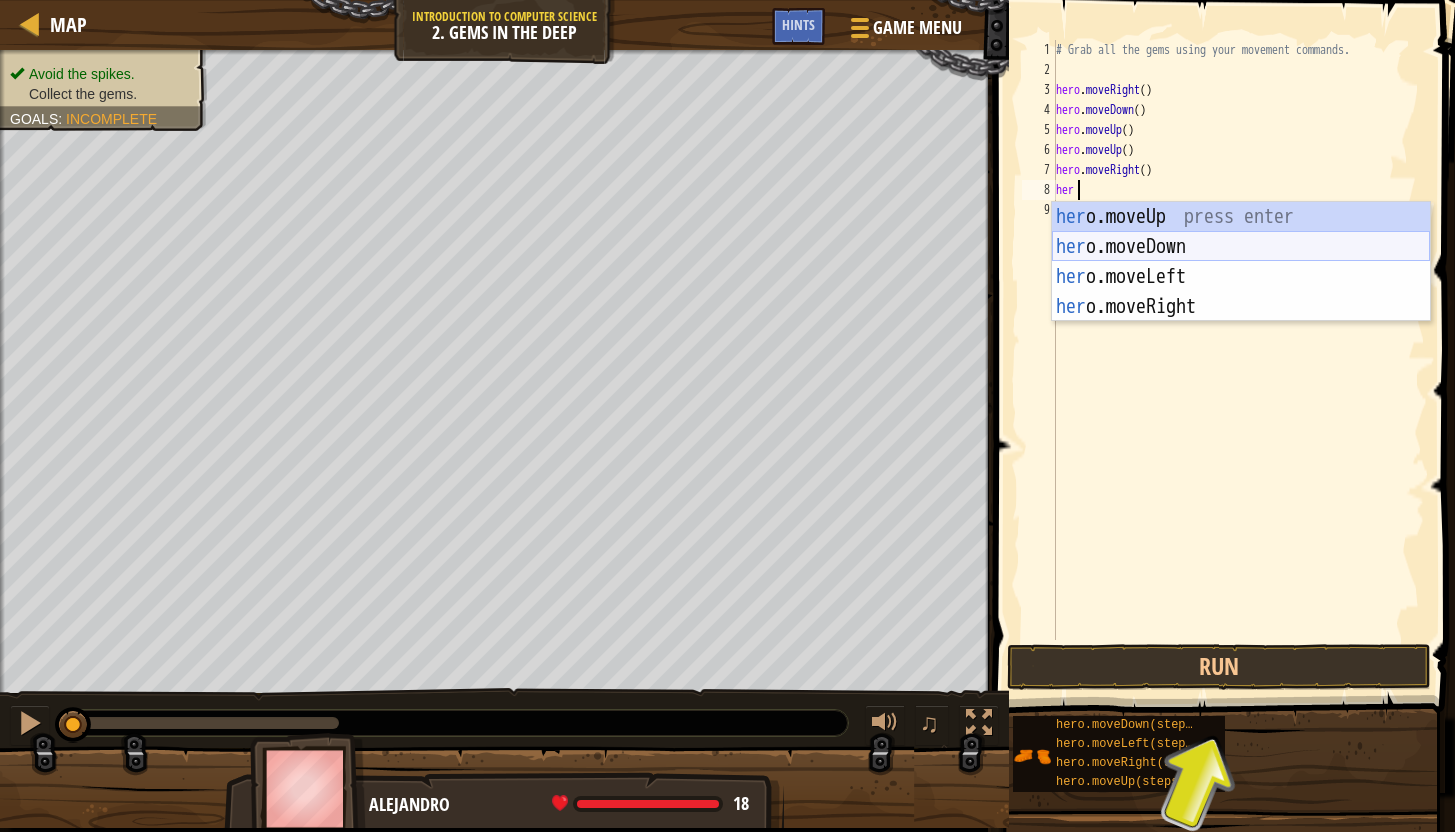 click on "her o.moveUp press enter her o.moveDown press enter her o.moveLeft press enter her o.moveRight press enter" at bounding box center (1241, 292) 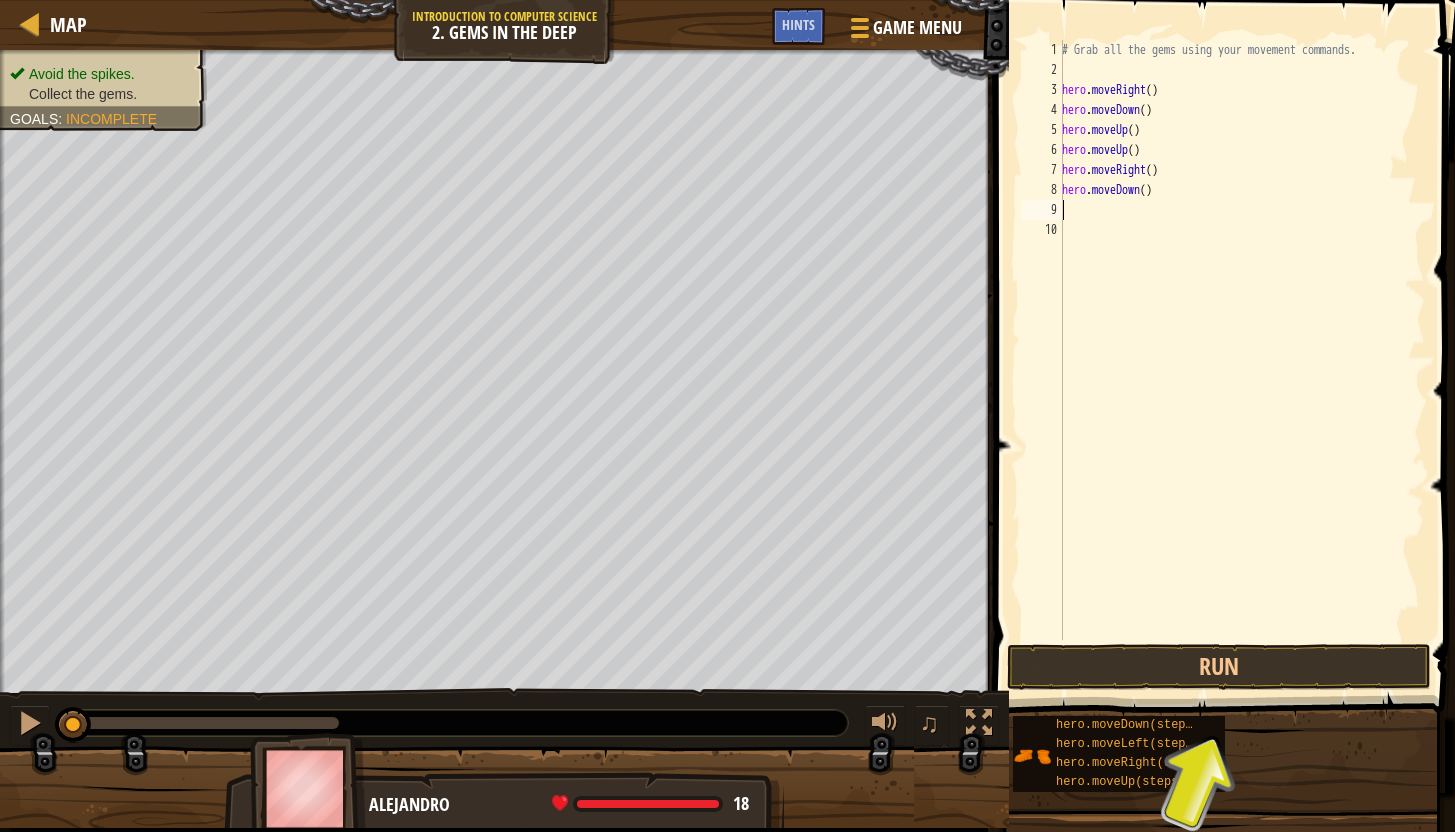 scroll, scrollTop: 9, scrollLeft: 0, axis: vertical 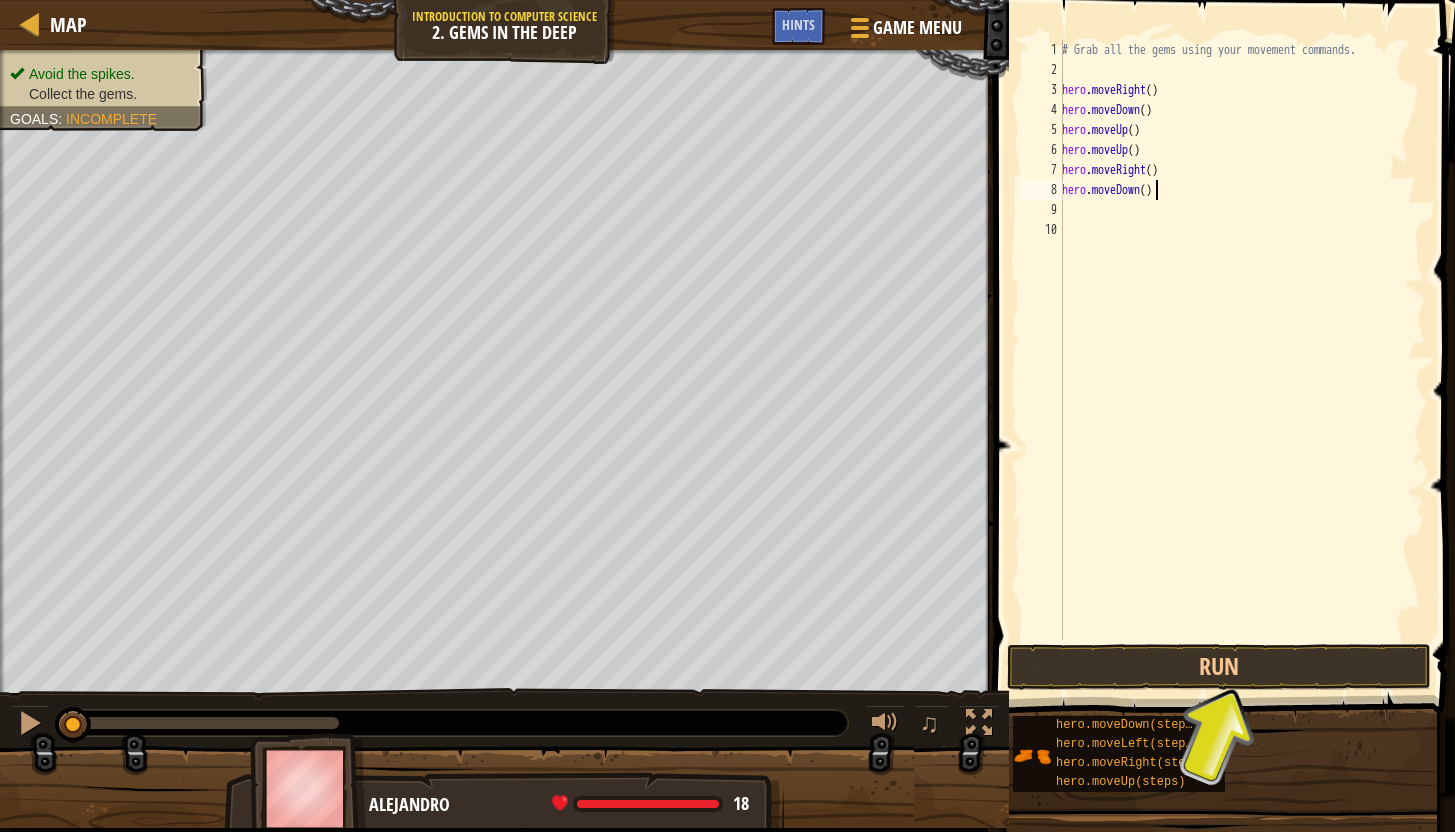 click on "# Grab all the gems using your movement commands. hero . moveRight ( ) hero . moveDown ( ) hero . moveUp ( ) hero . moveUp ( ) hero . moveRight ( ) hero . moveDown ( )" at bounding box center [1241, 360] 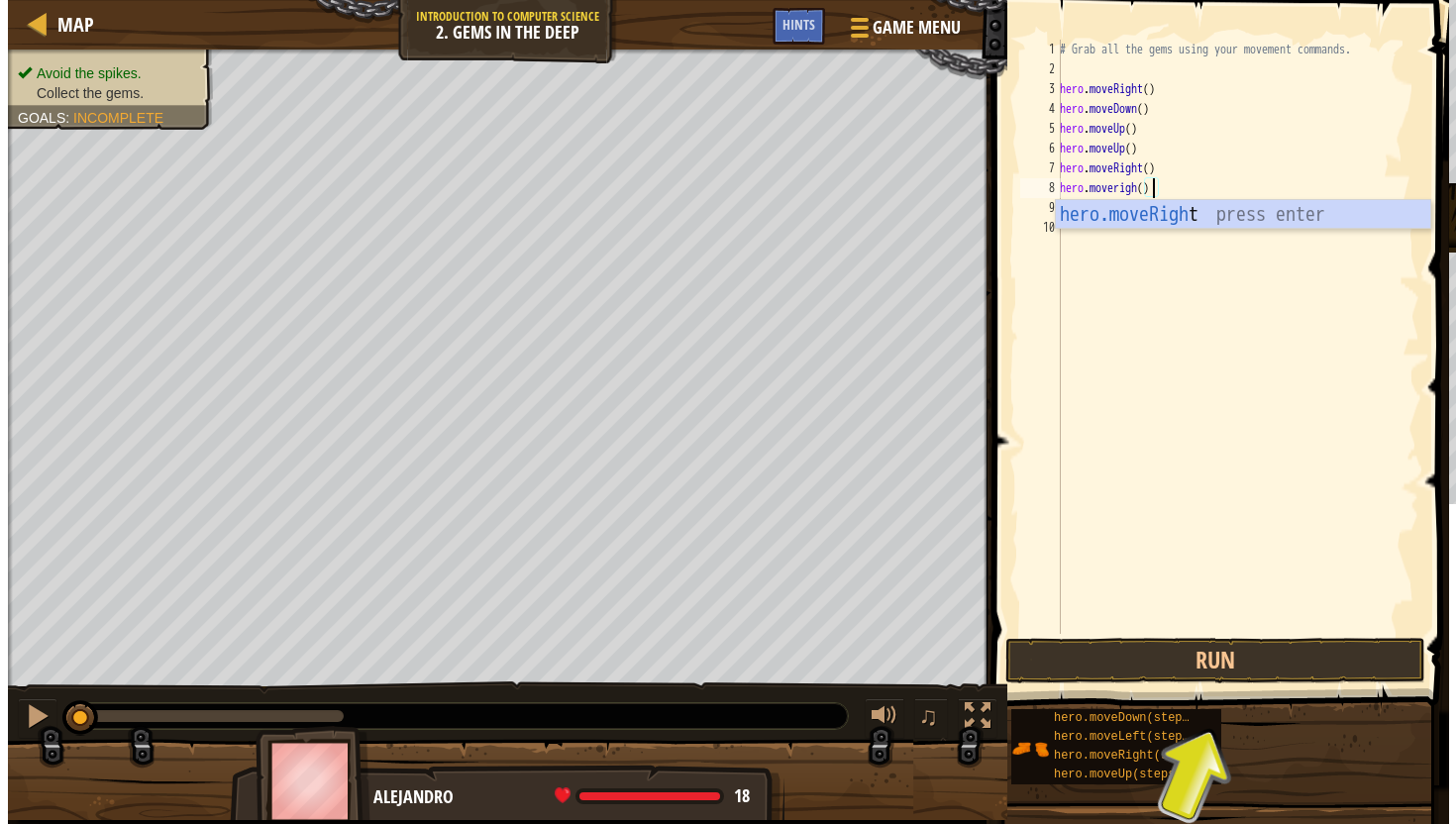 scroll, scrollTop: 9, scrollLeft: 7, axis: both 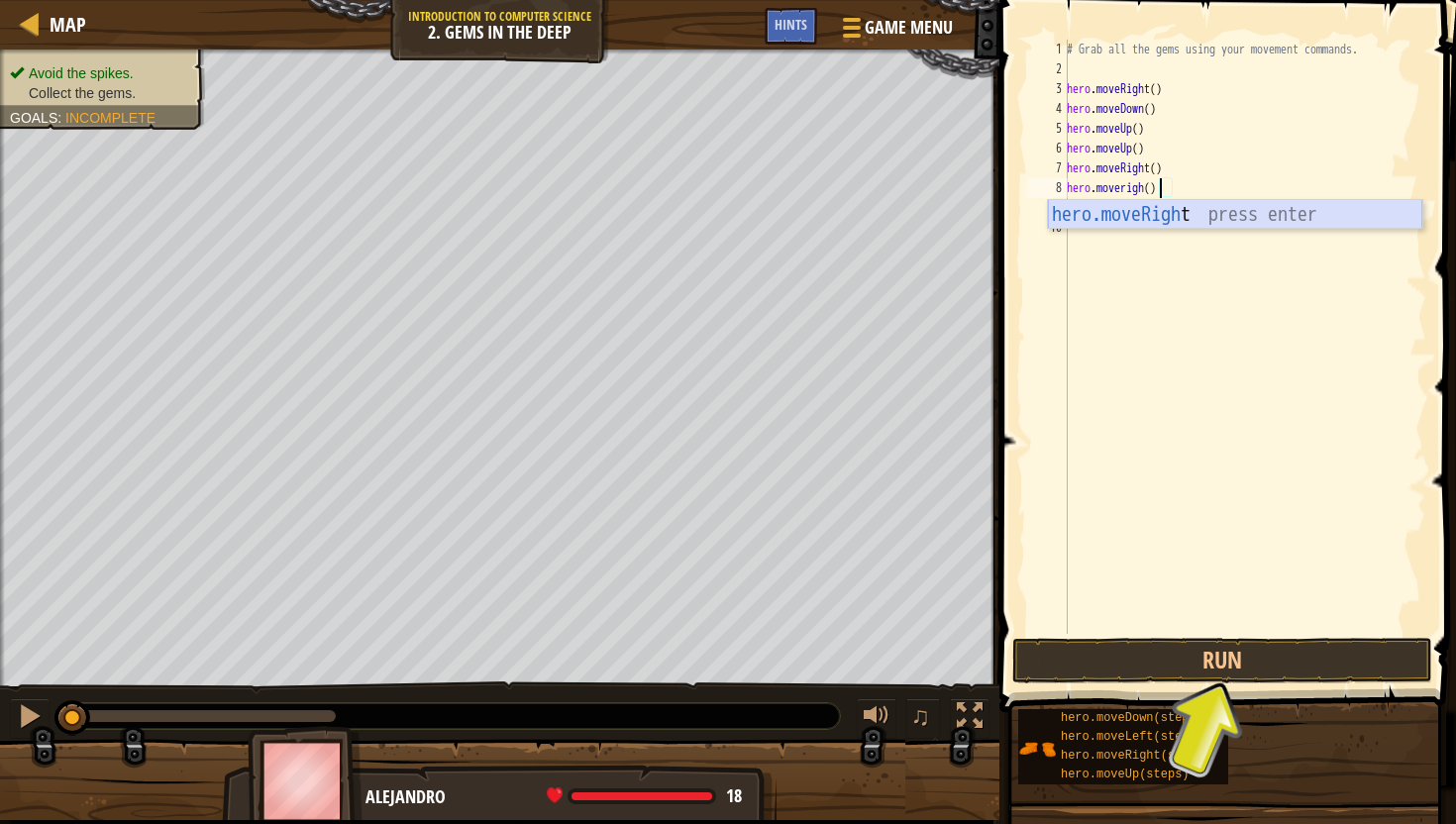 click on "hero.moveRigh t press enter" at bounding box center [1235, 245] 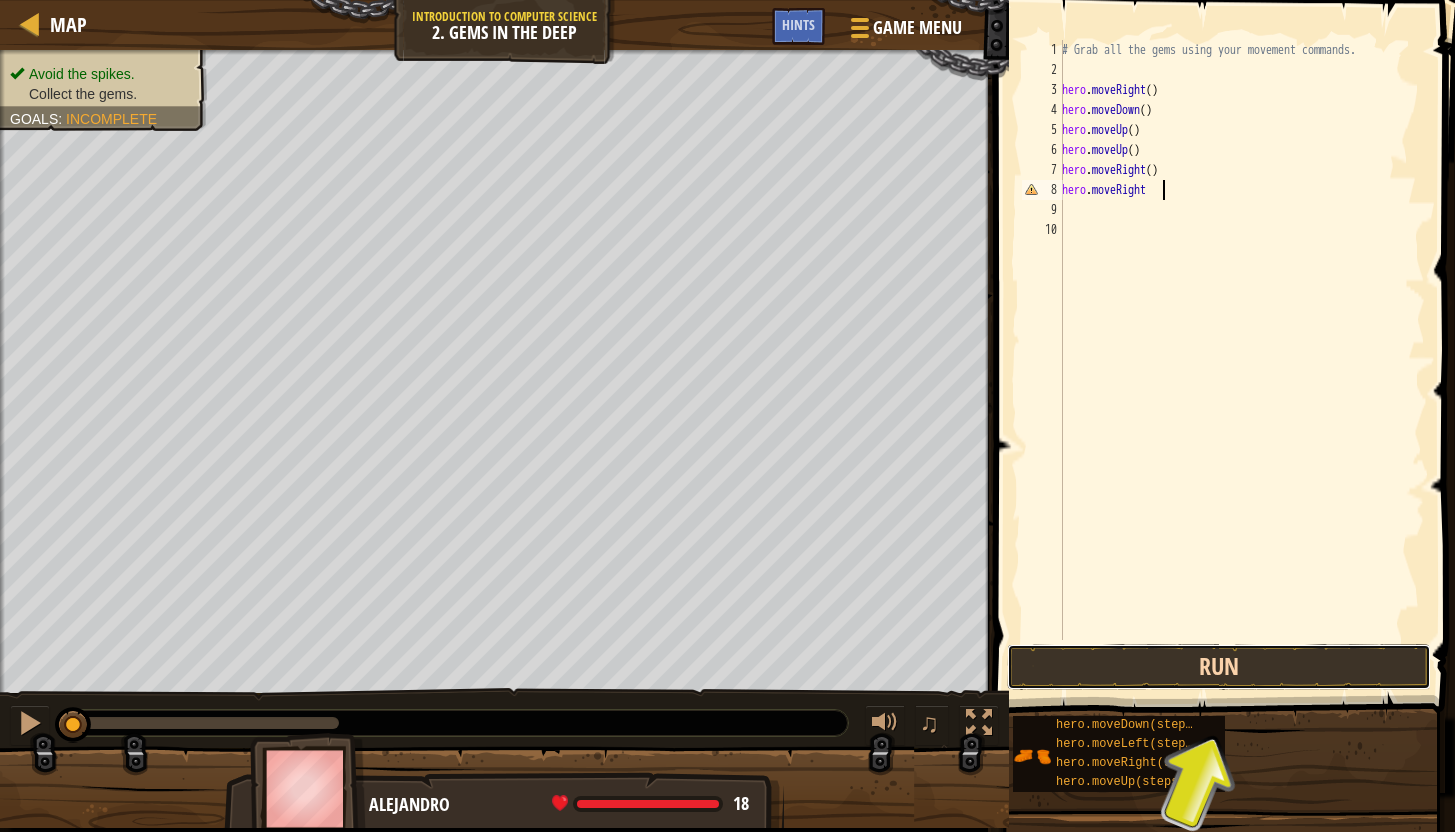 click on "Run" at bounding box center (1219, 667) 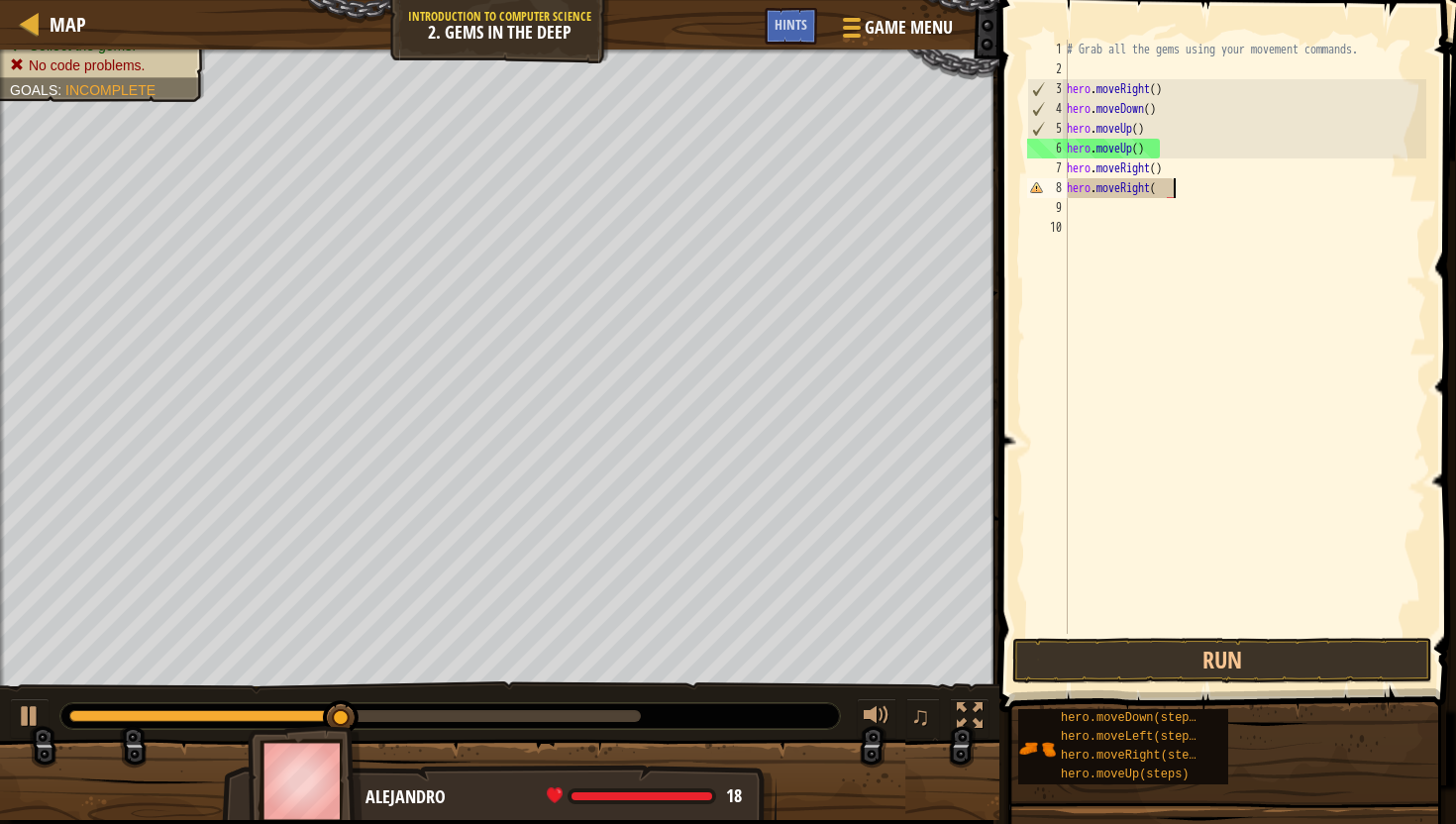 scroll, scrollTop: 9, scrollLeft: 8, axis: both 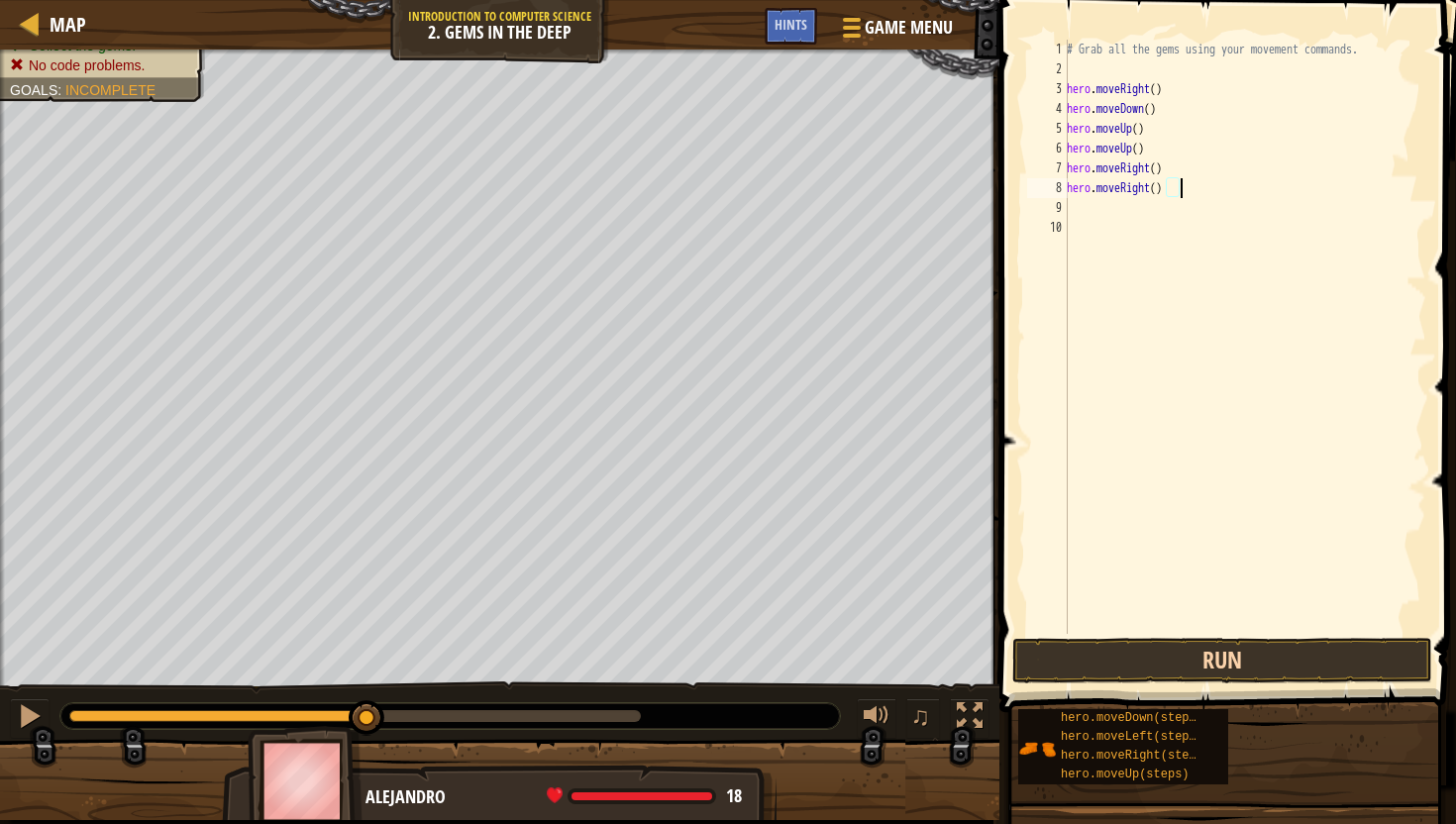 type on "hero.moveRight()" 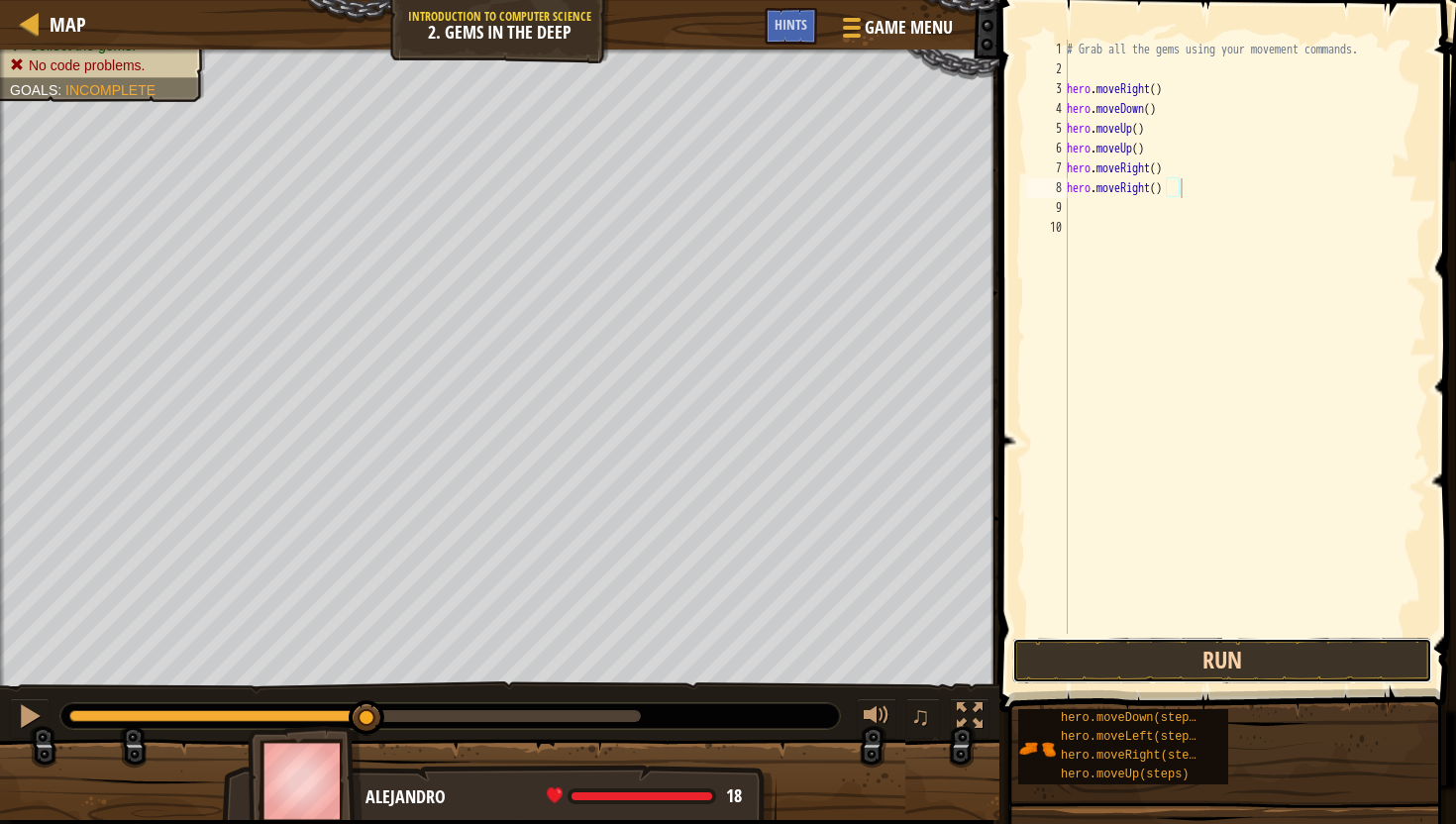 click on "Run" at bounding box center [1222, 661] 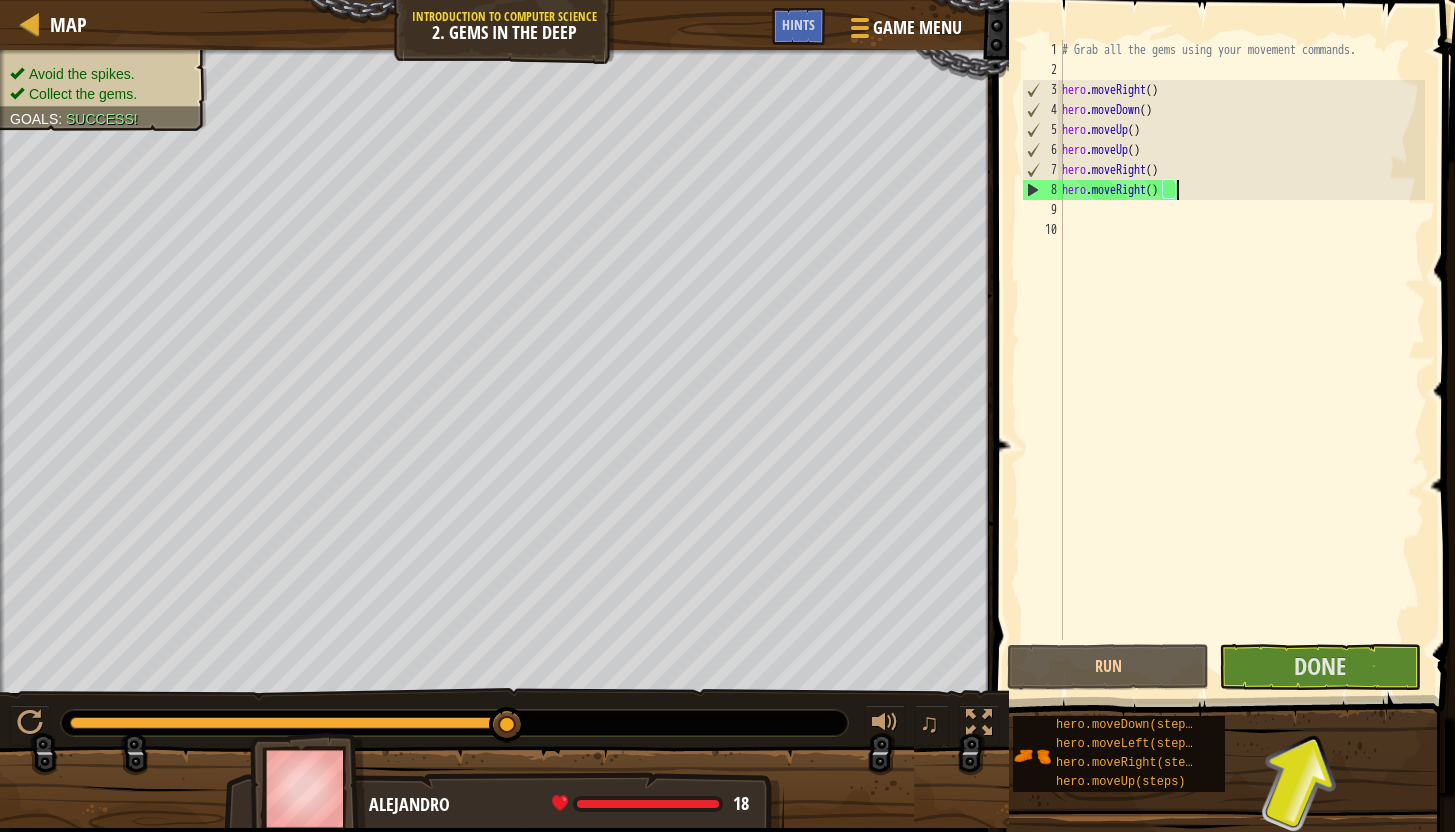 click at bounding box center (1221, 991) 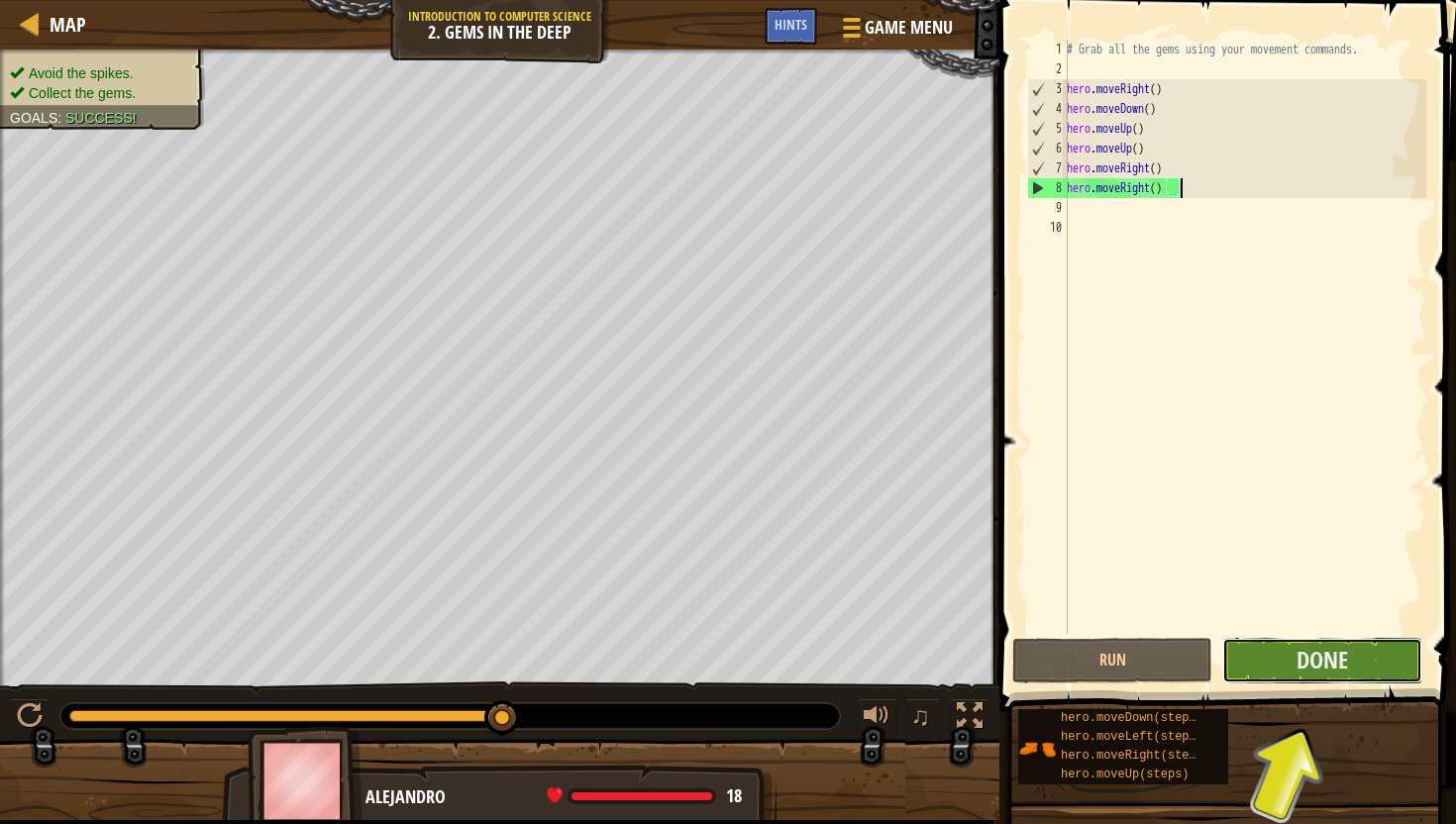 click on "Done" at bounding box center [1322, 660] 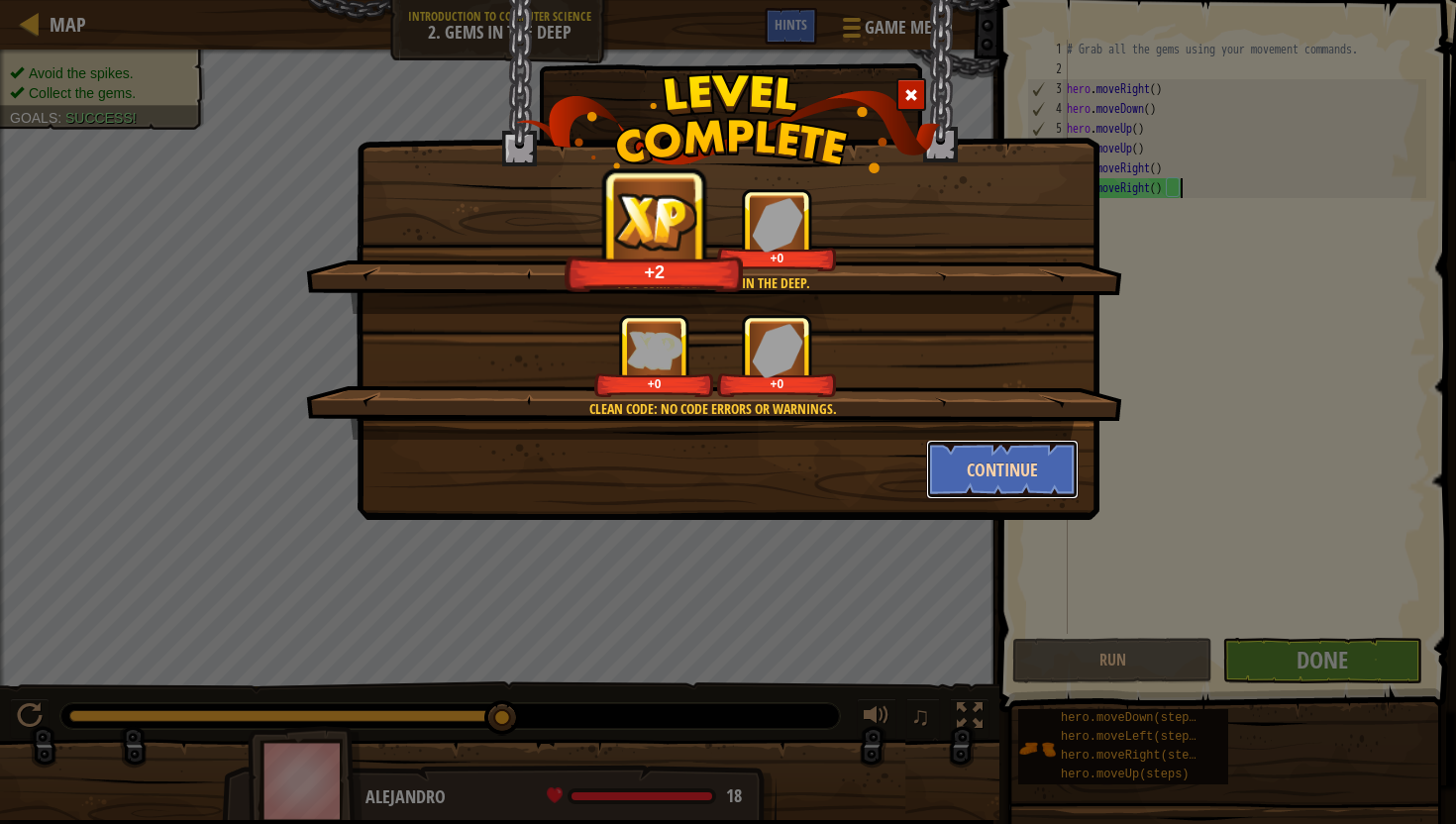 click on "Continue" at bounding box center (1002, 469) 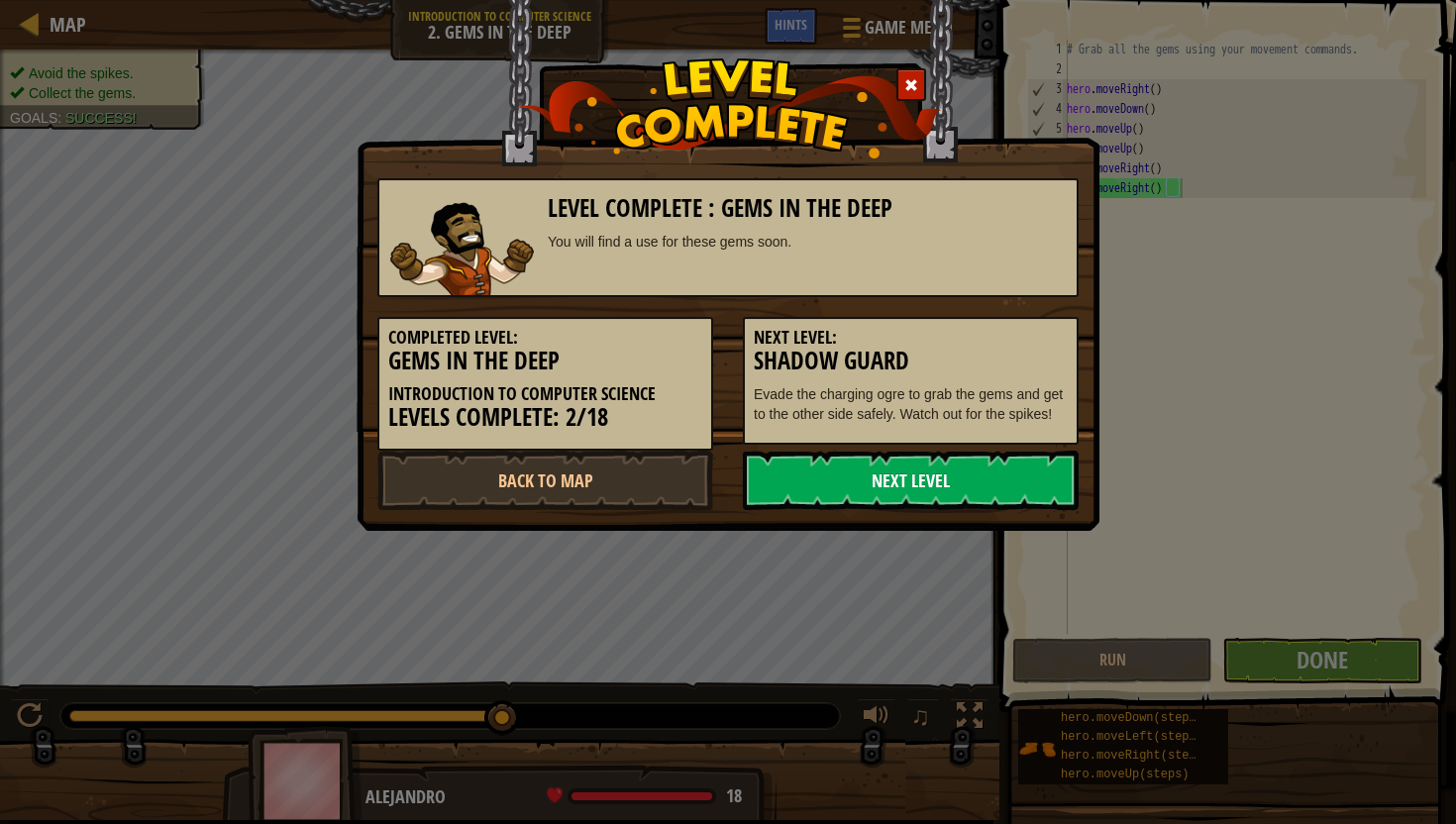 click on "Next Level" at bounding box center [910, 480] 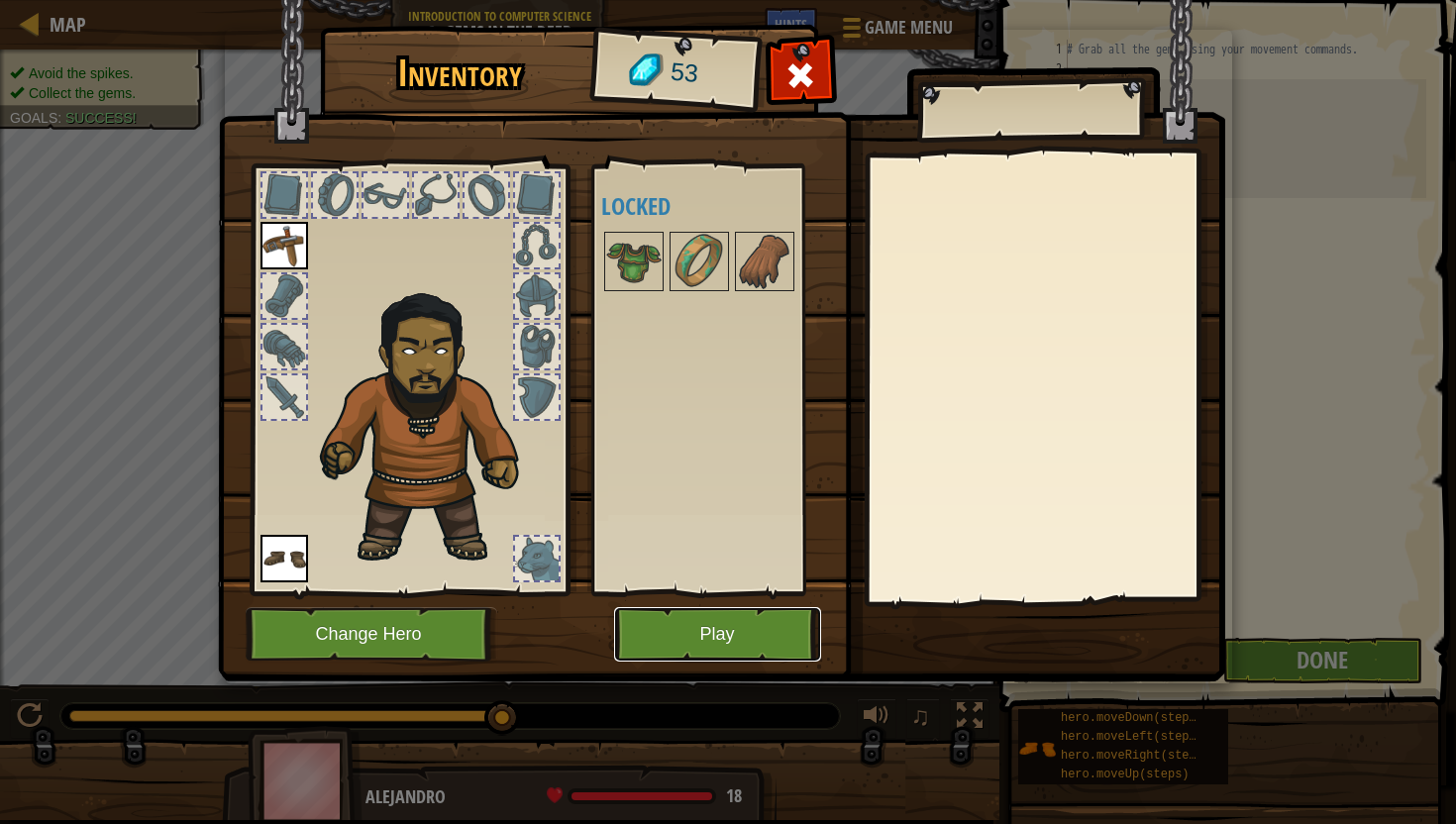 click on "Play" at bounding box center [717, 634] 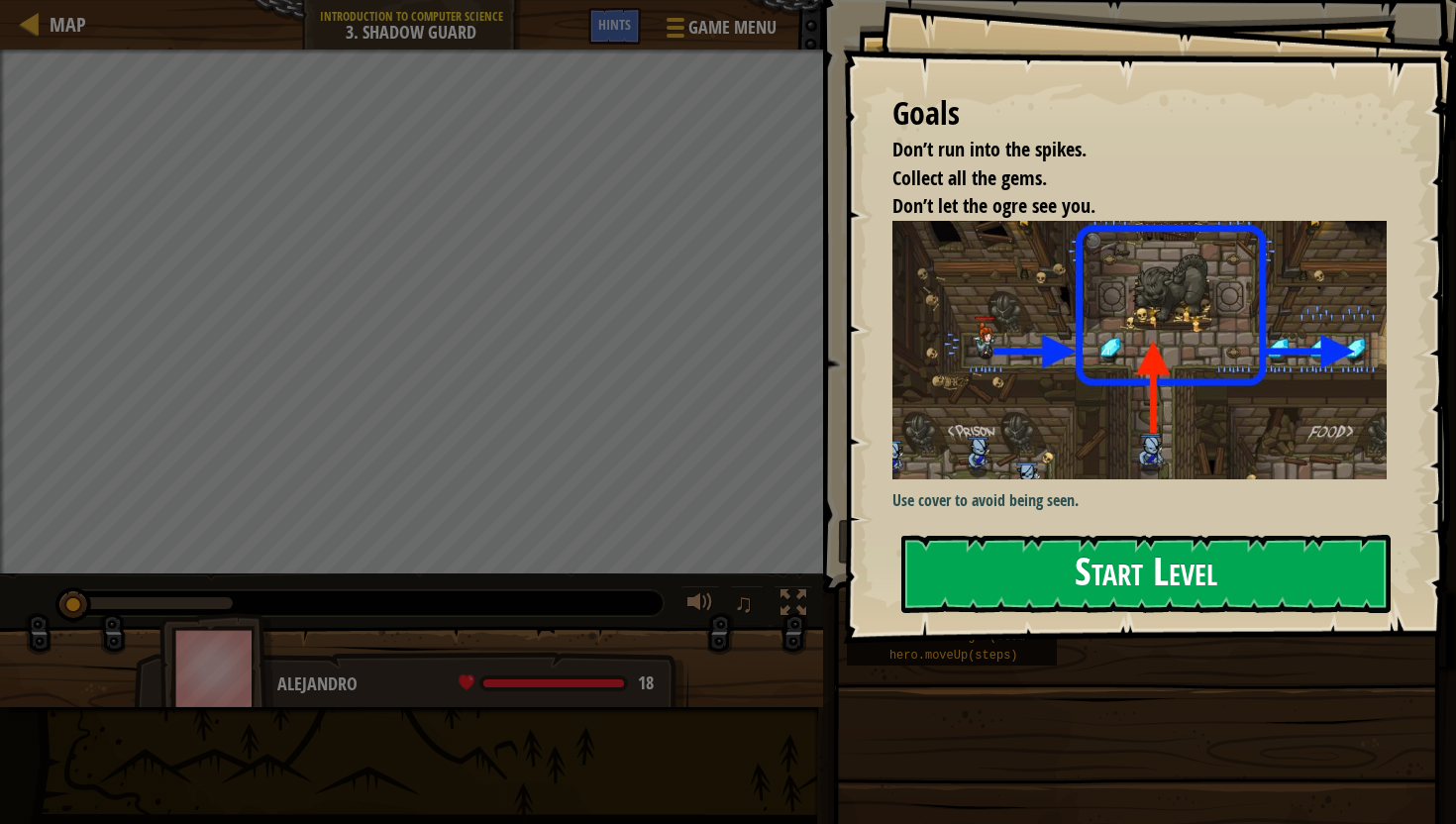 drag, startPoint x: 1162, startPoint y: 537, endPoint x: 1162, endPoint y: 561, distance: 24 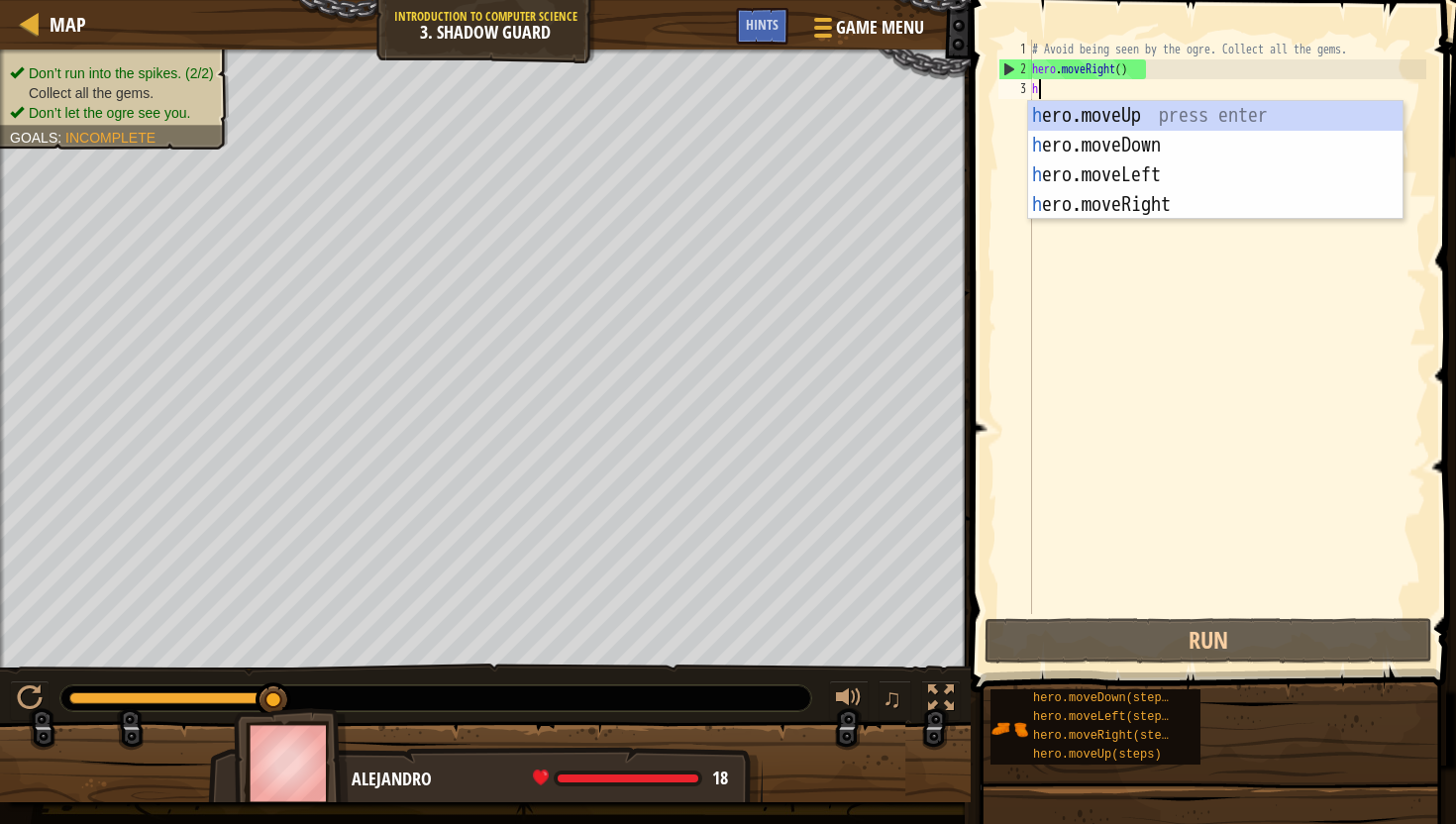 scroll, scrollTop: 9, scrollLeft: 0, axis: vertical 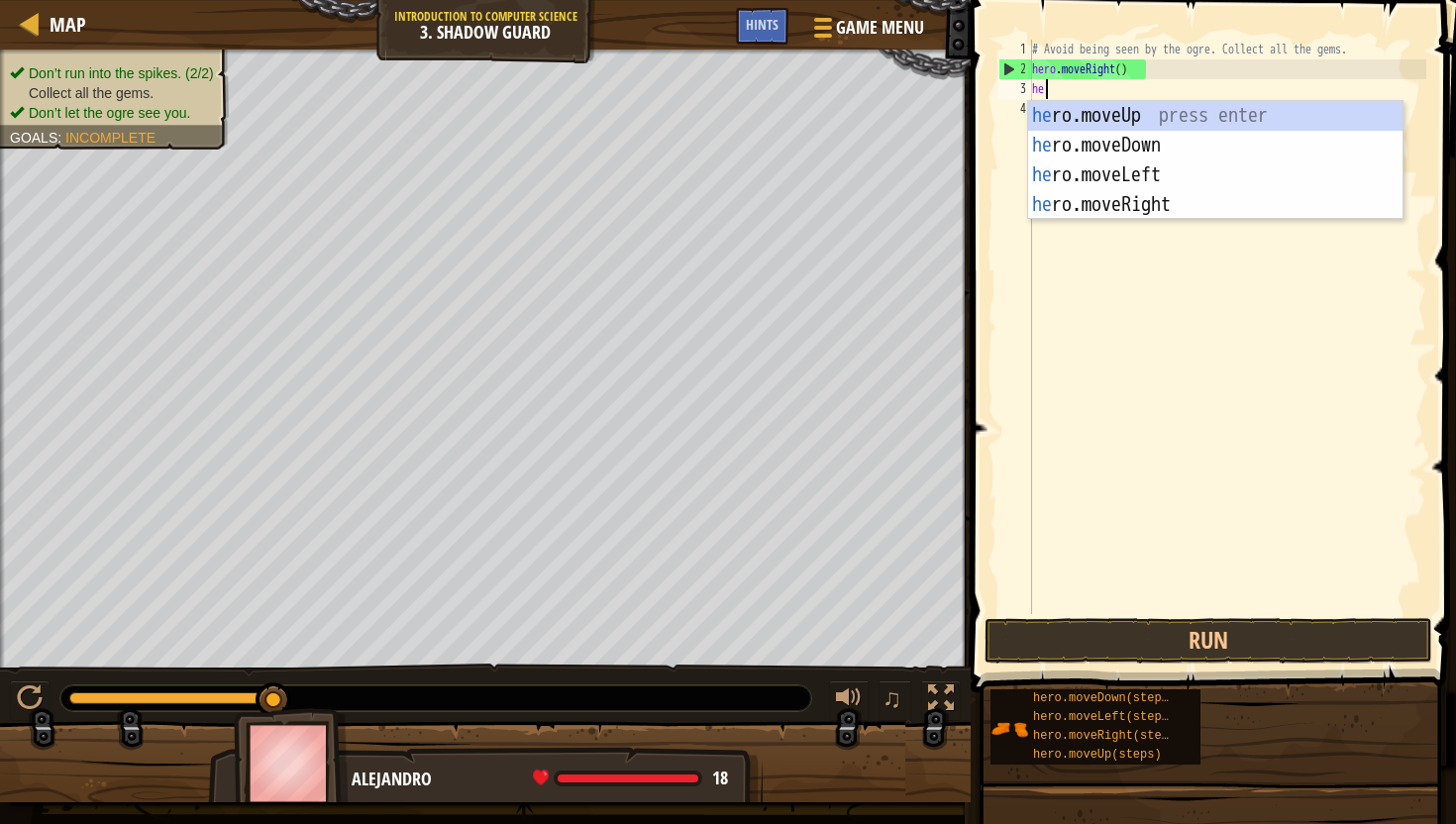 type on "her" 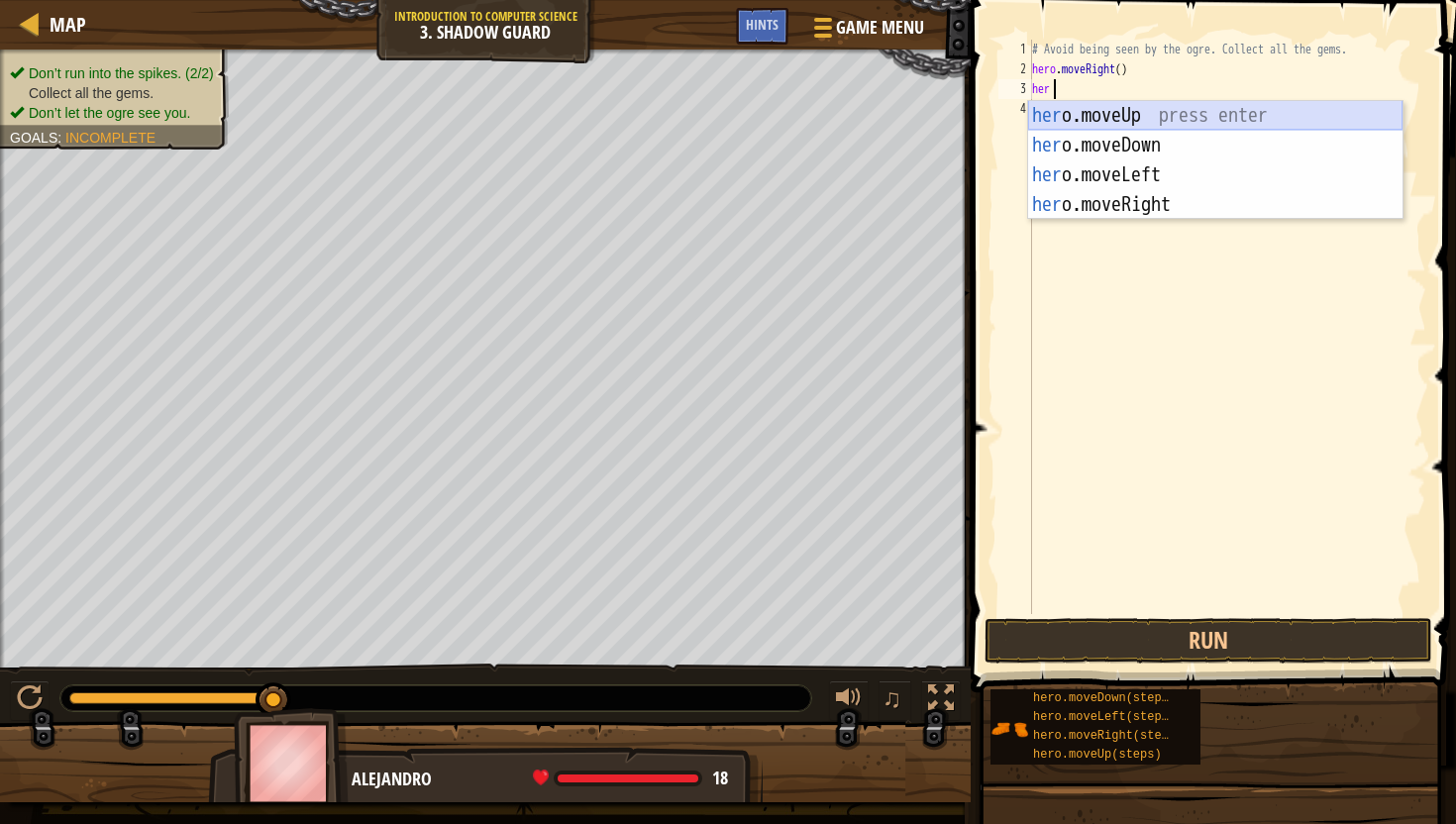 click on "her o.moveUp press enter her o.moveDown press enter her o.moveLeft press enter her o.moveRight press enter" at bounding box center [1215, 190] 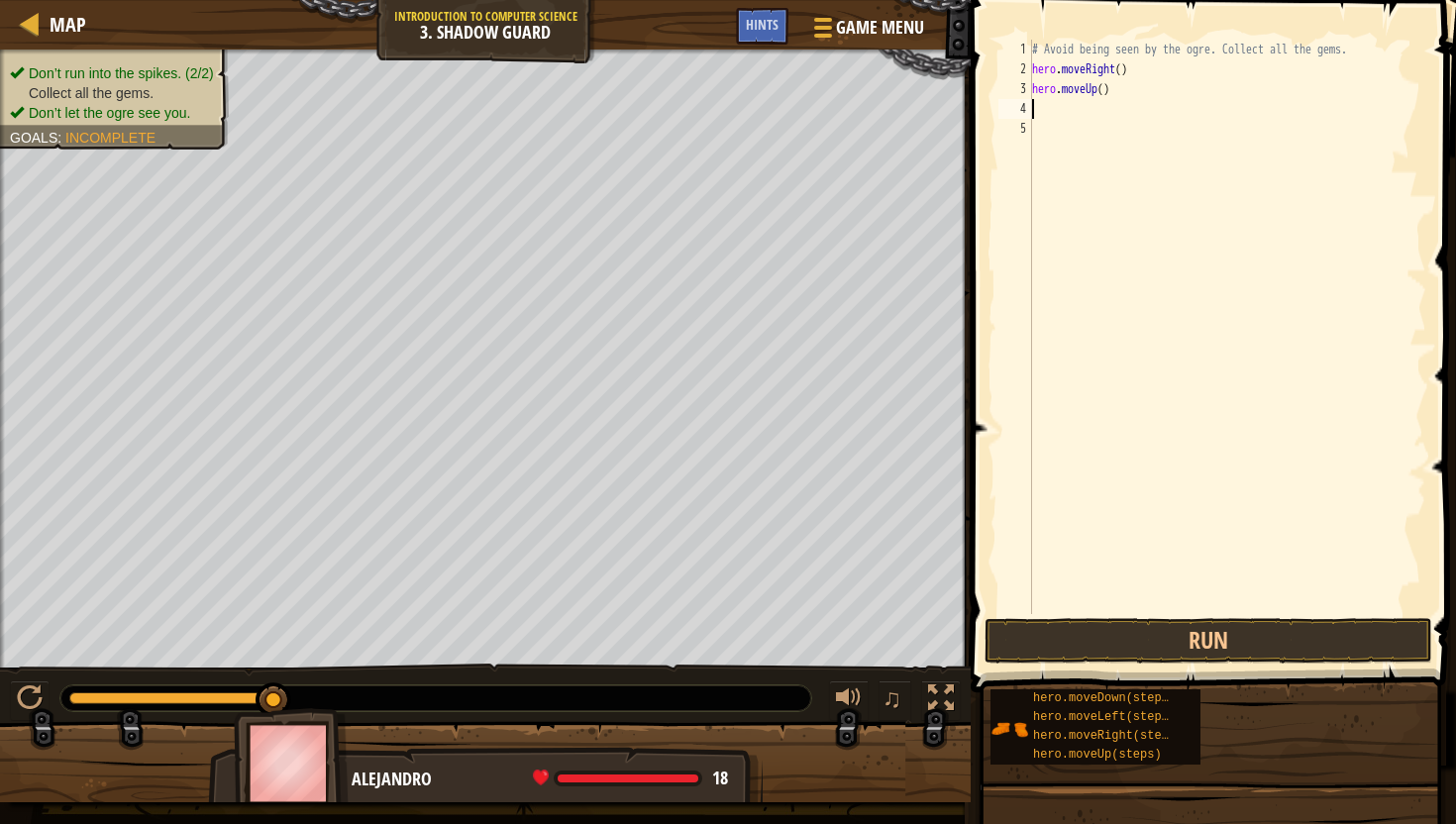 scroll, scrollTop: 9, scrollLeft: 0, axis: vertical 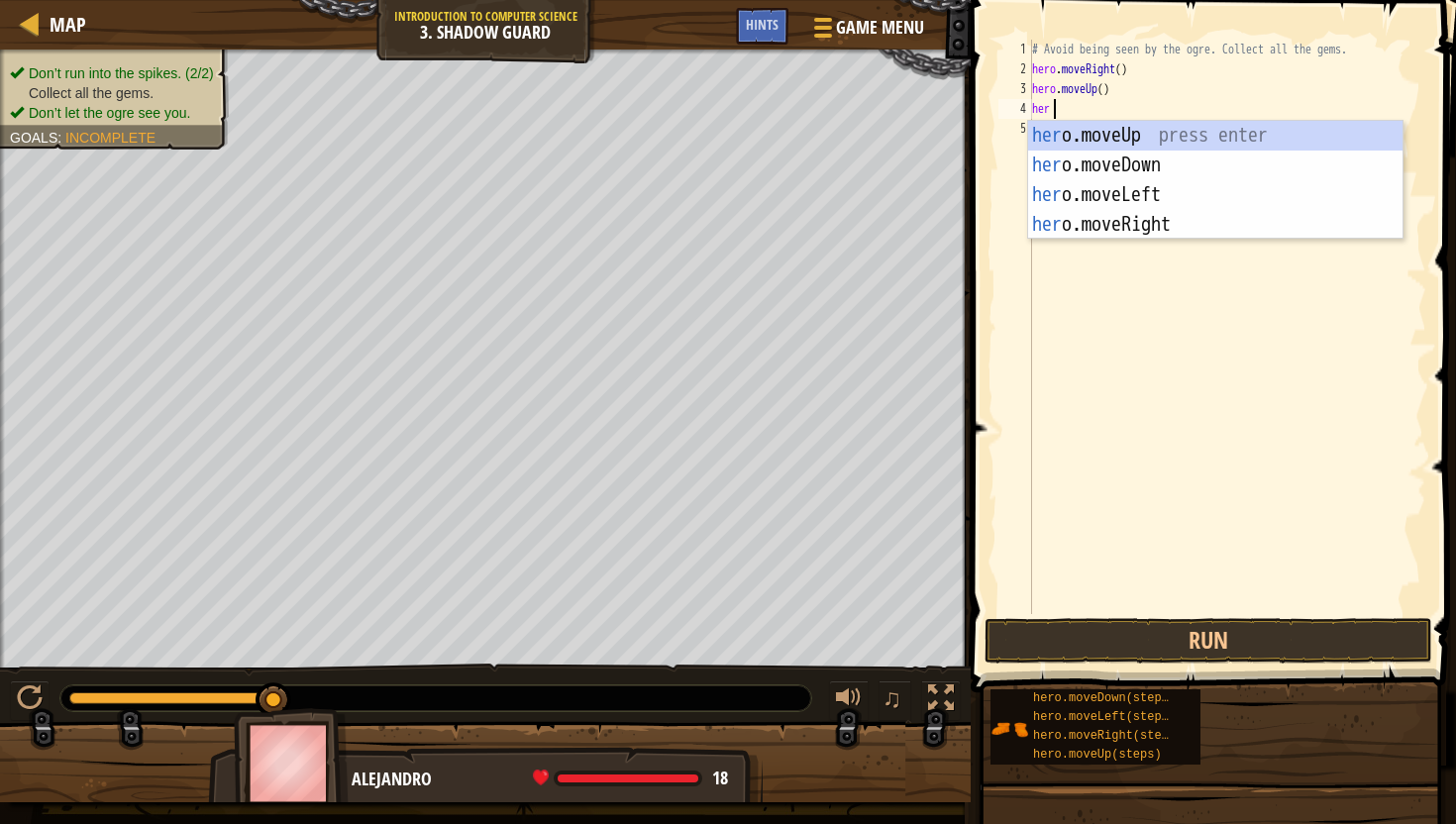 type on "hero" 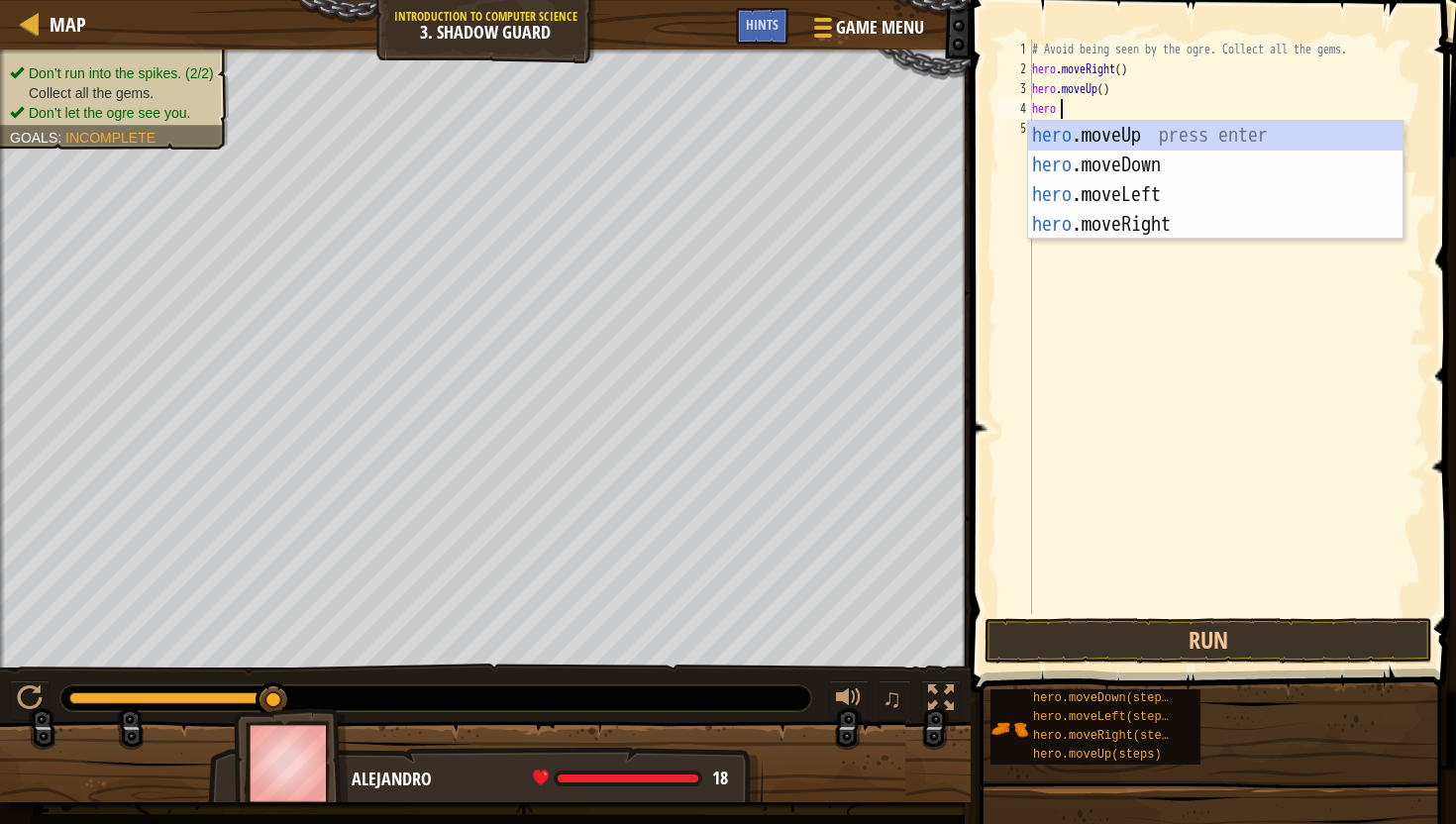 scroll, scrollTop: 9, scrollLeft: 1, axis: both 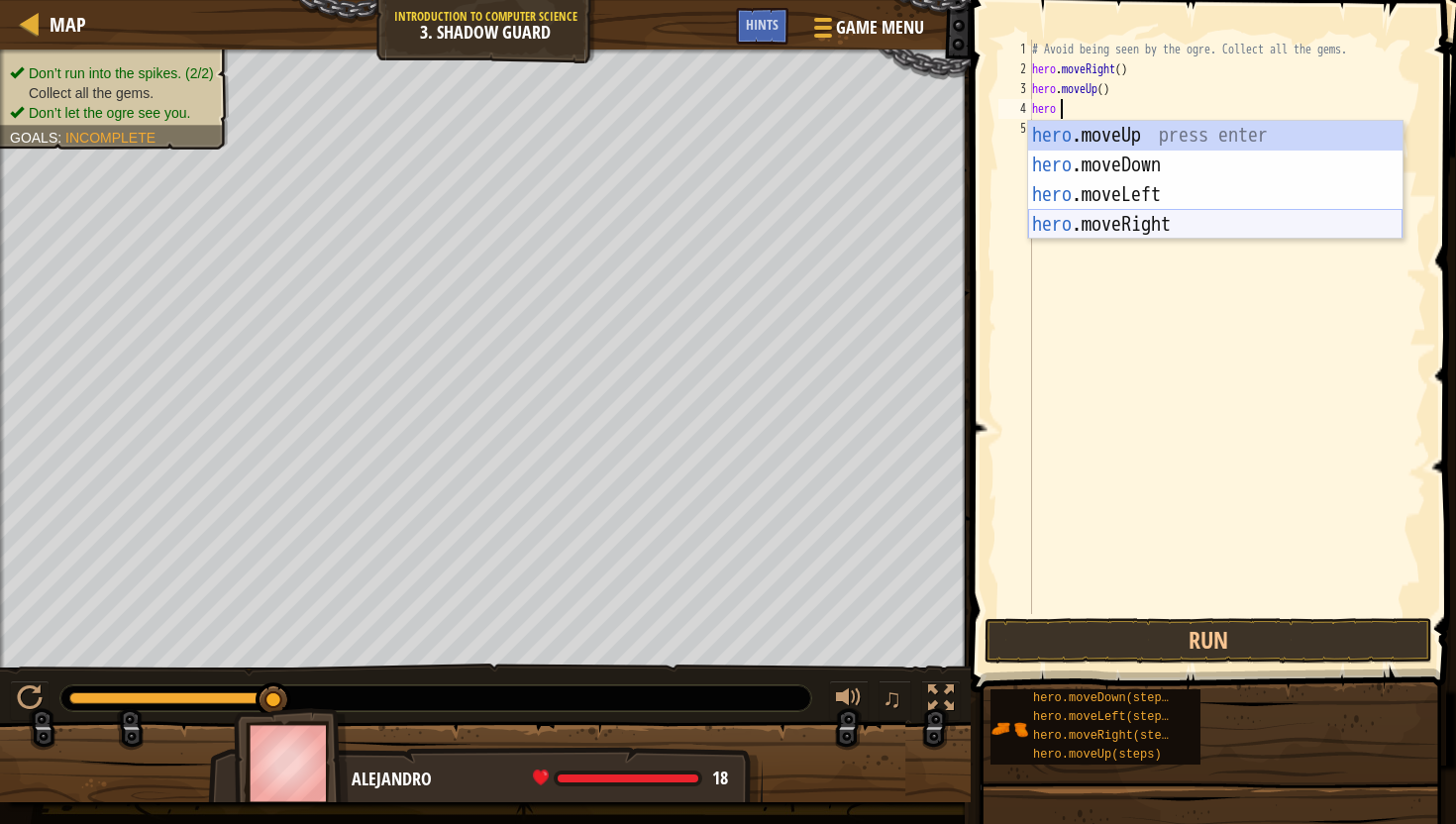 click on "hero .moveUp press enter hero .moveDown press enter hero .moveLeft press enter hero .moveRight press enter" at bounding box center (1215, 210) 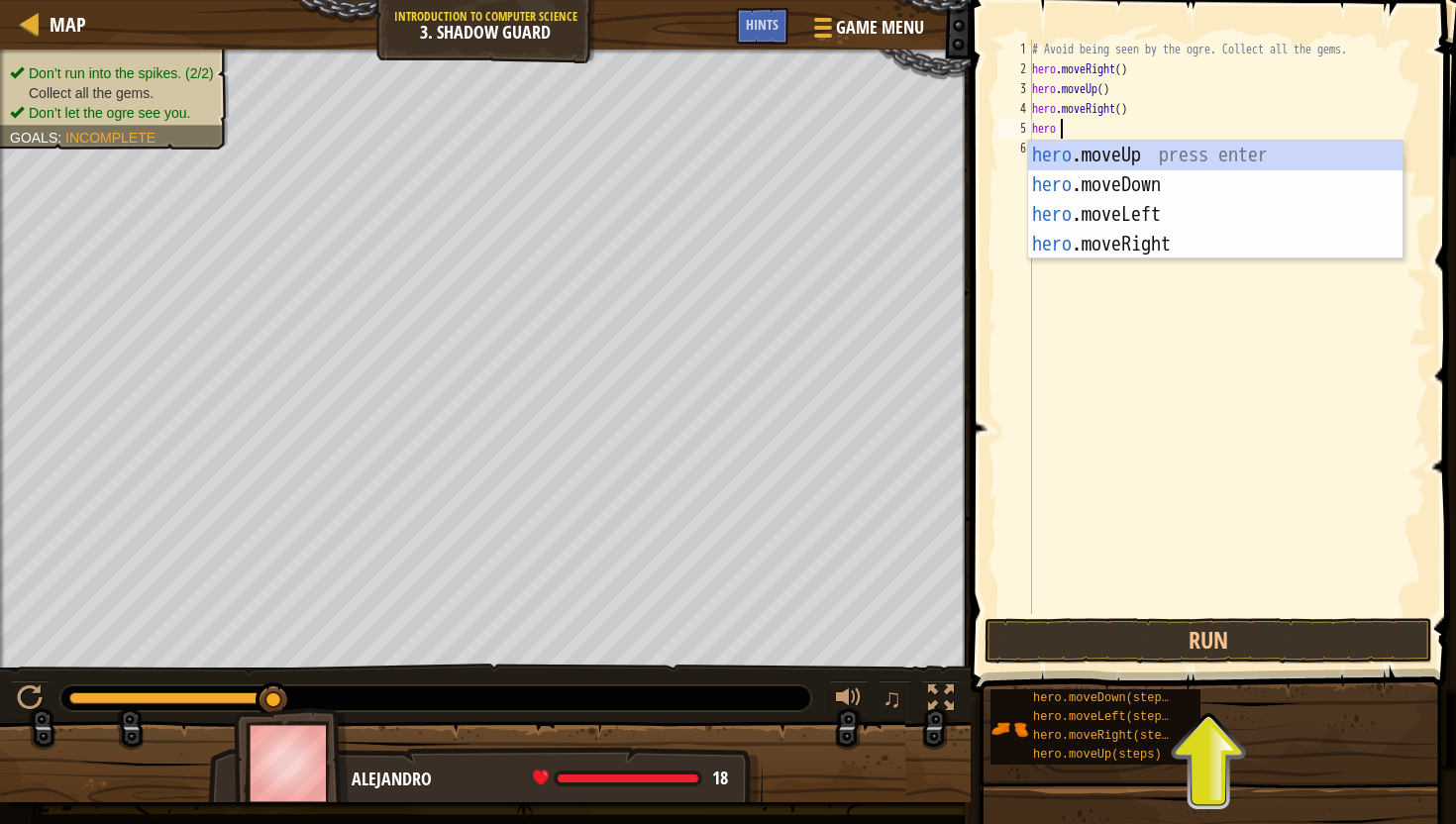 scroll, scrollTop: 9, scrollLeft: 1, axis: both 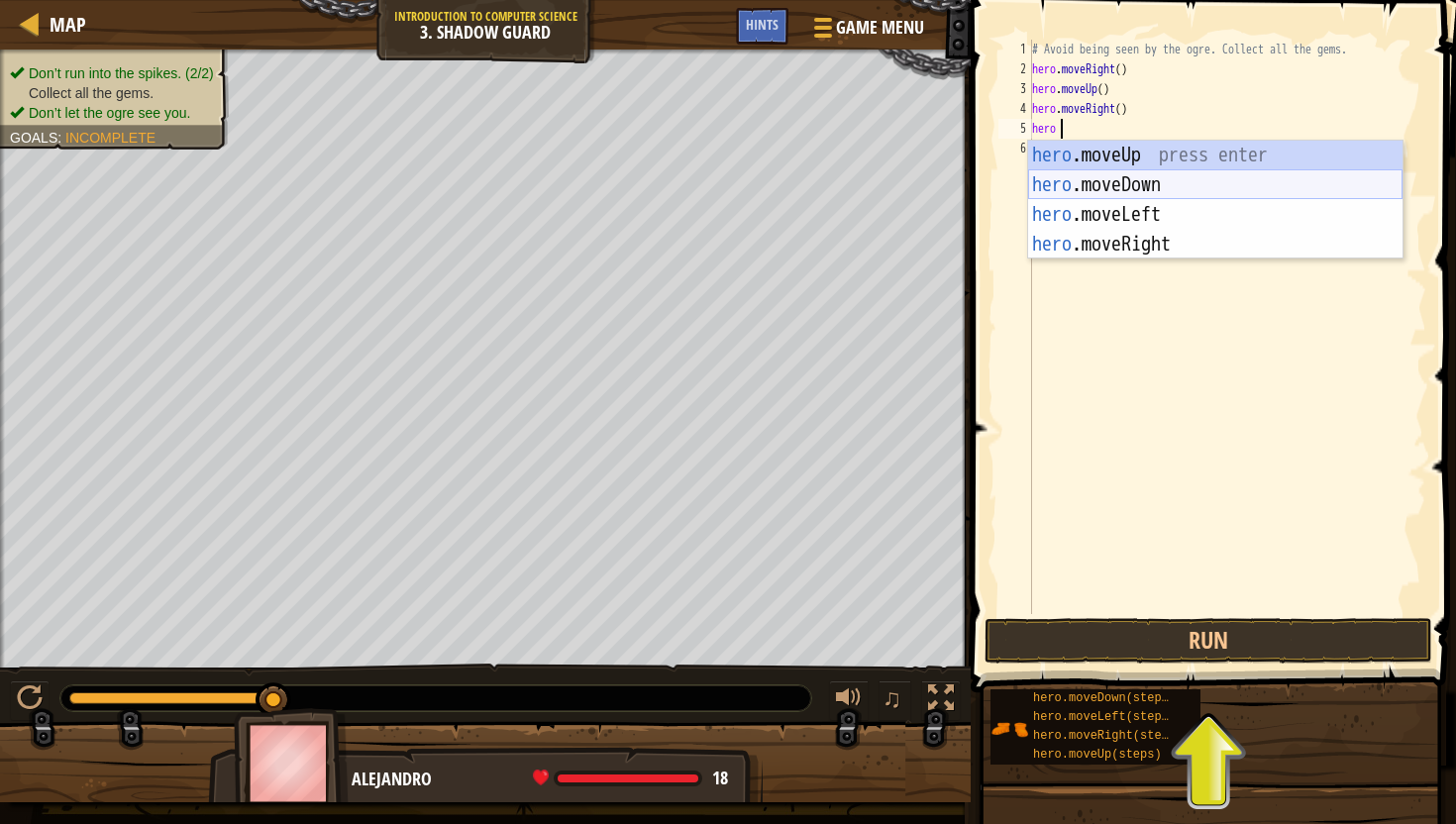 type on "hero" 